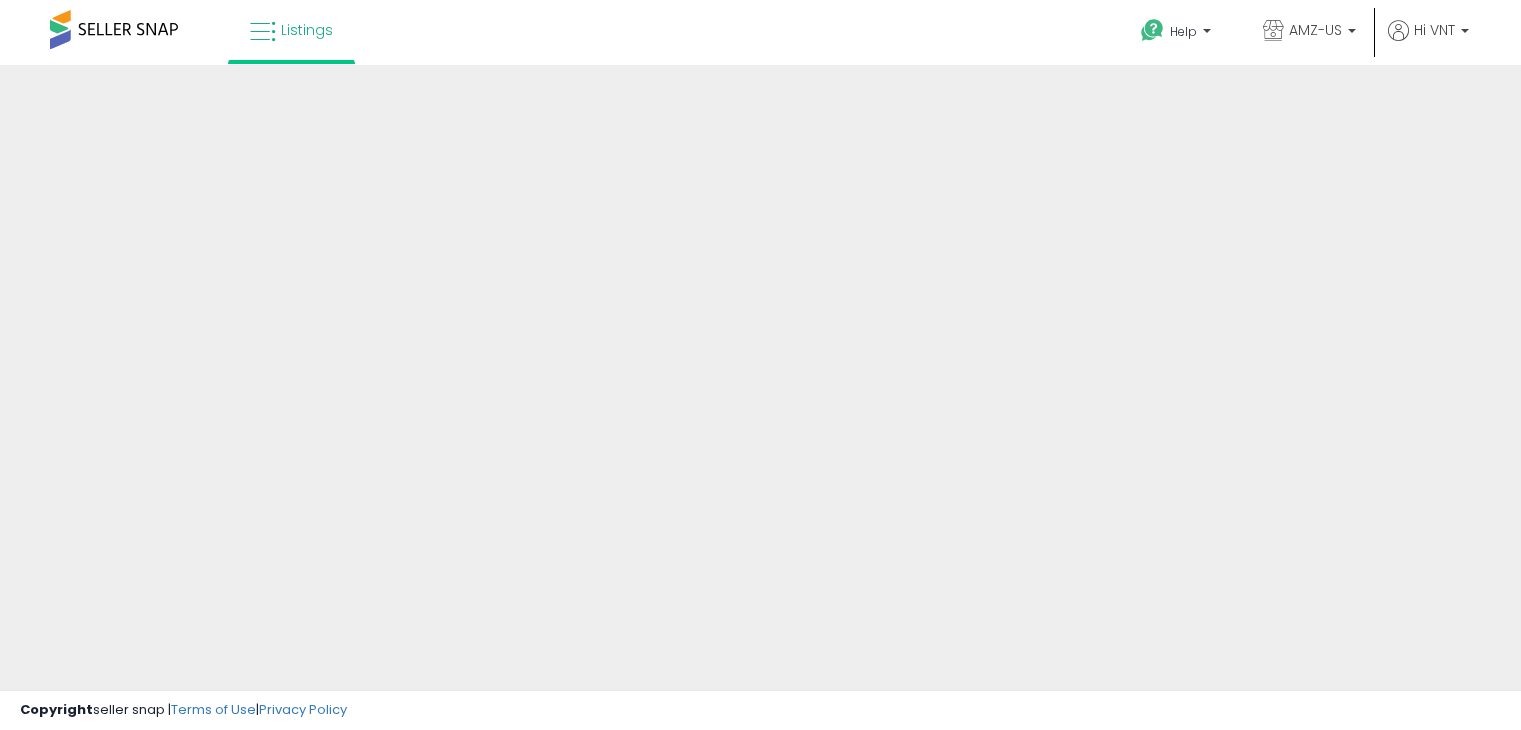 scroll, scrollTop: 0, scrollLeft: 0, axis: both 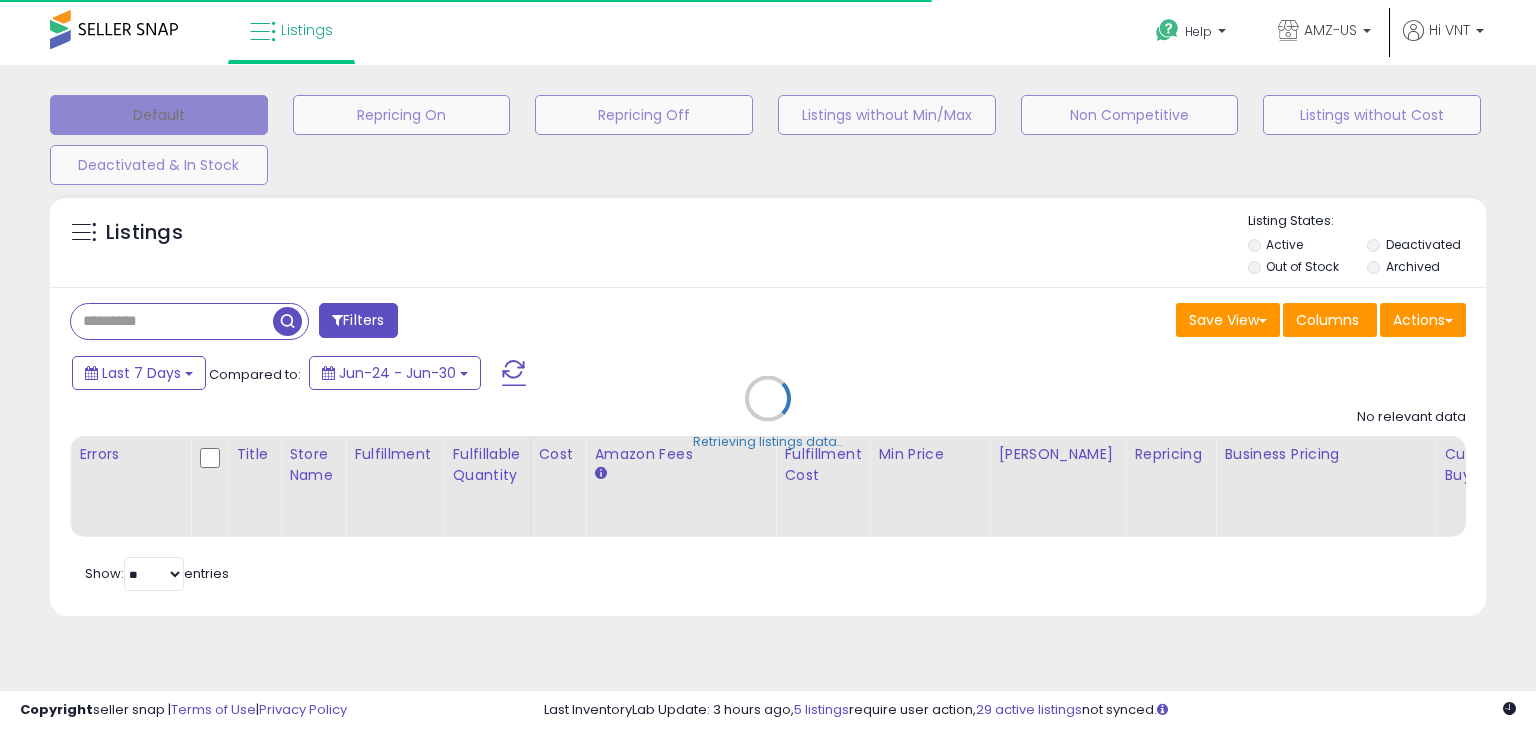 select on "**" 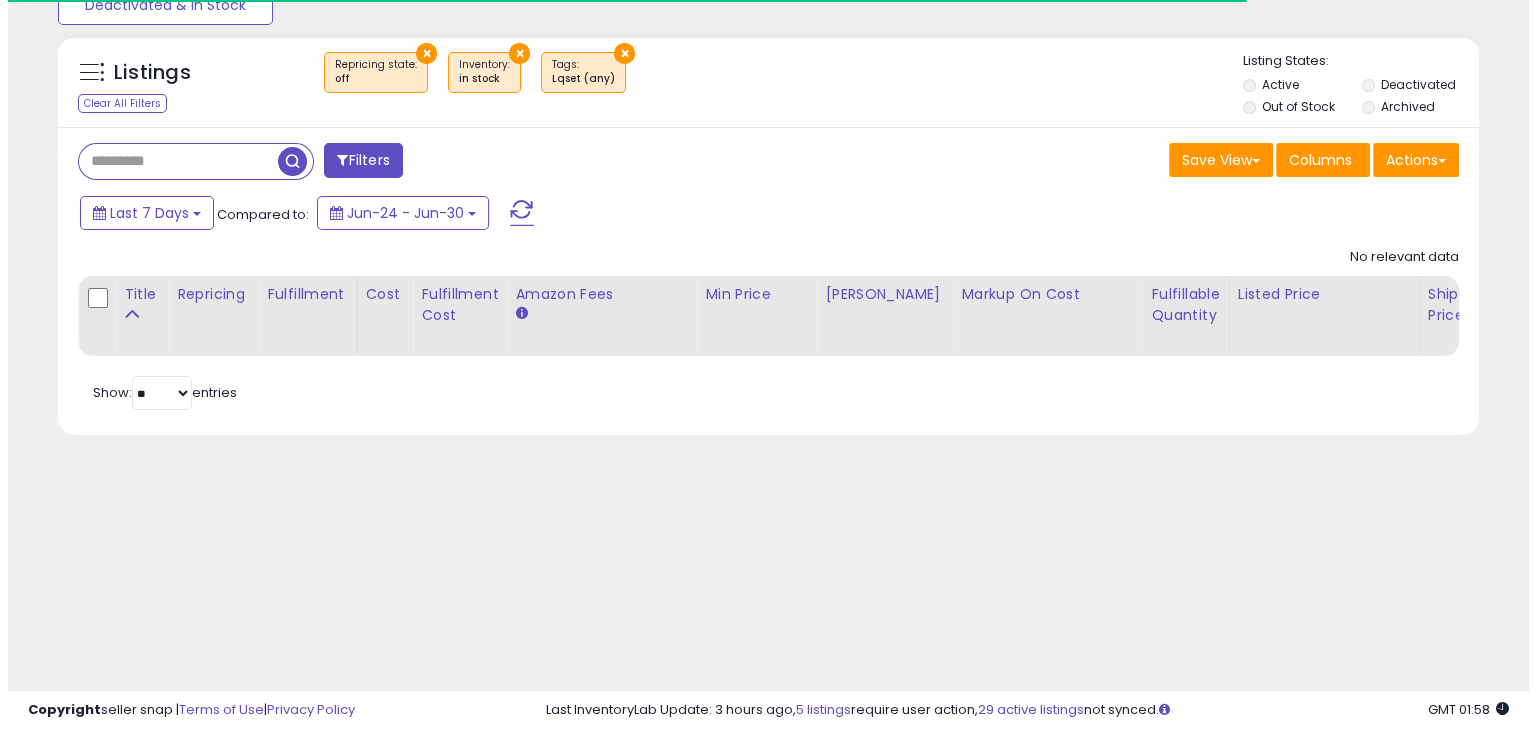 scroll, scrollTop: 165, scrollLeft: 0, axis: vertical 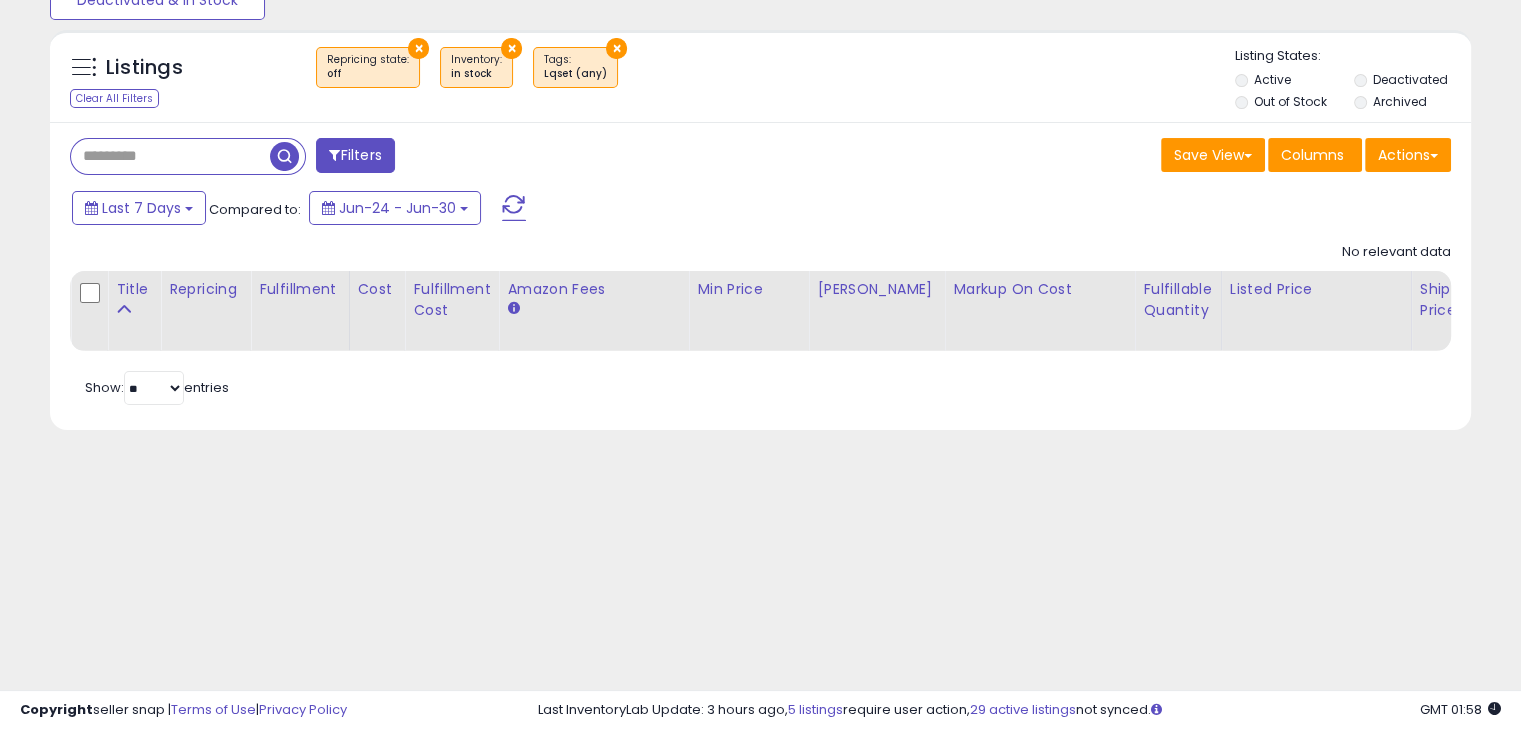 click on "Filters" at bounding box center [355, 155] 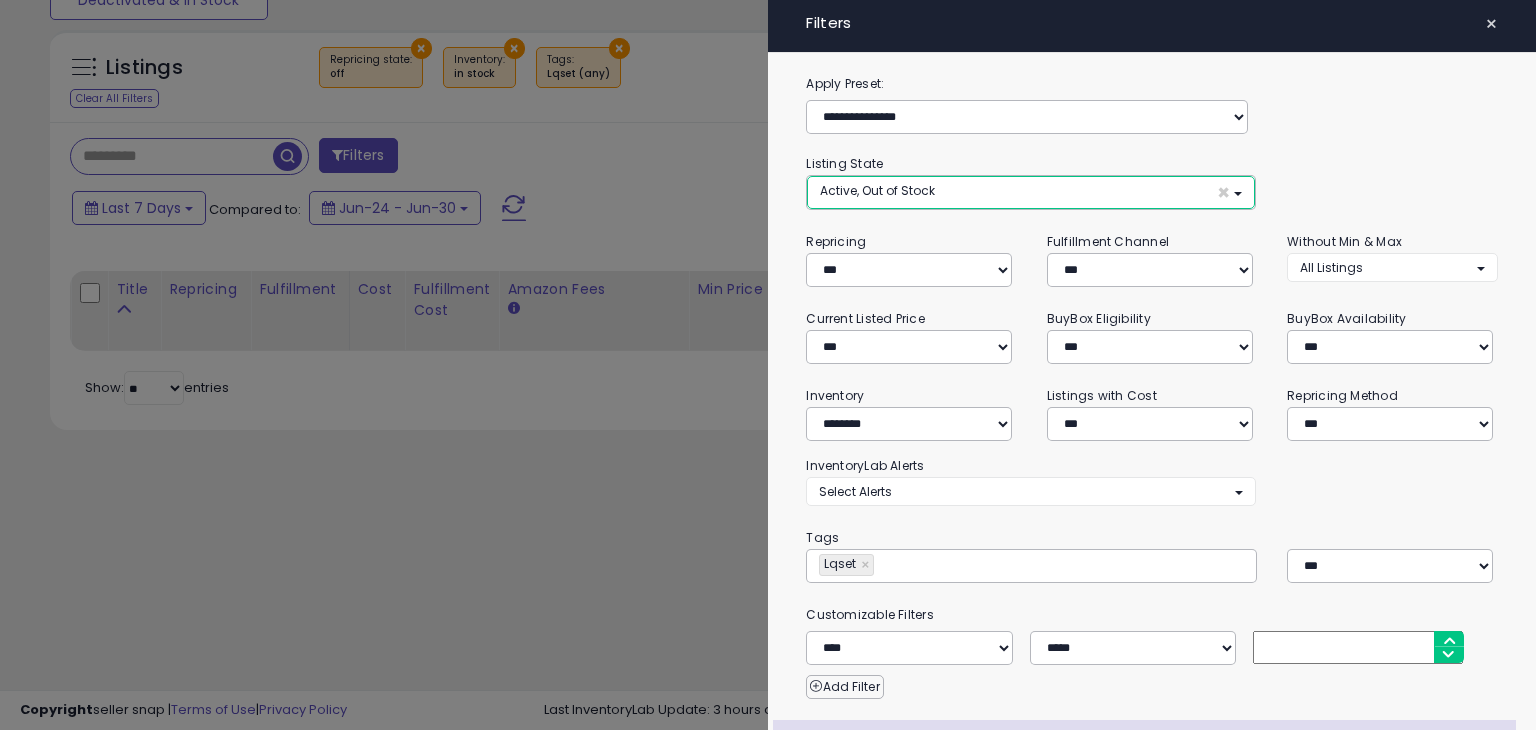 click on "Active, Out of Stock
×" at bounding box center [1030, 192] 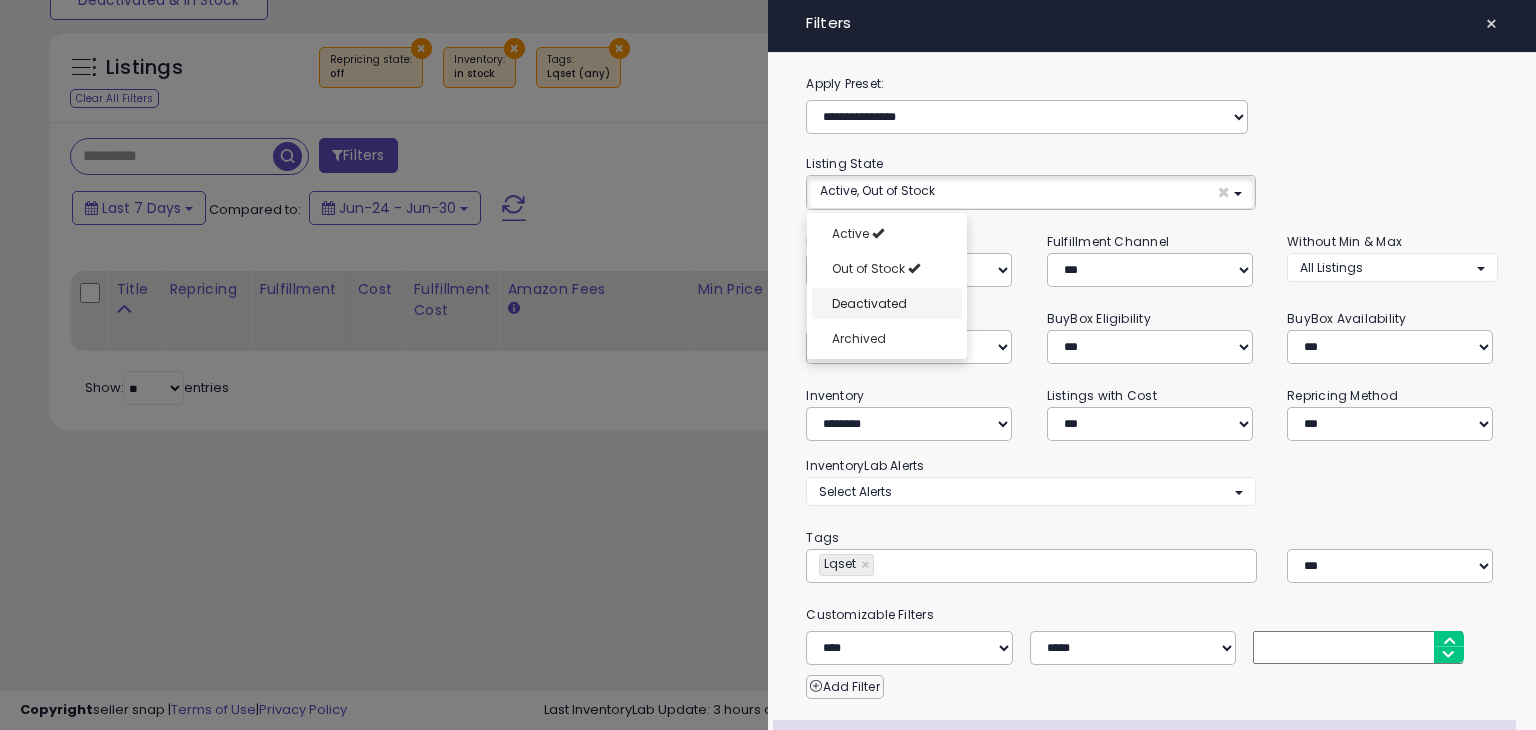 click on "Deactivated" at bounding box center (869, 303) 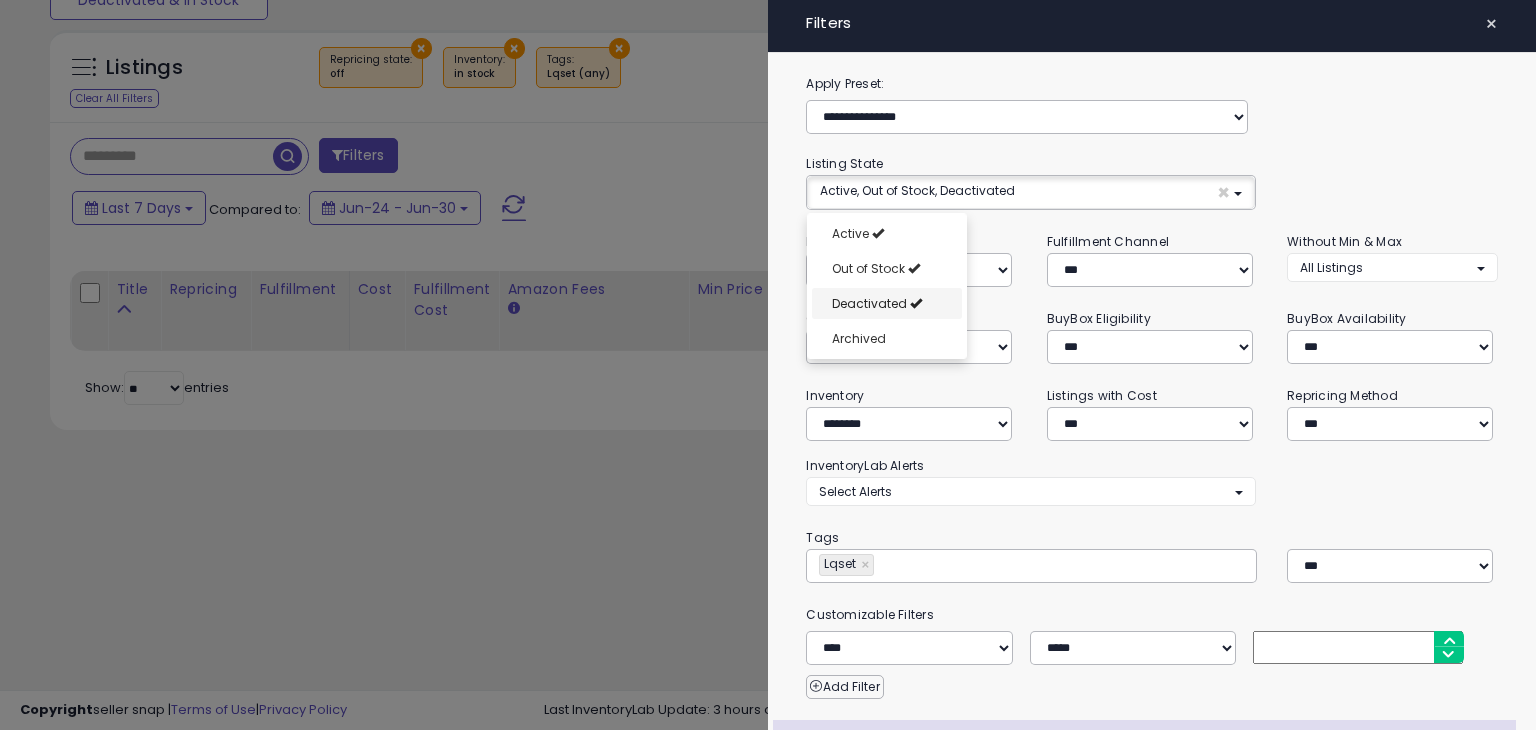 scroll, scrollTop: 16, scrollLeft: 0, axis: vertical 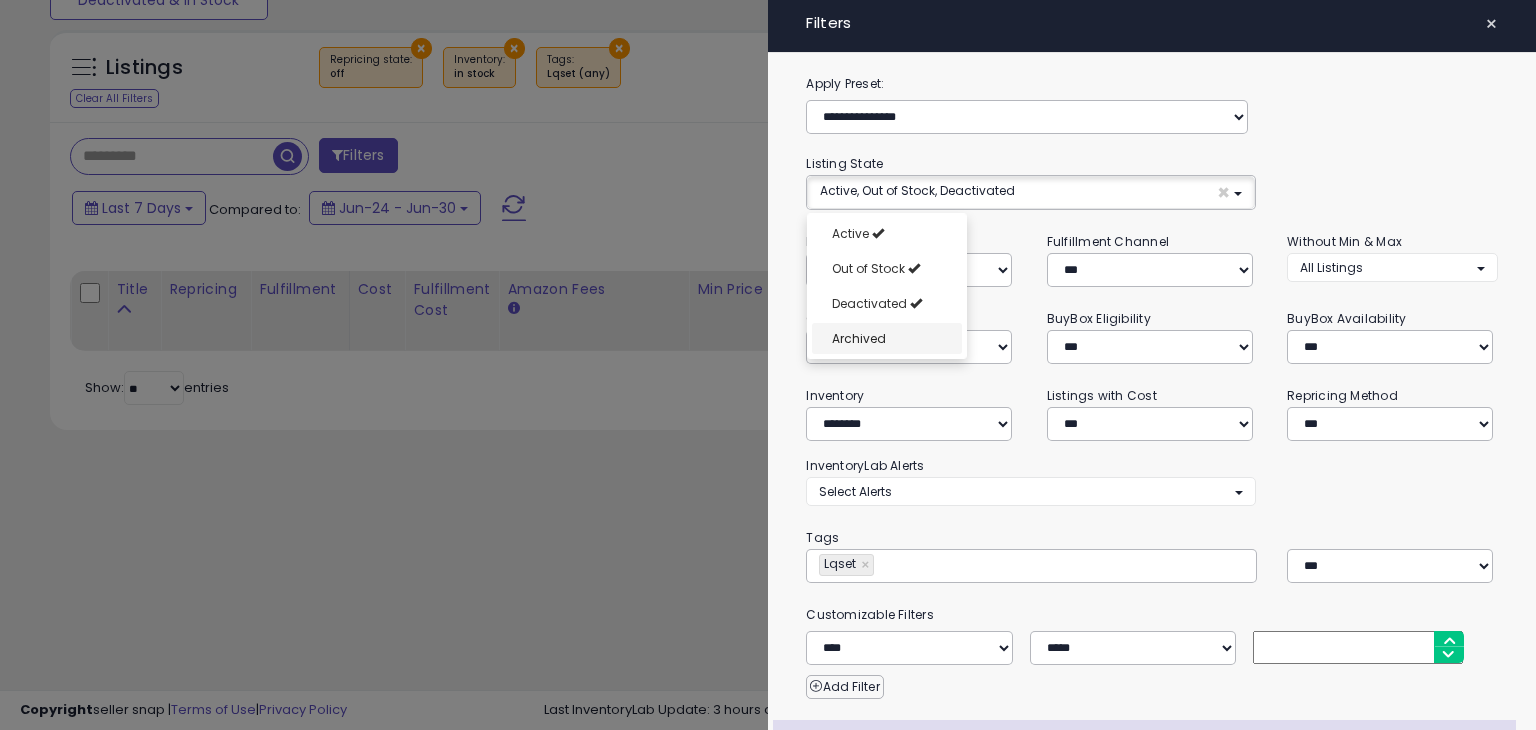 select on "**********" 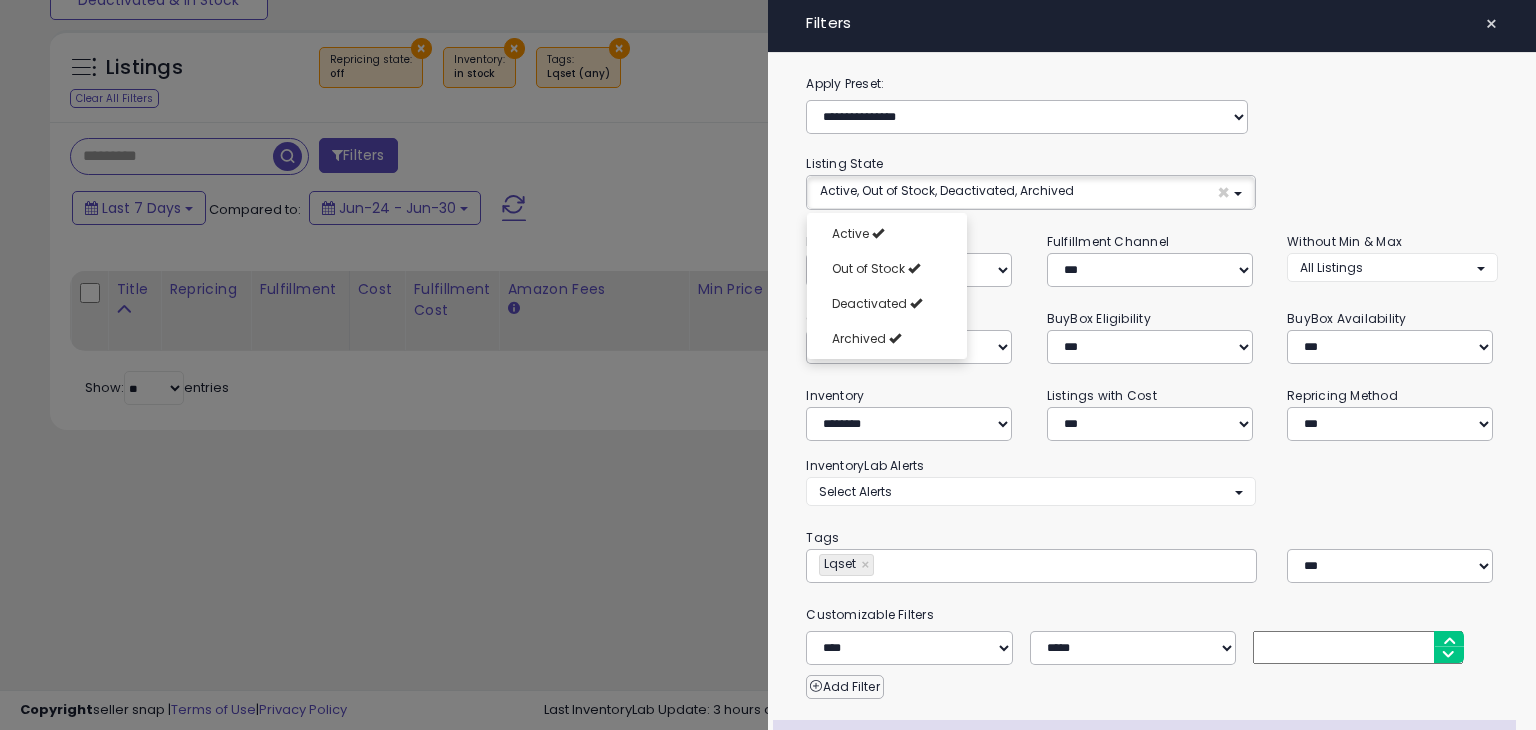 click on "**********" at bounding box center (1152, 497) 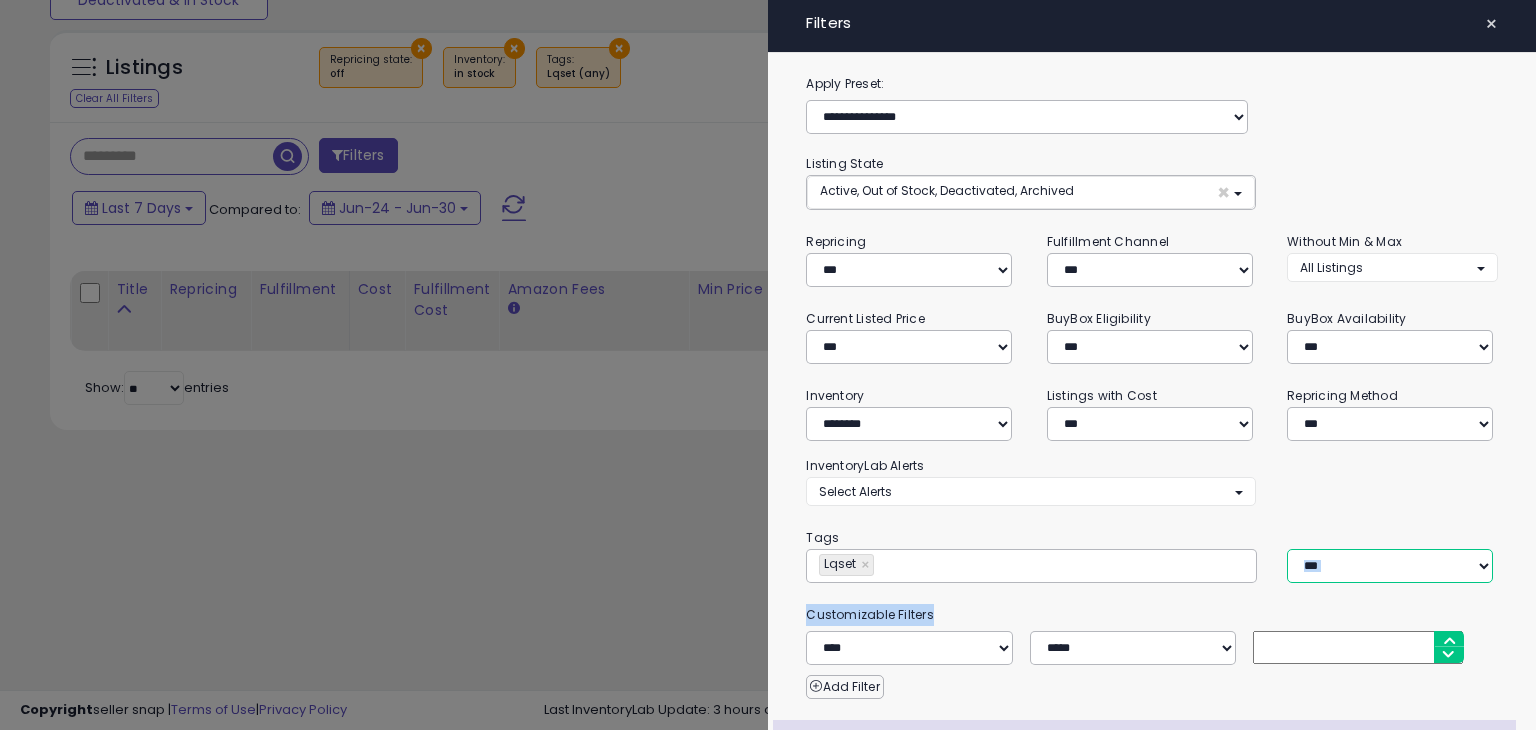 click on "***
***
****" at bounding box center (1390, 566) 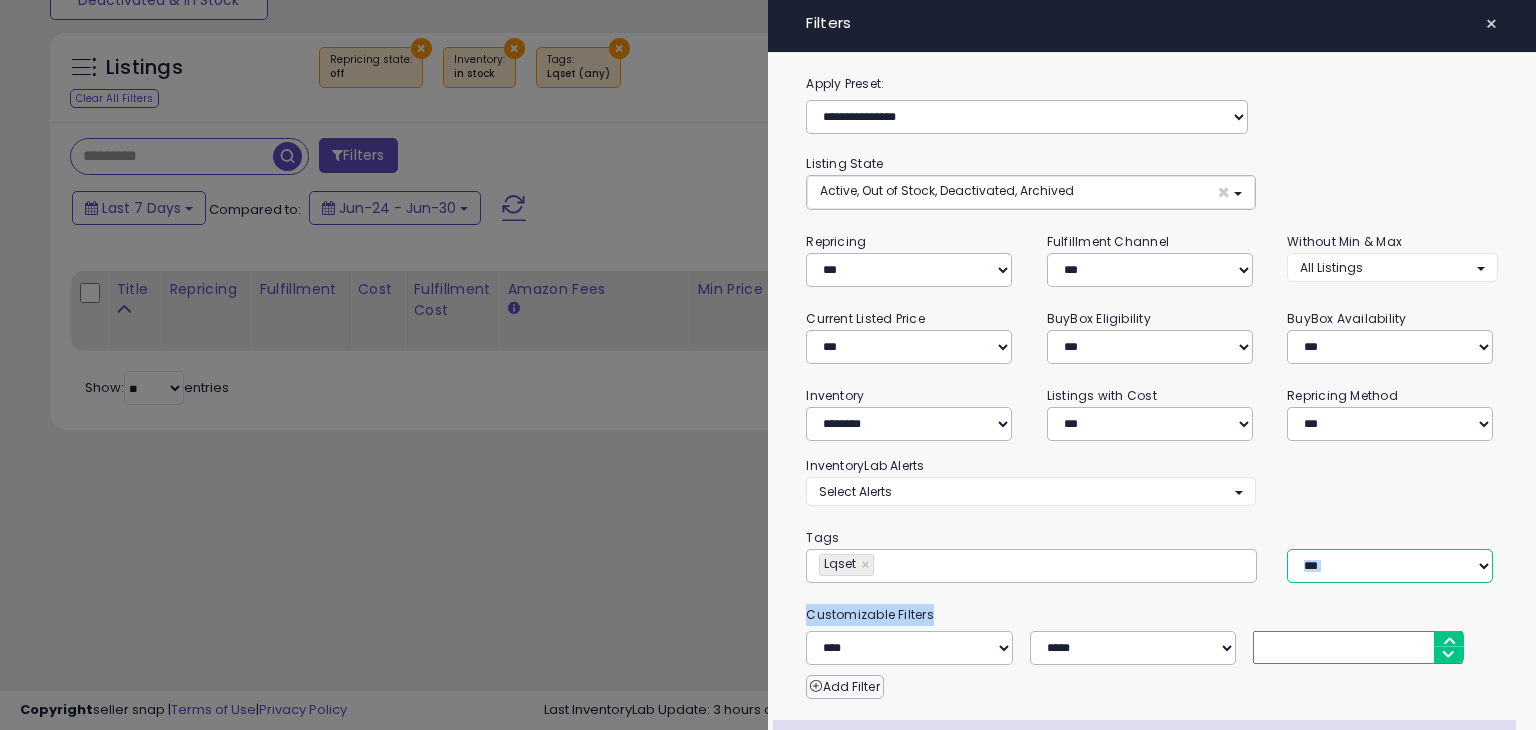 select on "***" 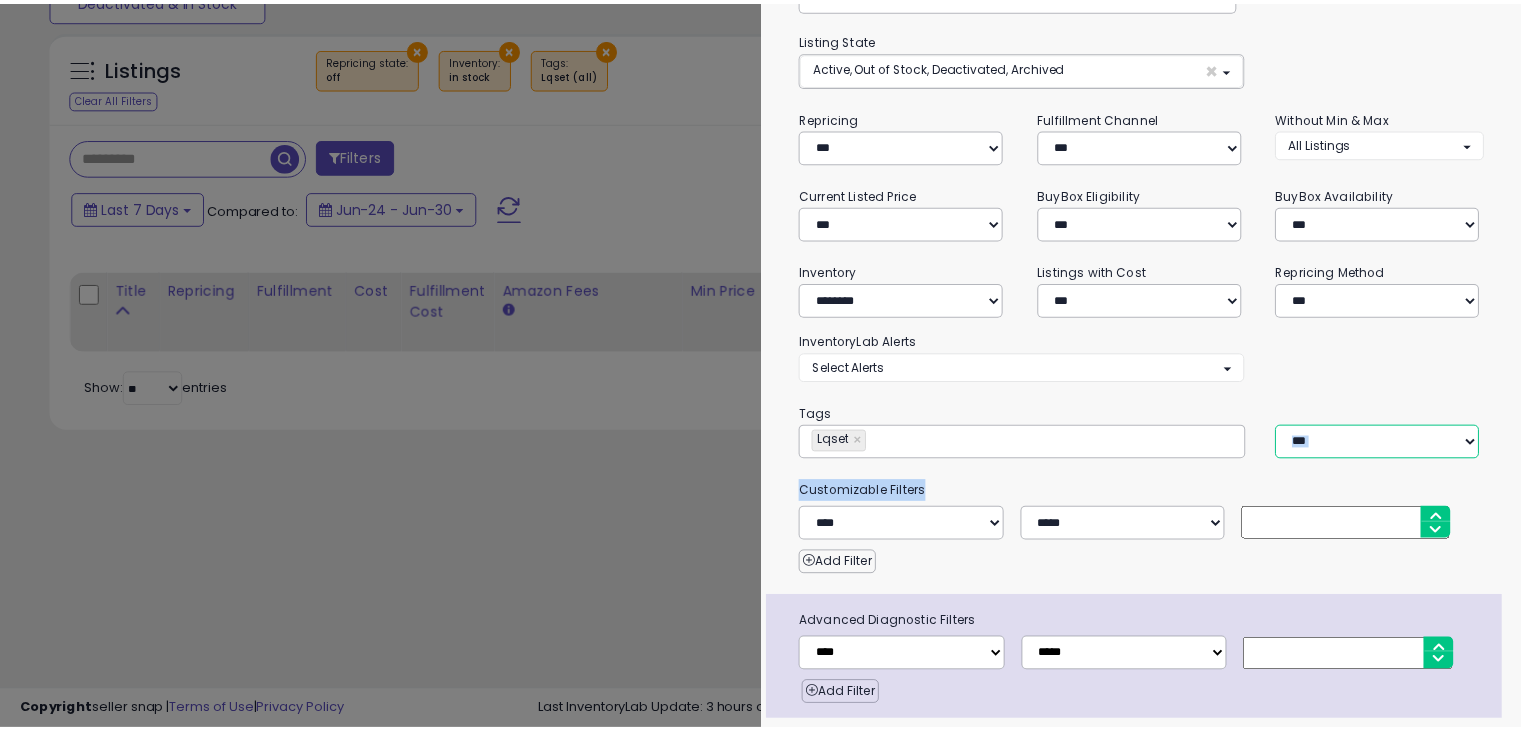 scroll, scrollTop: 184, scrollLeft: 0, axis: vertical 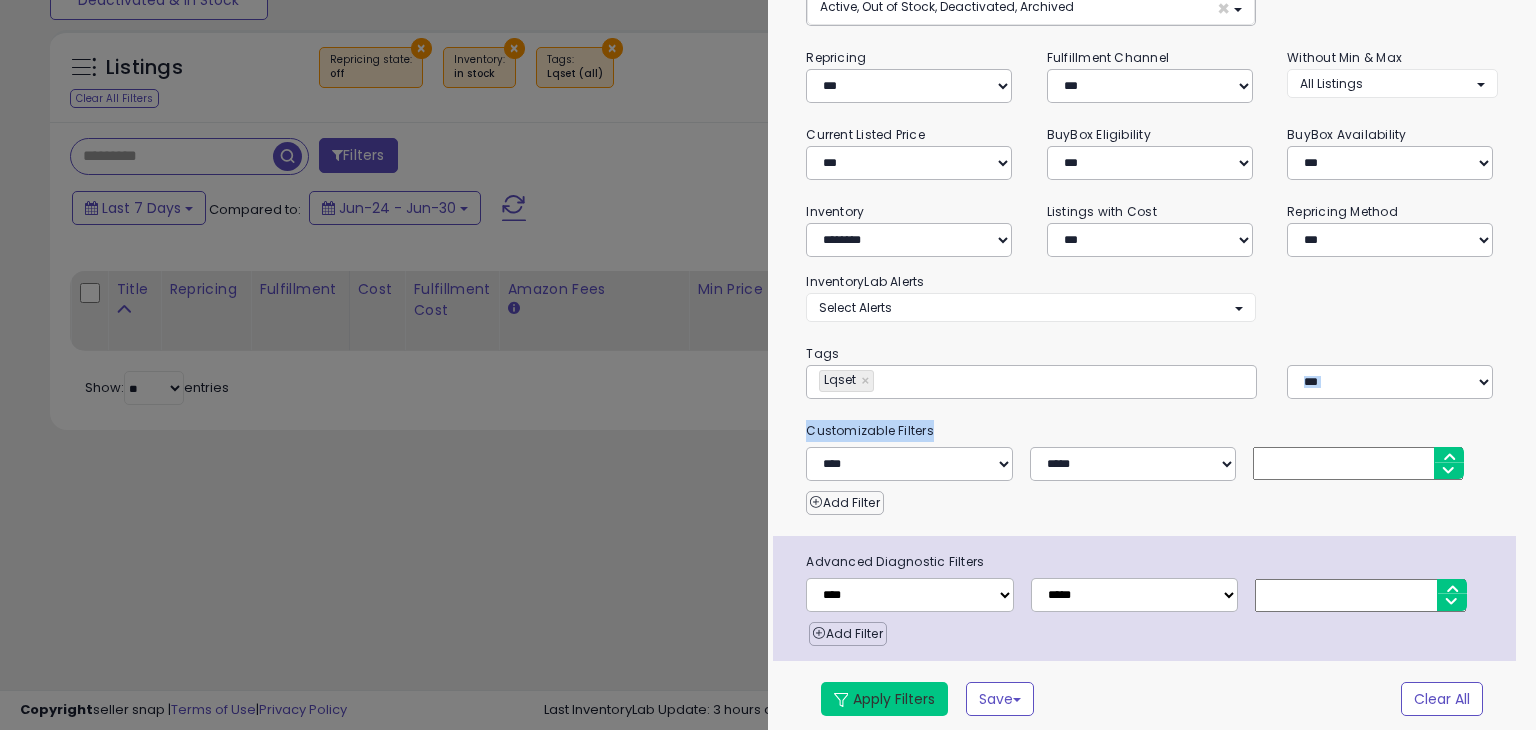 click on "Apply Filters" at bounding box center [884, 699] 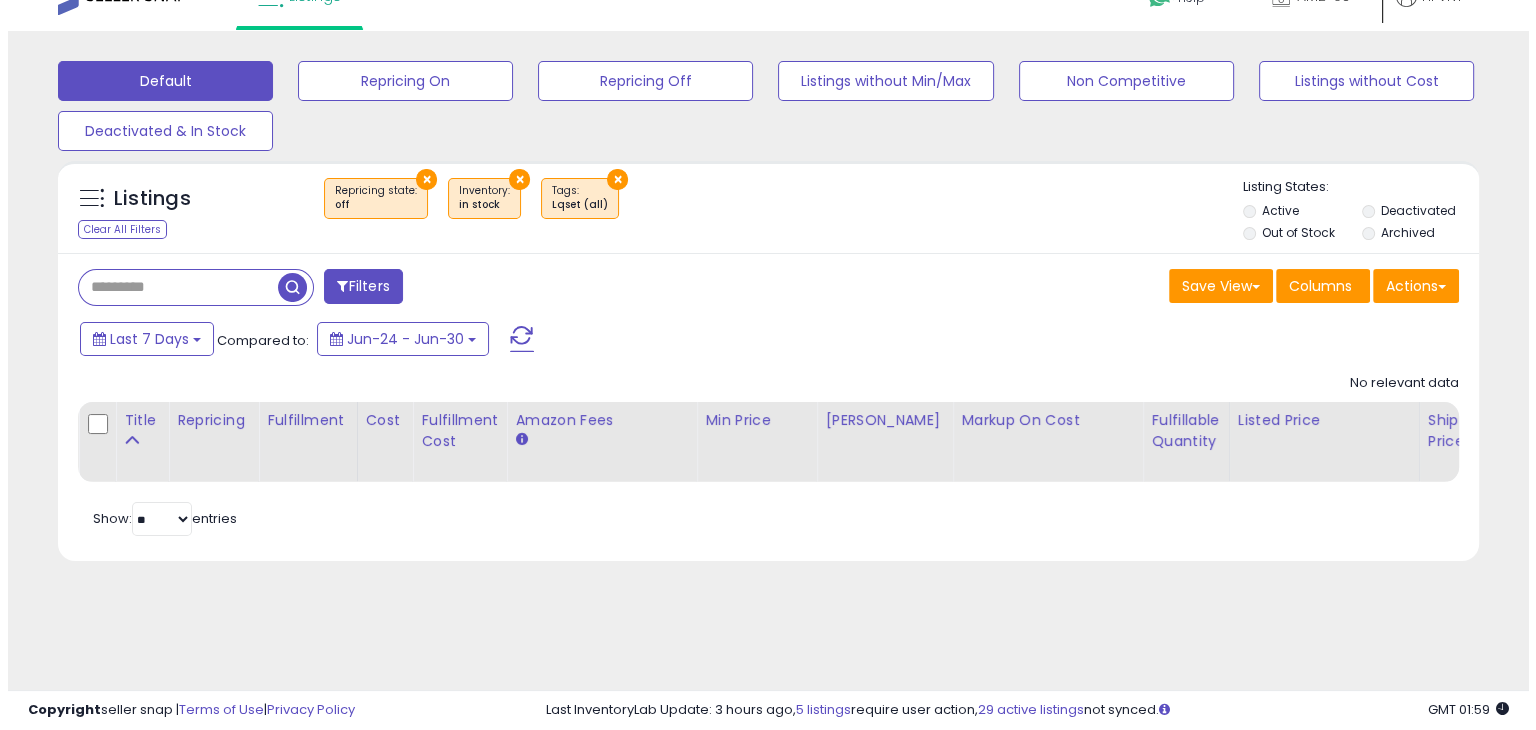 scroll, scrollTop: 0, scrollLeft: 0, axis: both 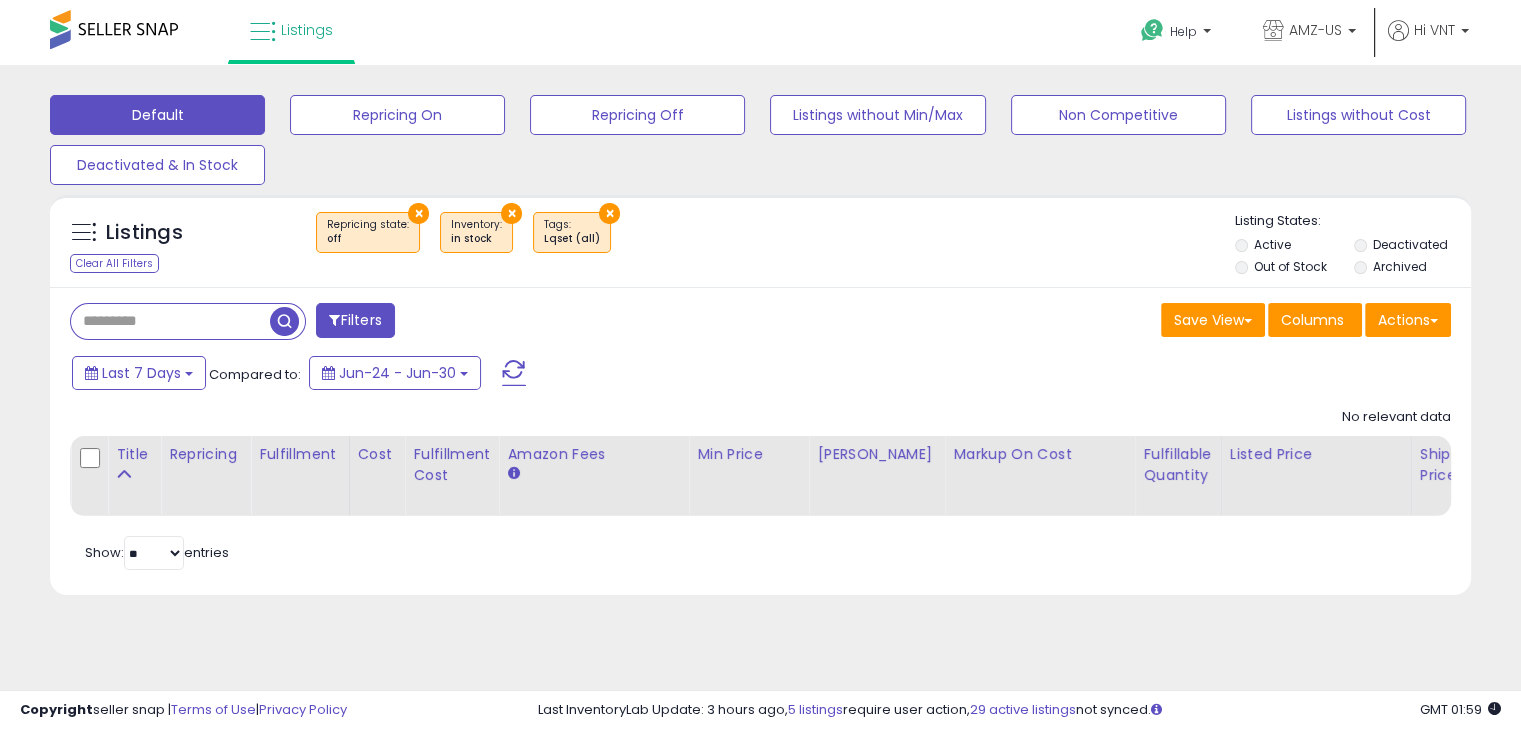 click on "Filters
Save View
Save As New View
Update Current View
Columns" at bounding box center [760, 441] 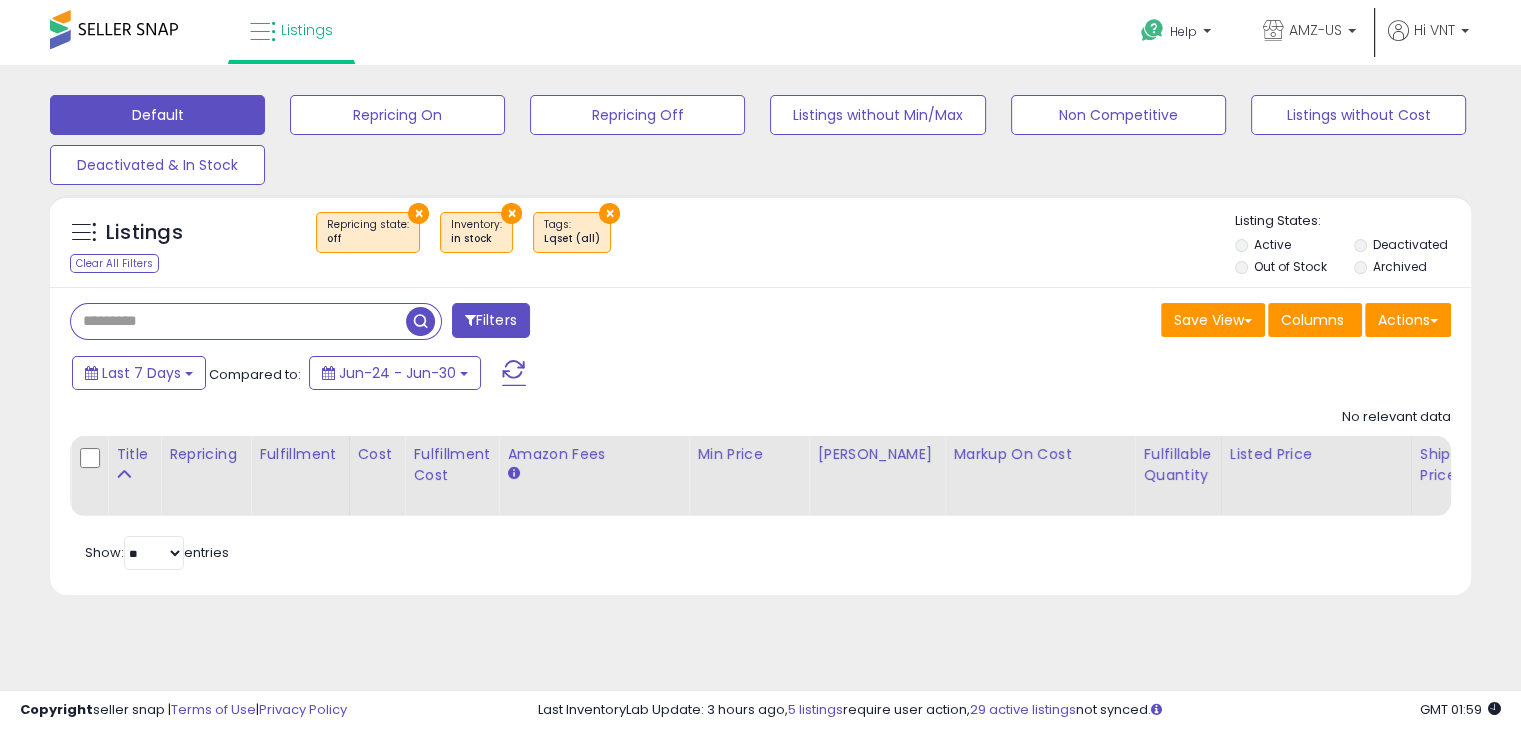 click at bounding box center [238, 321] 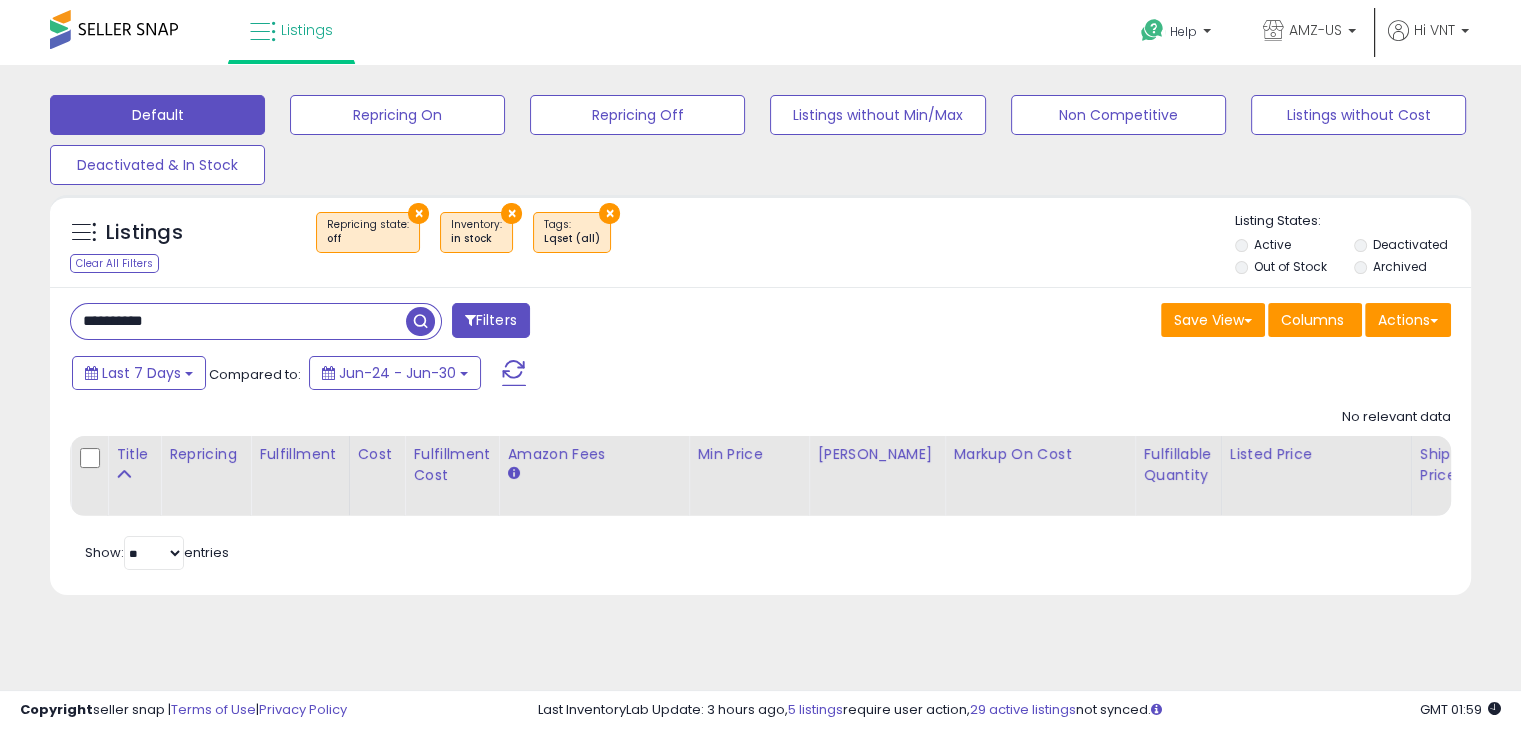 type on "**********" 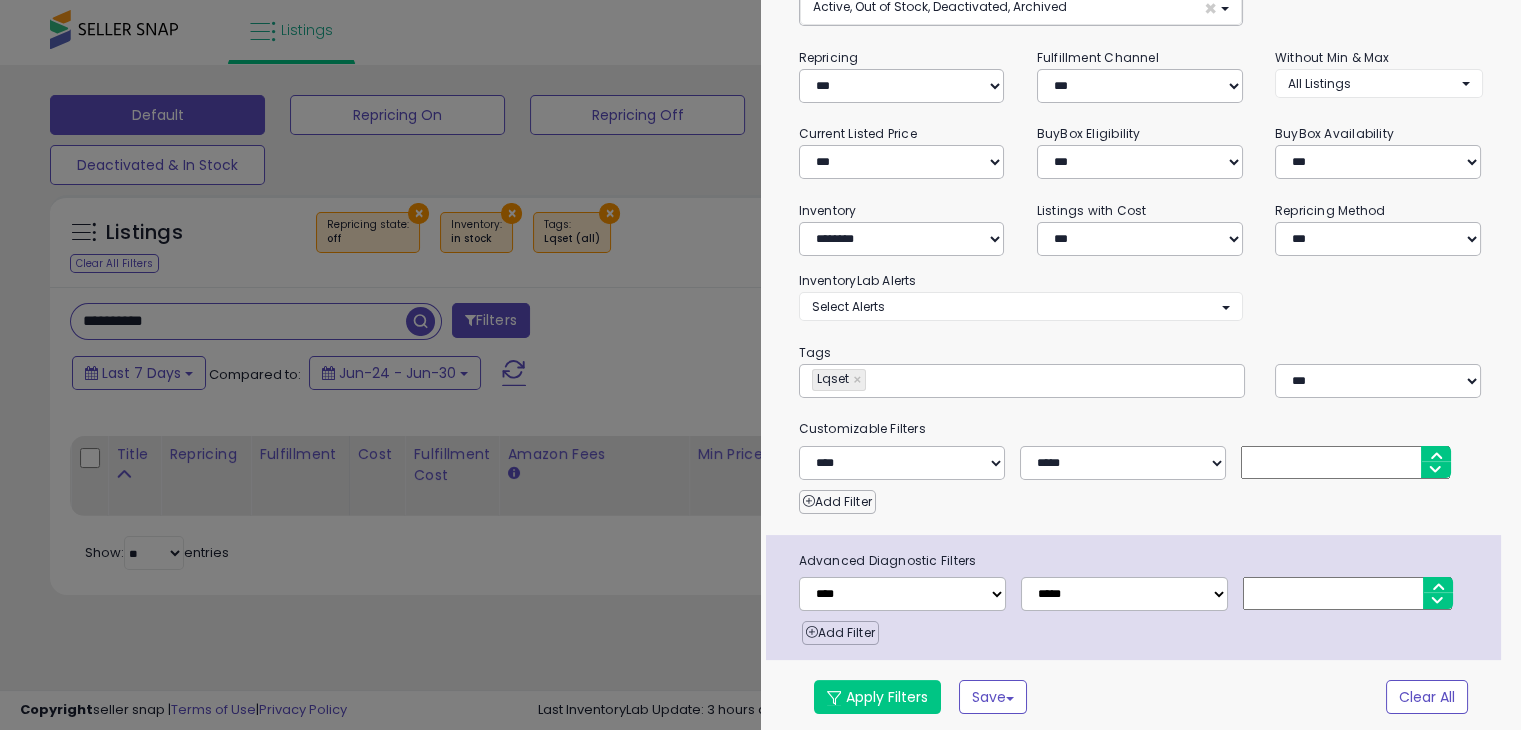 scroll, scrollTop: 182, scrollLeft: 0, axis: vertical 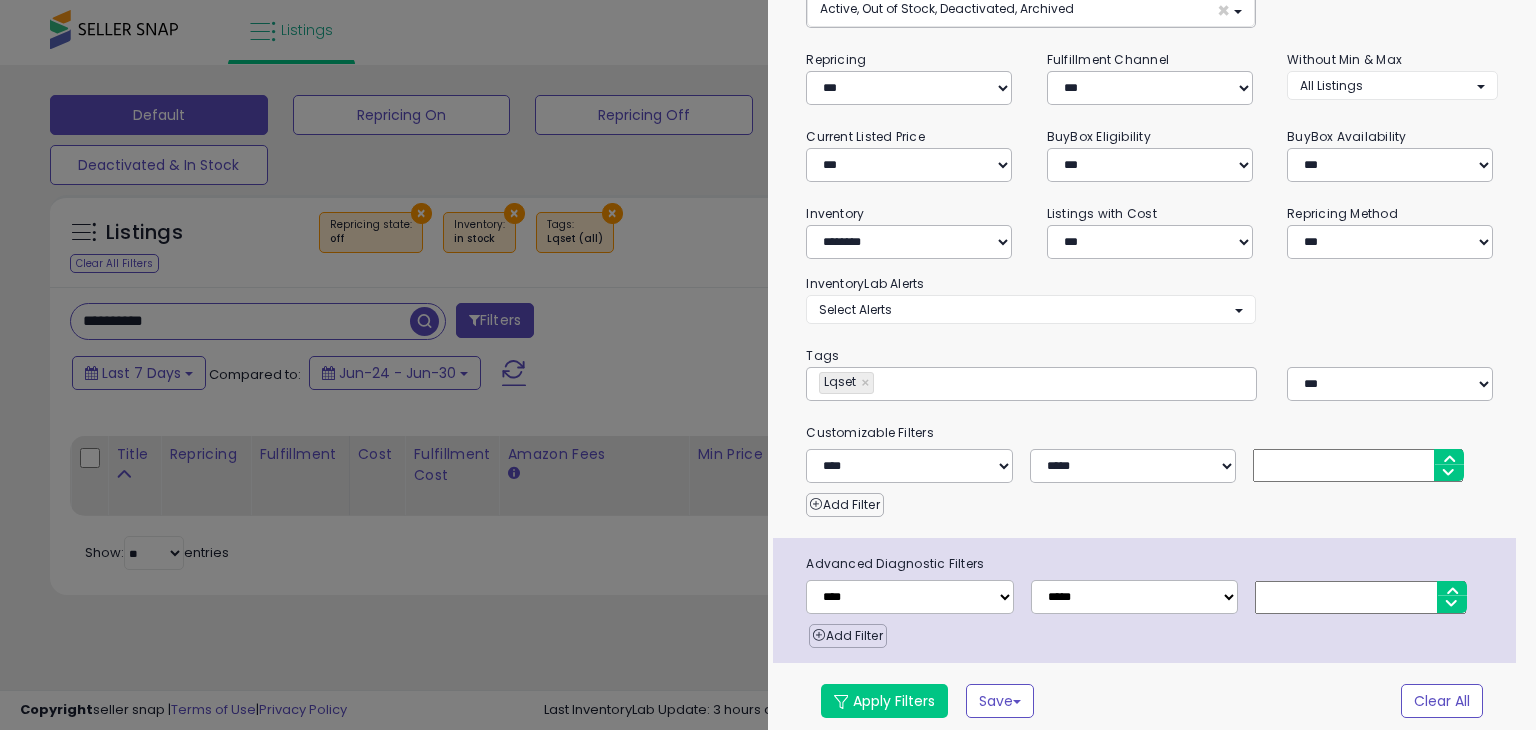drag, startPoint x: 243, startPoint y: 332, endPoint x: 234, endPoint y: 327, distance: 10.29563 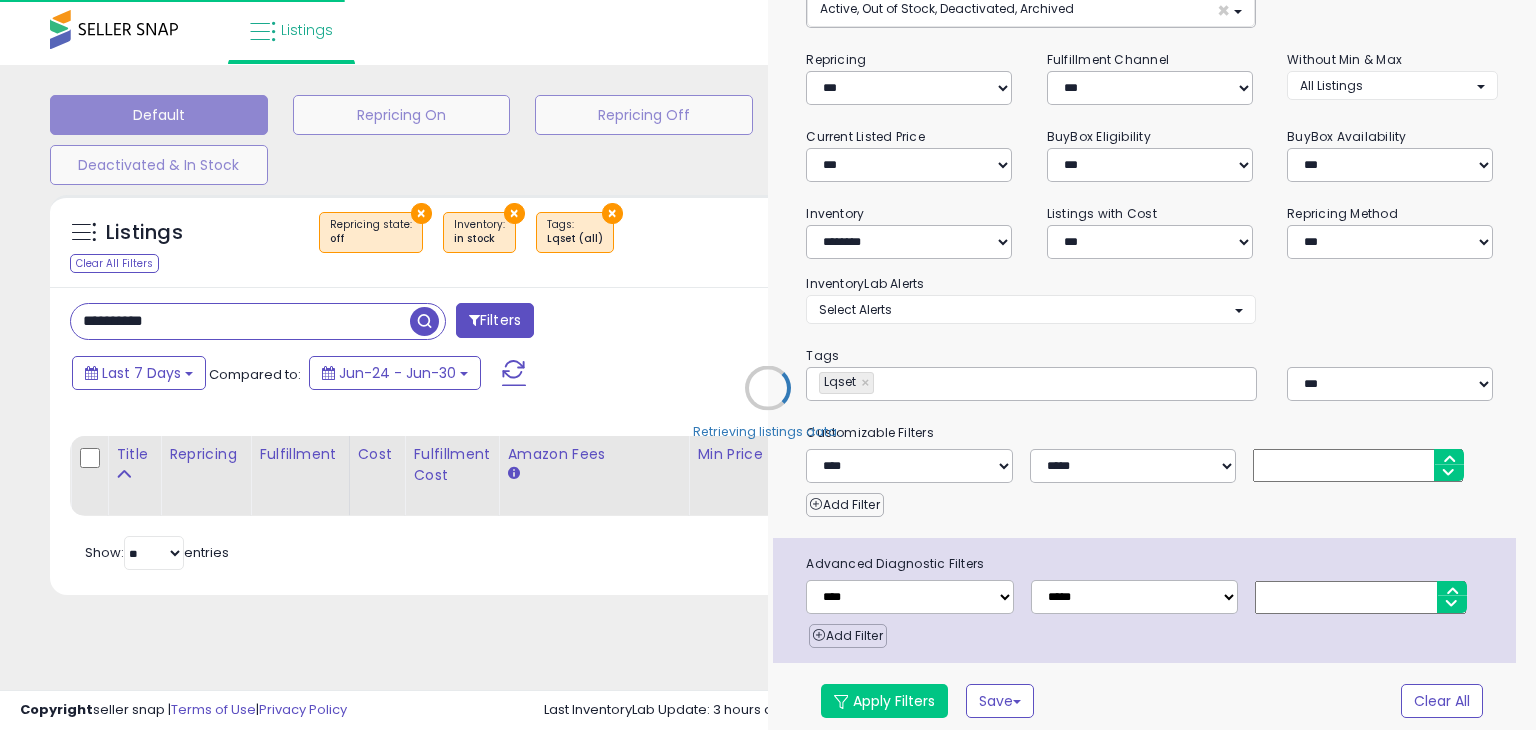 click on "Retrieving listings data.." at bounding box center [768, 402] 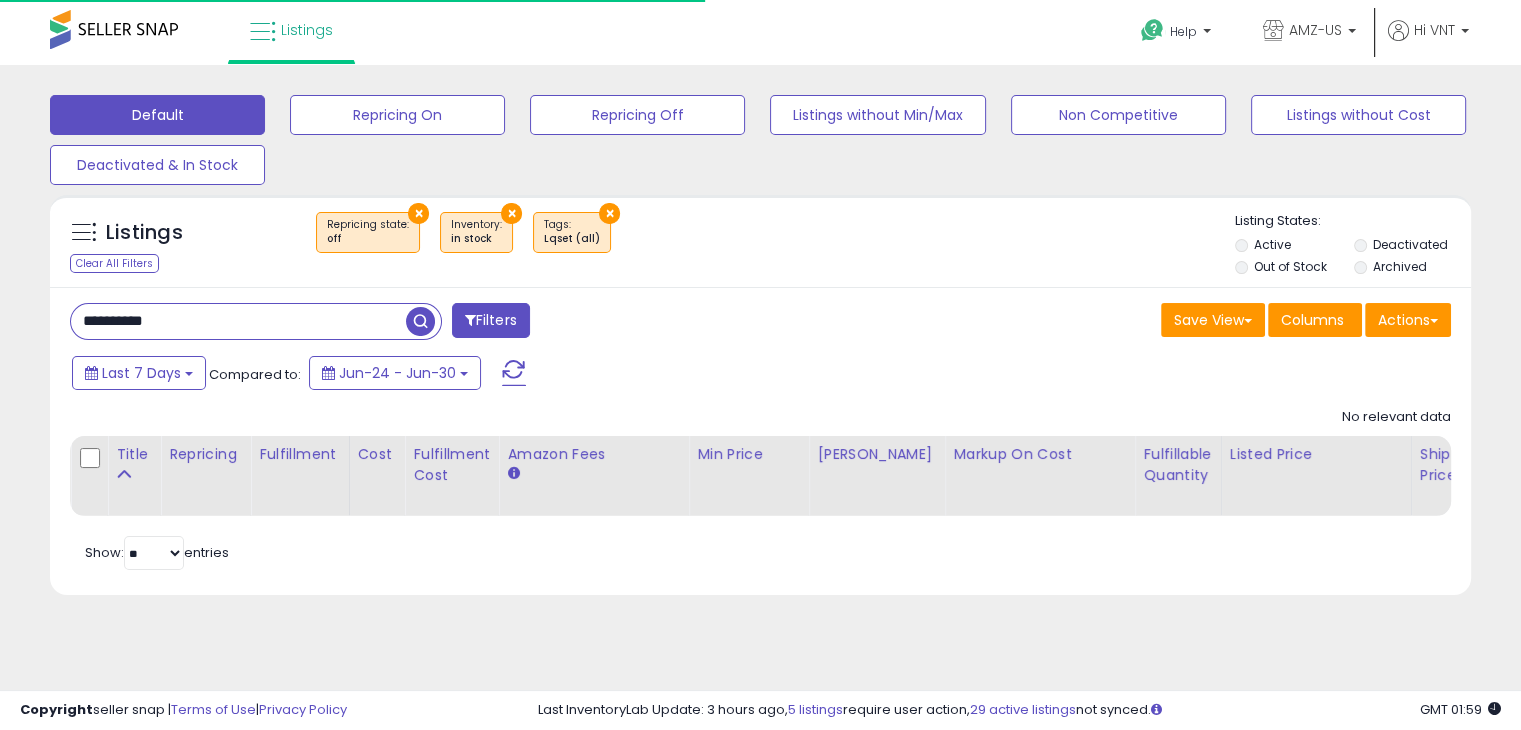 click on "**********" at bounding box center (238, 321) 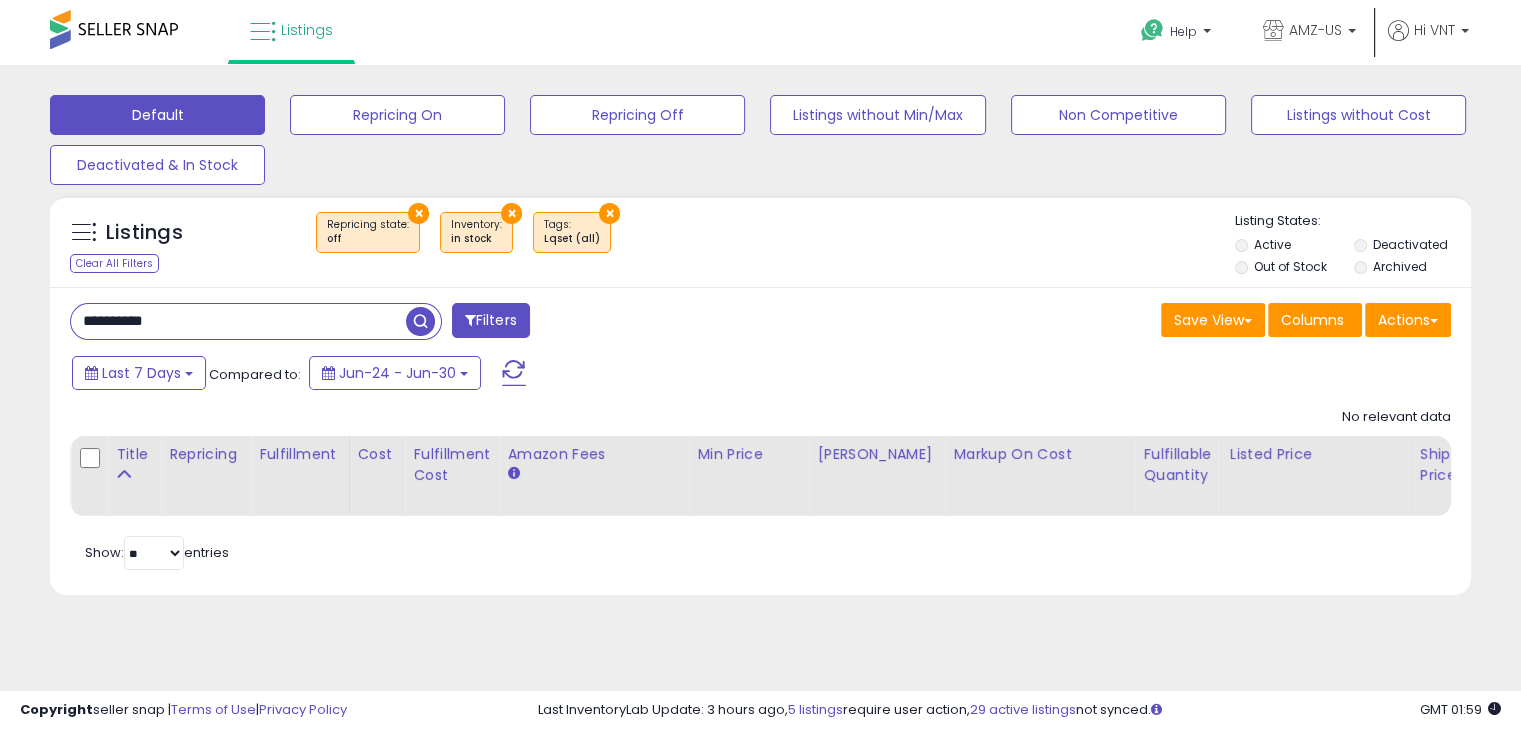 scroll, scrollTop: 165, scrollLeft: 0, axis: vertical 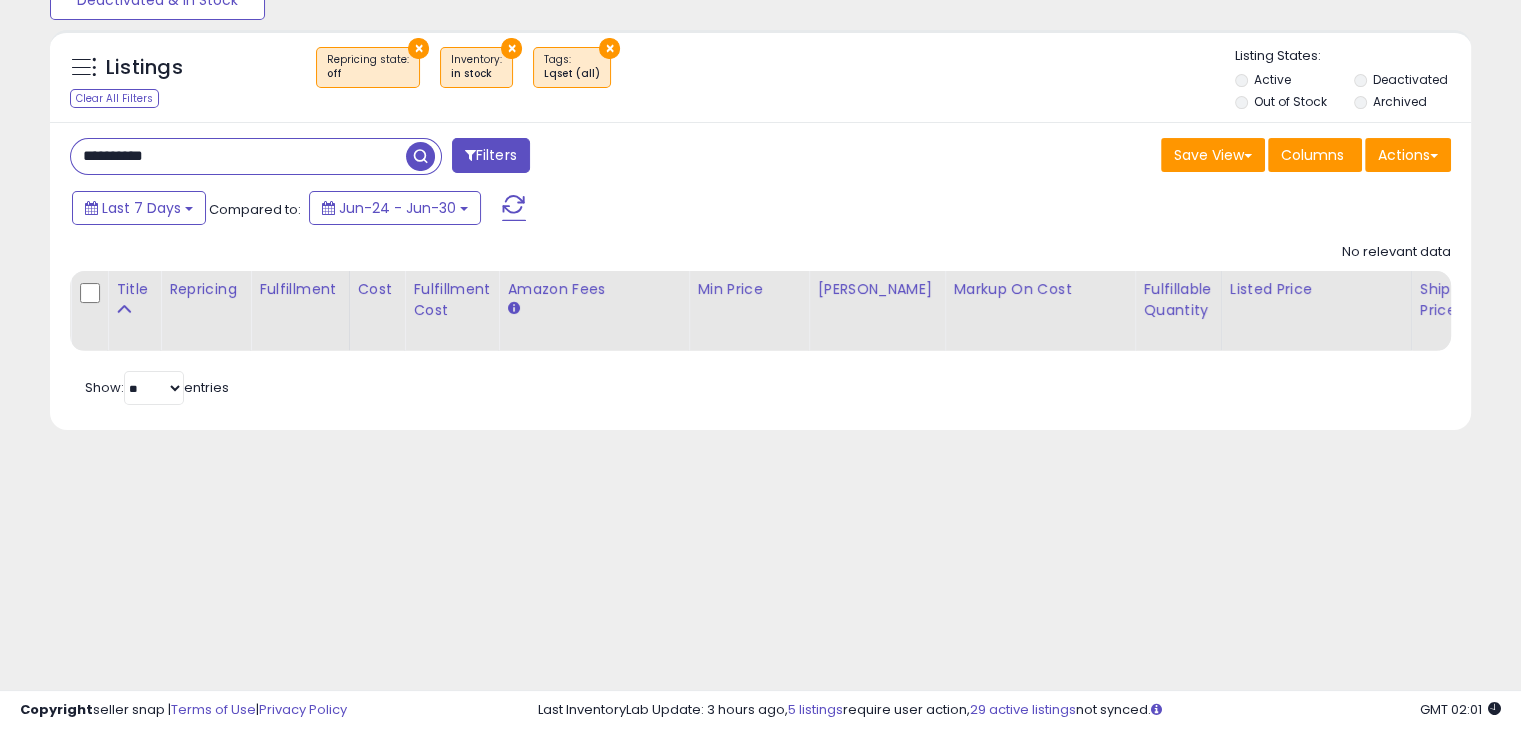 click on "**********" at bounding box center [238, 156] 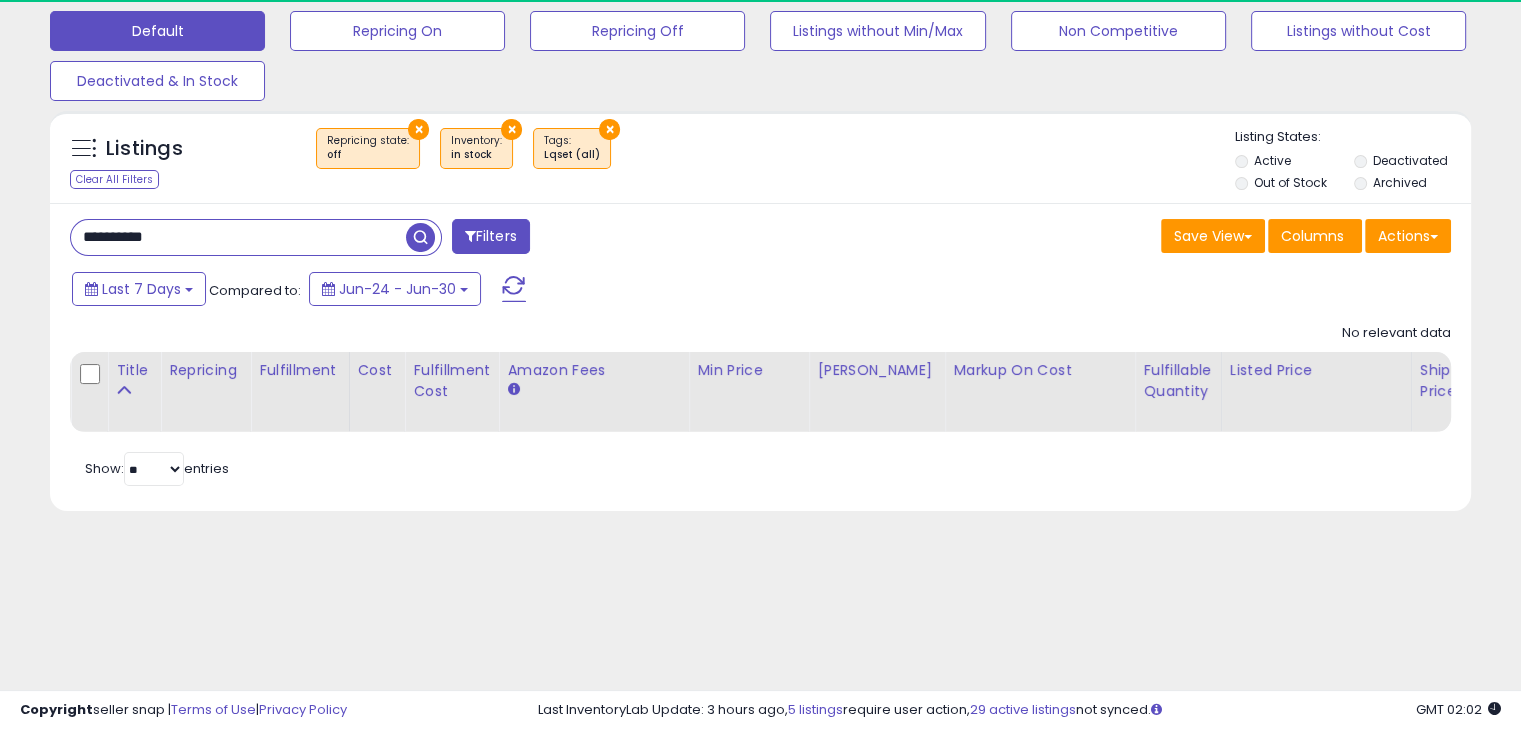 scroll, scrollTop: 0, scrollLeft: 0, axis: both 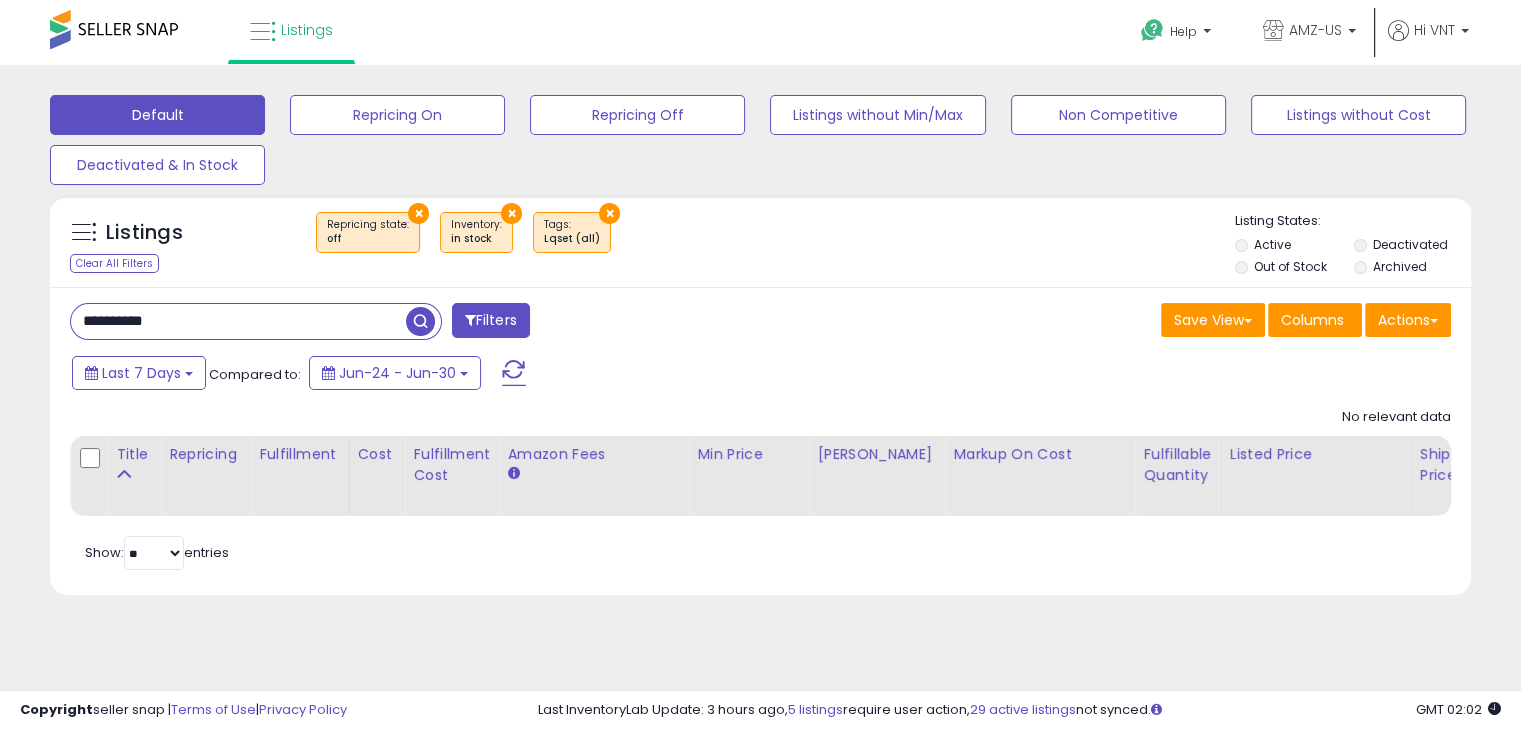 type 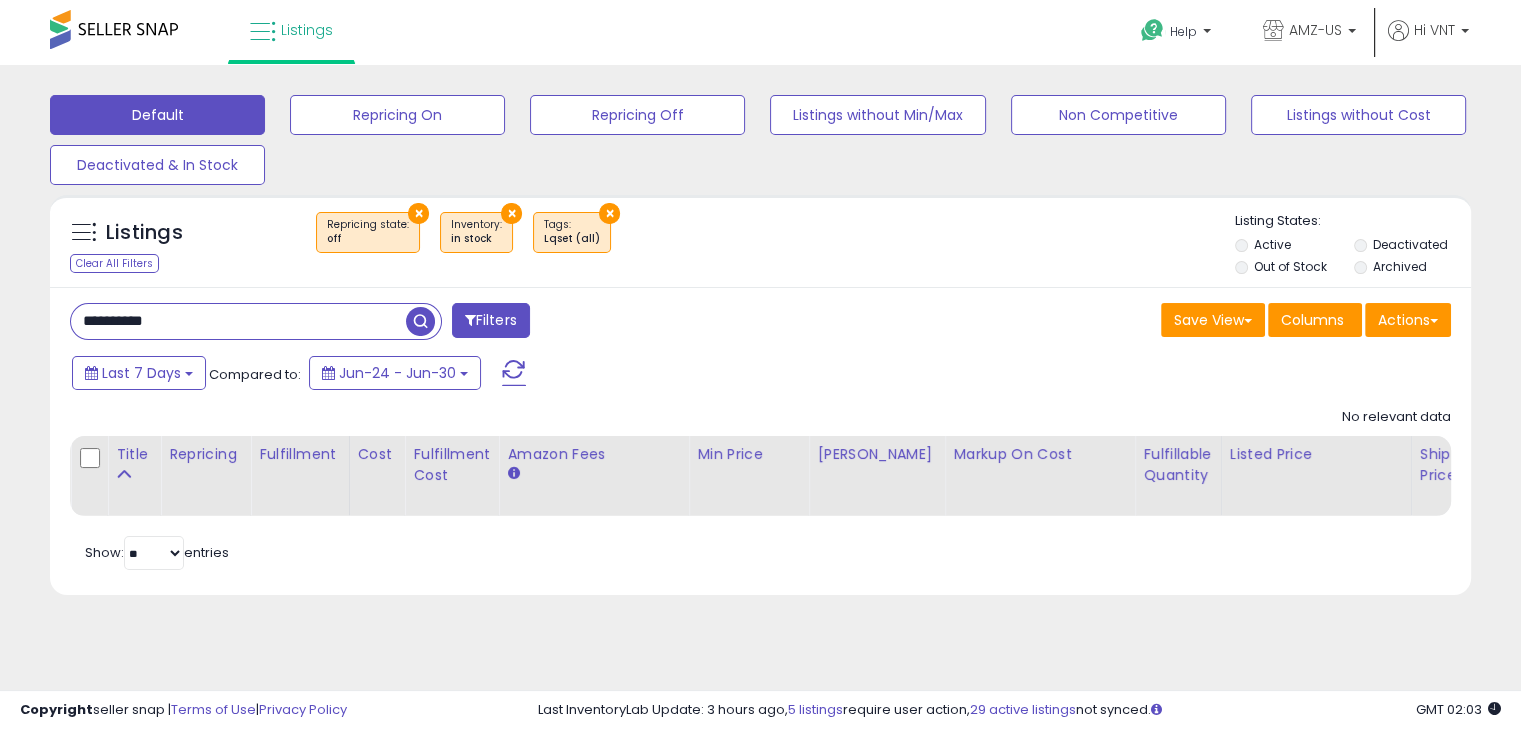 click on "**********" at bounding box center (238, 321) 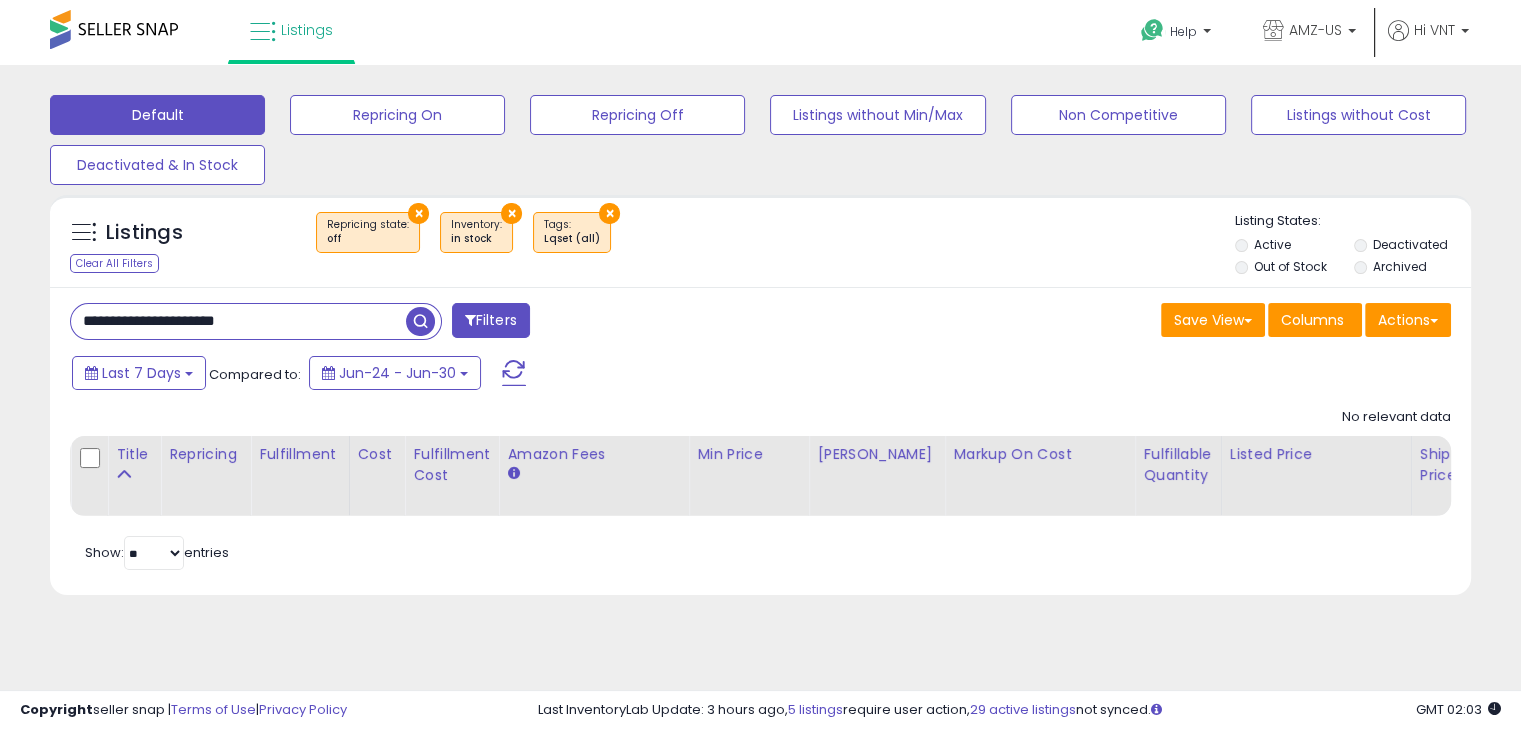 type on "**********" 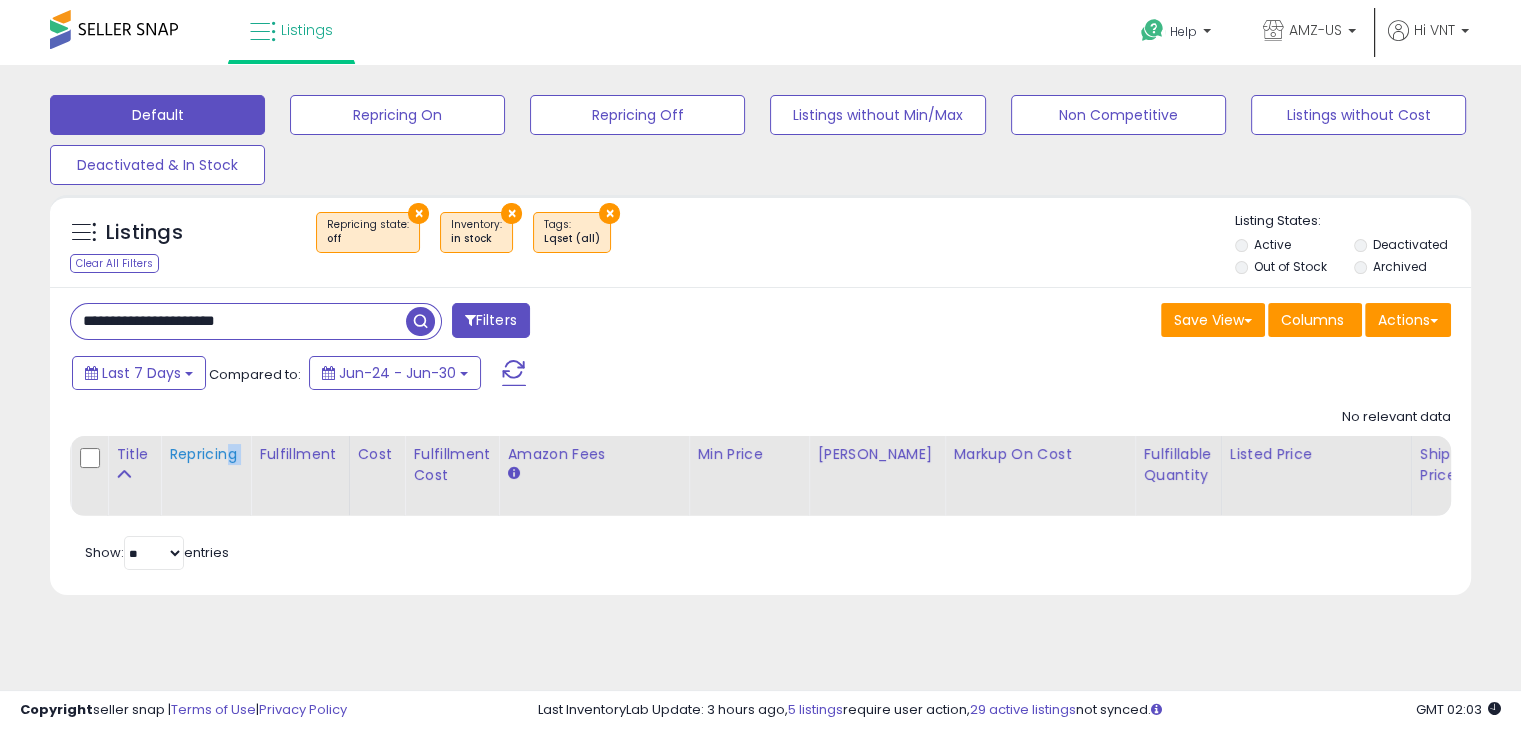 drag, startPoint x: 226, startPoint y: 513, endPoint x: 240, endPoint y: 515, distance: 14.142136 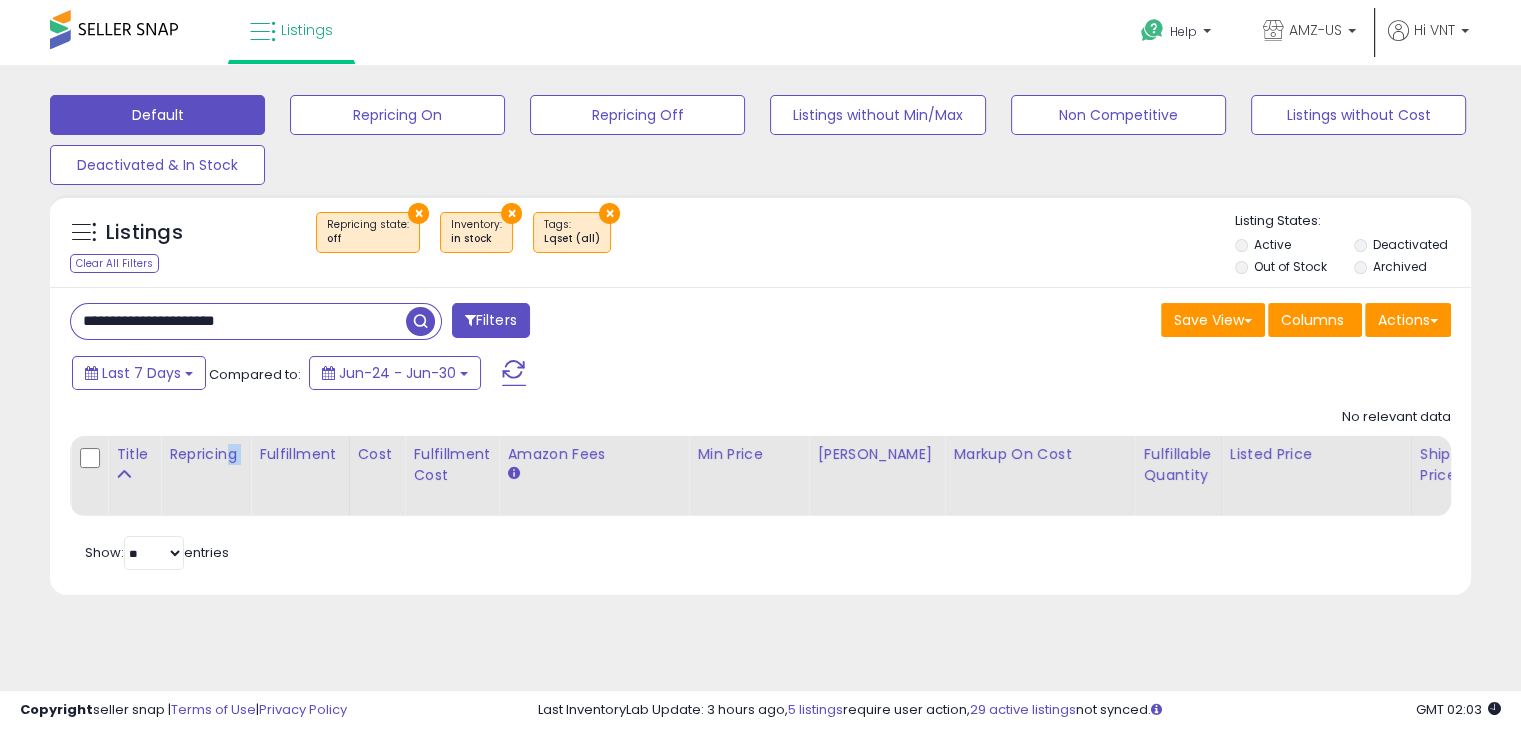 scroll, scrollTop: 0, scrollLeft: 280, axis: horizontal 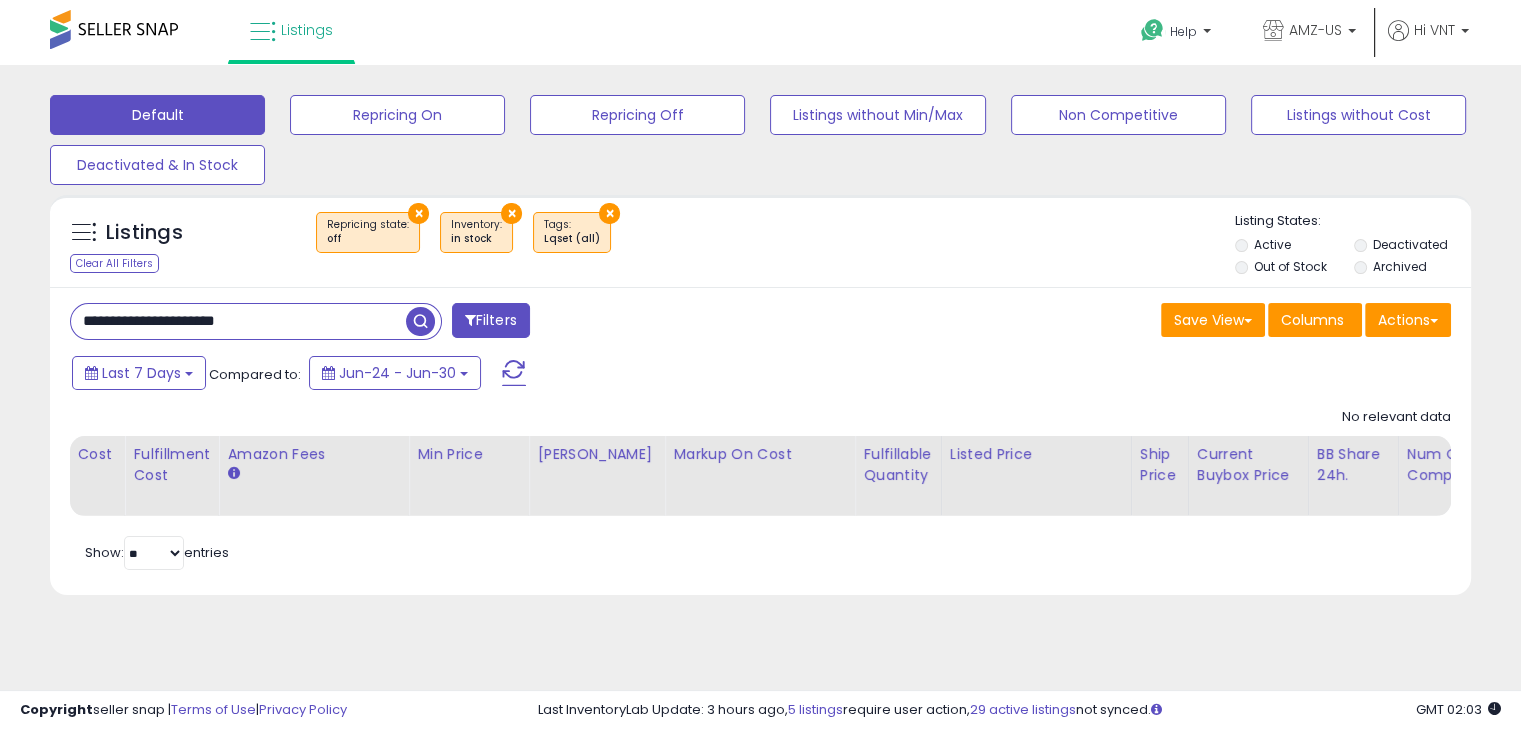 click on "×" at bounding box center [418, 213] 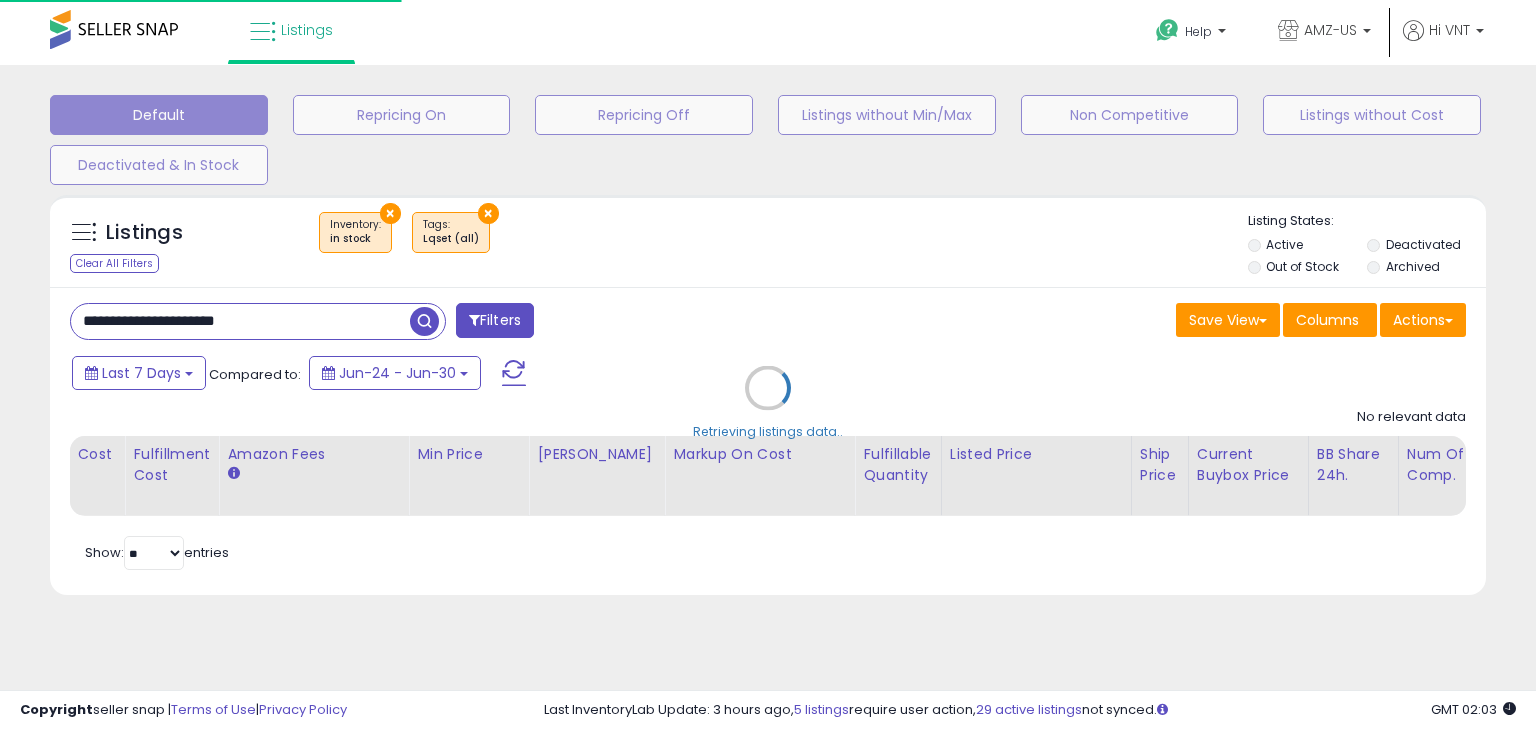 click on "Retrieving listings data.." at bounding box center [768, 402] 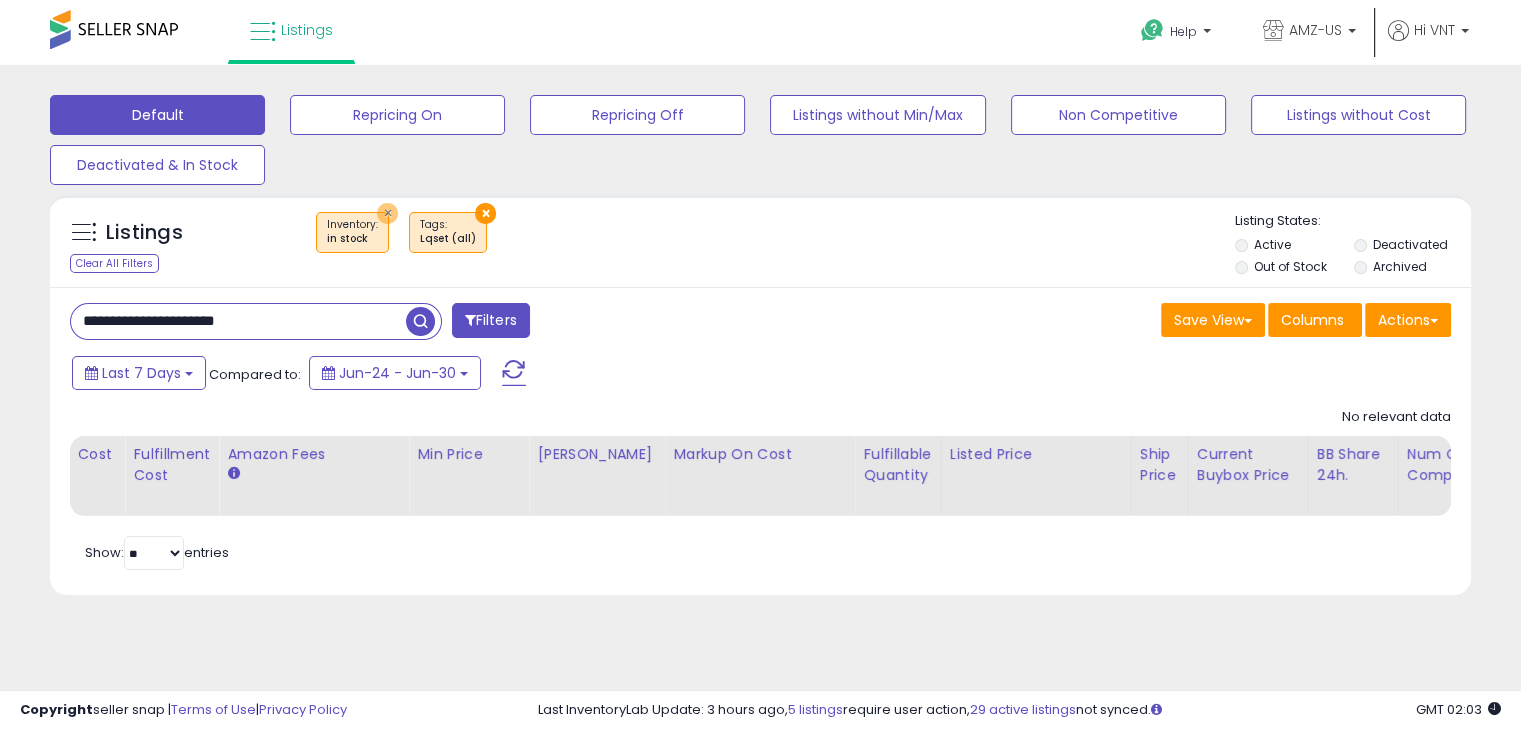 click on "×" at bounding box center [387, 213] 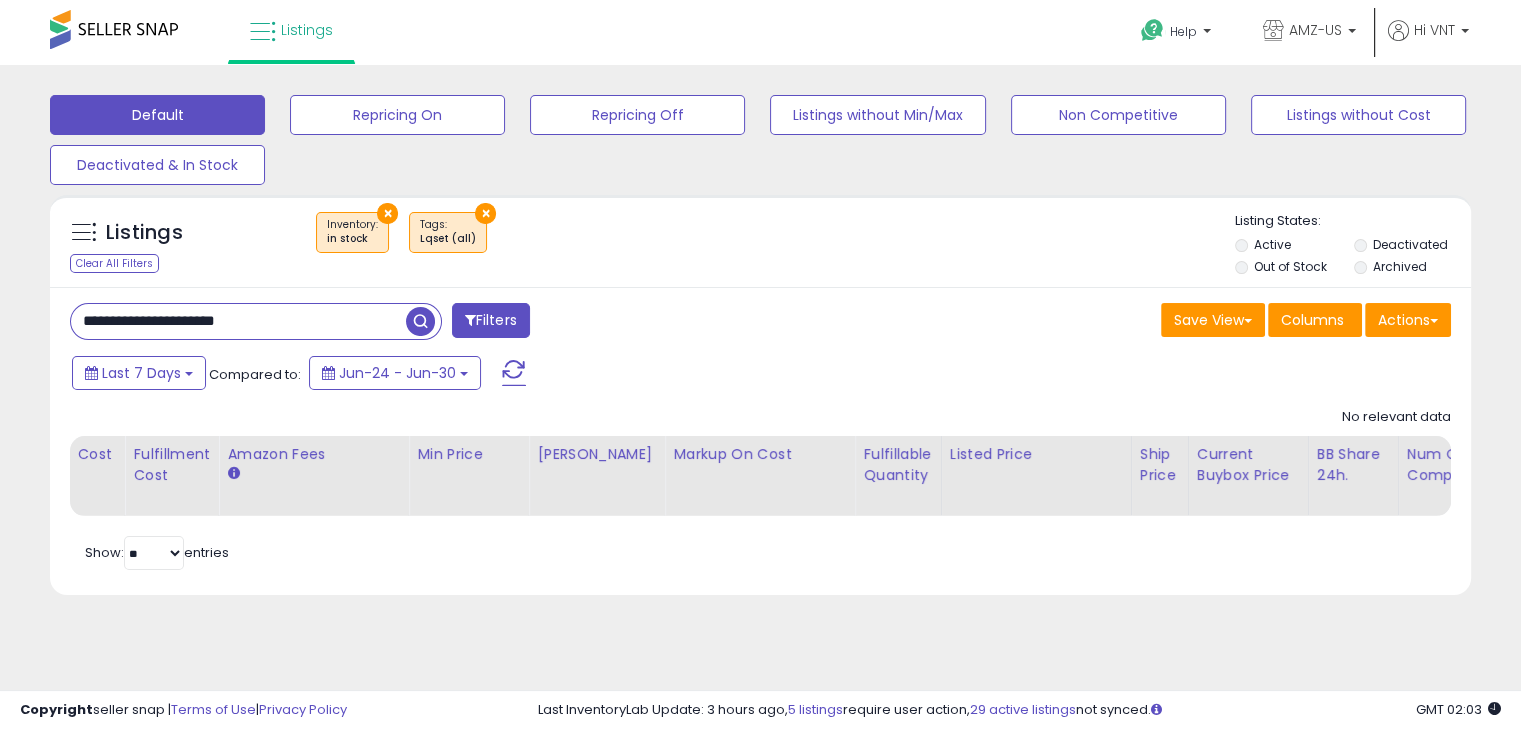 select on "***" 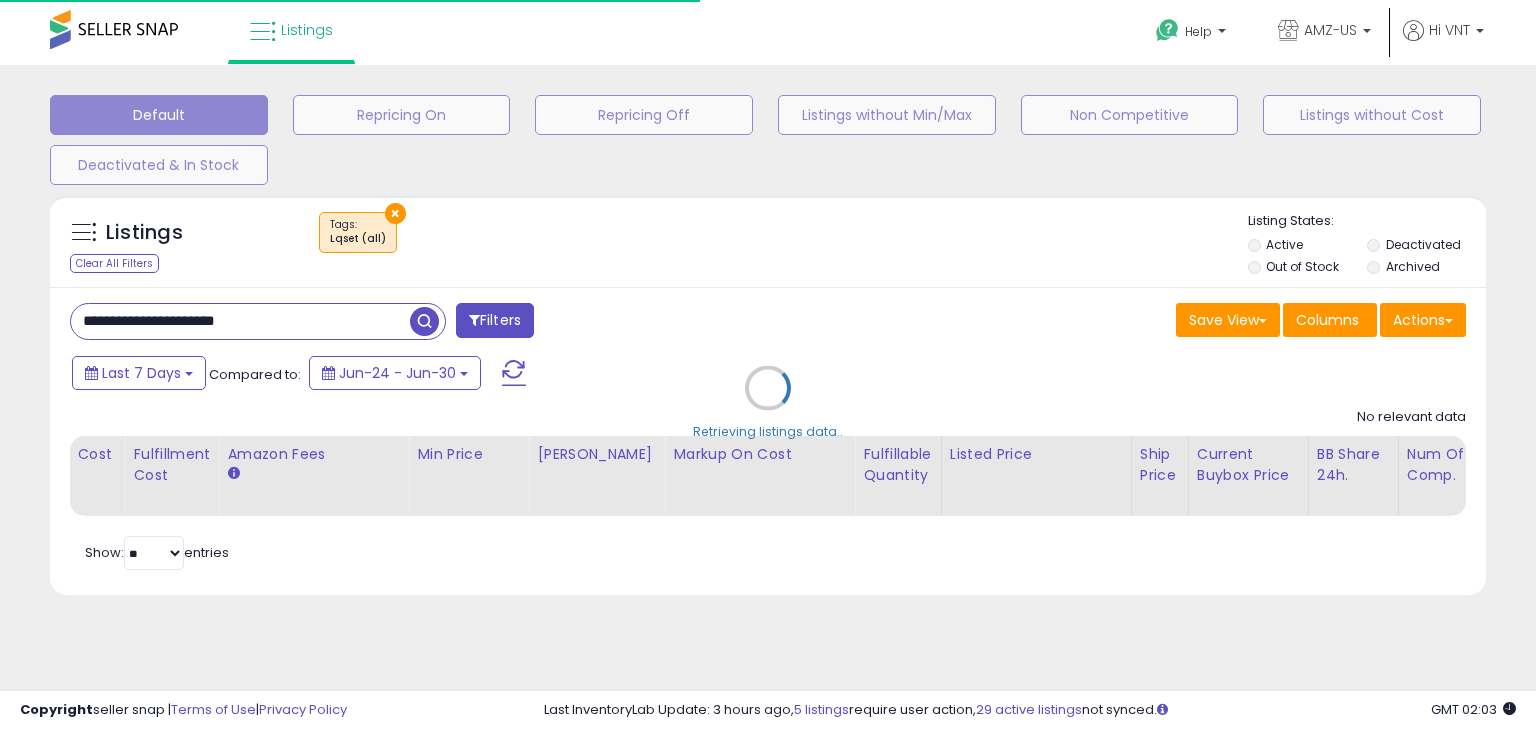 click on "Retrieving listings data.." at bounding box center [768, 402] 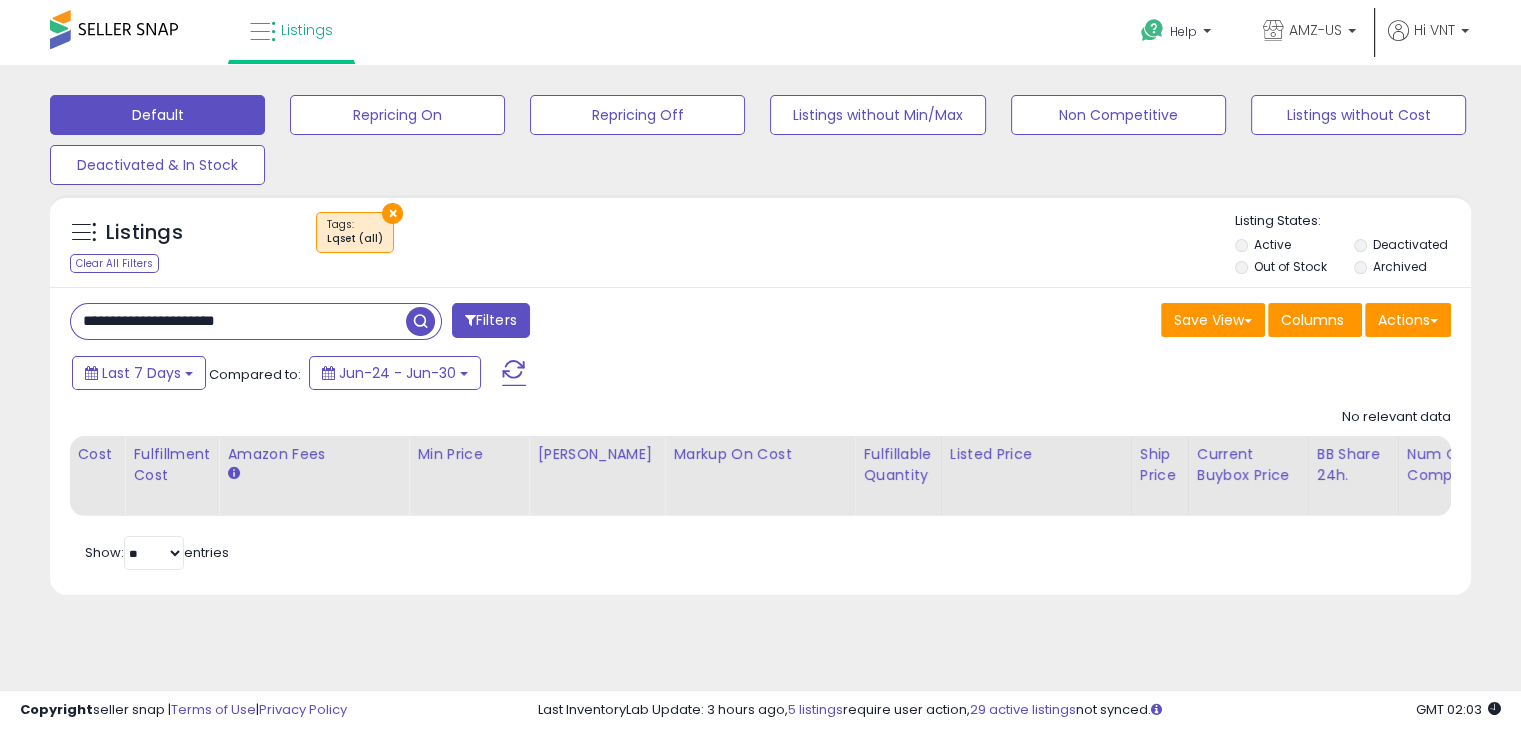 click on "×" at bounding box center (392, 213) 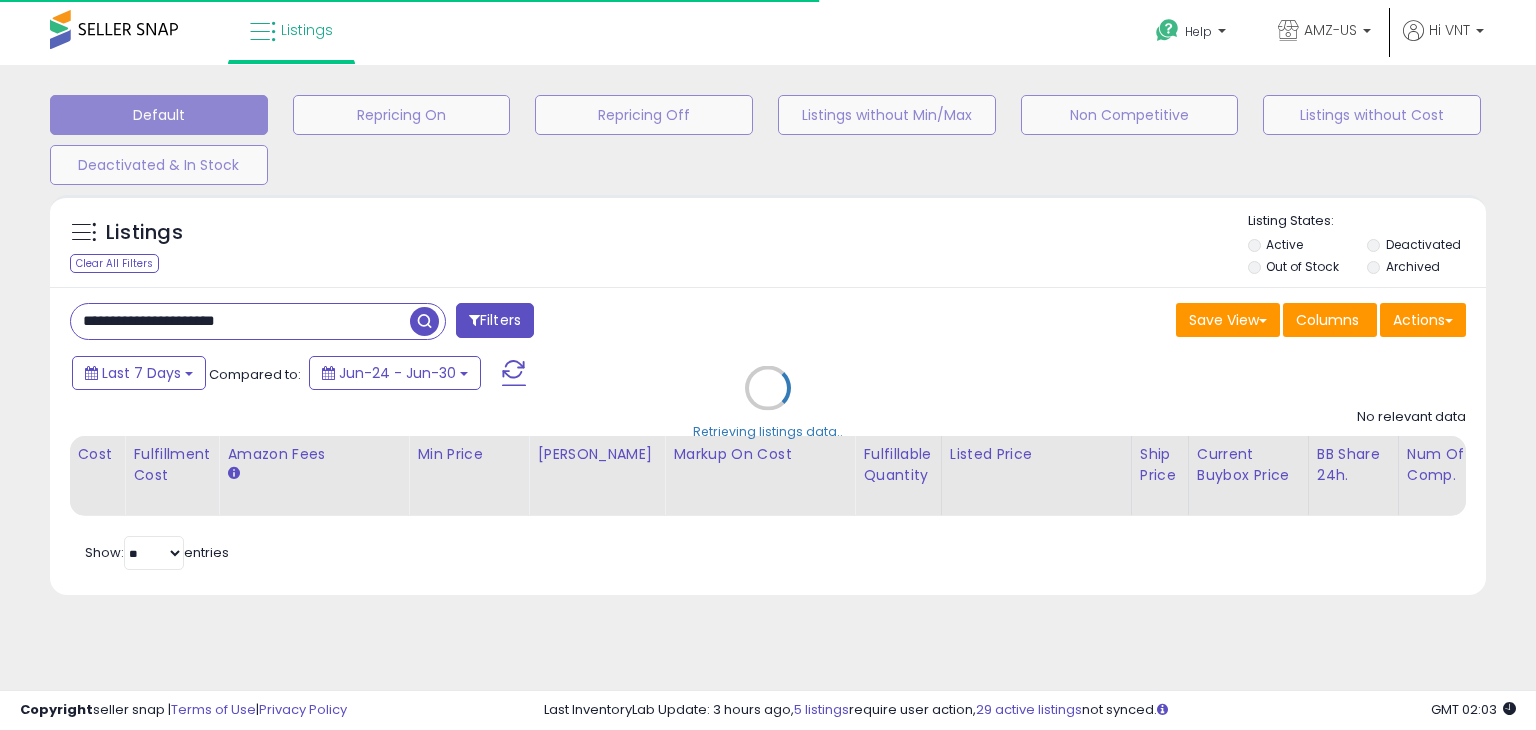 select on "*" 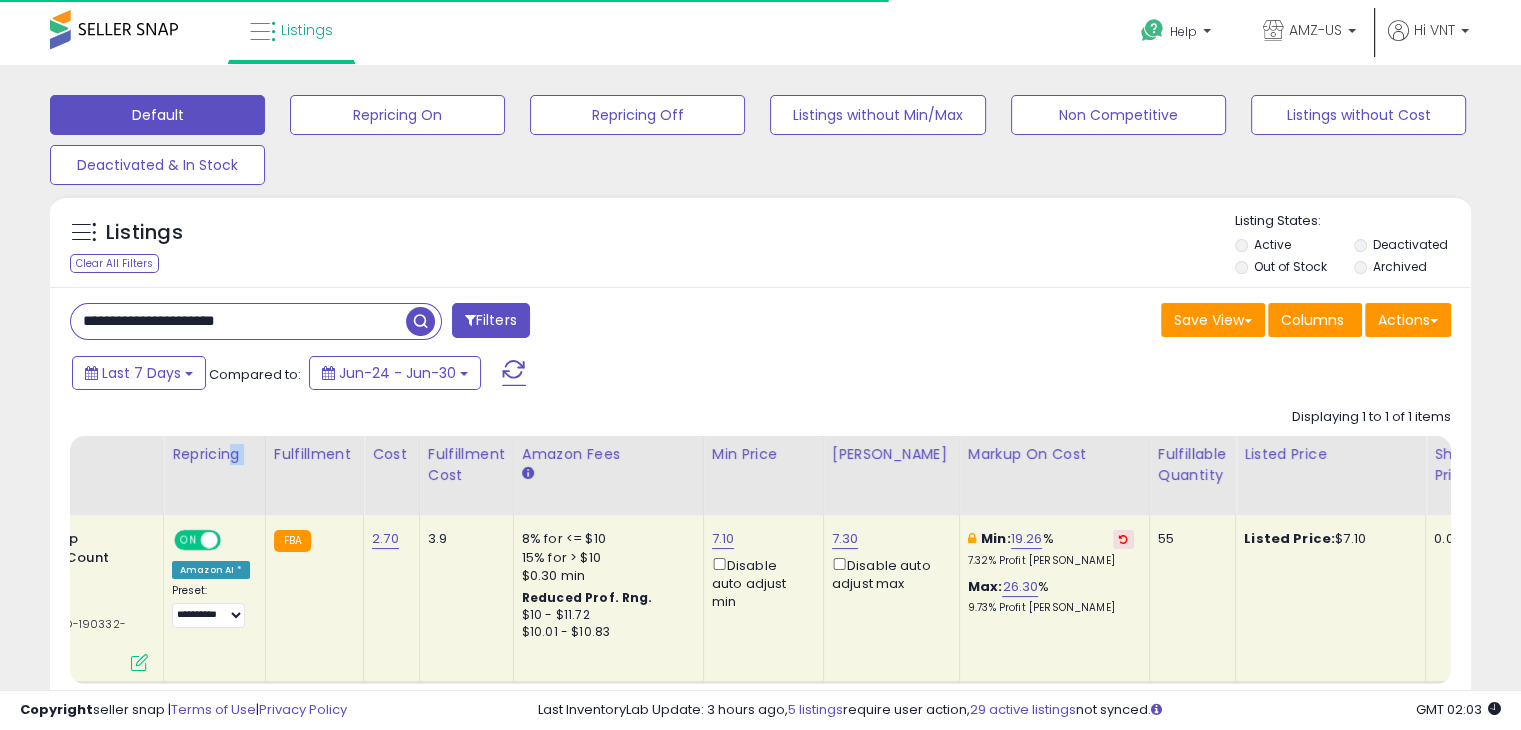 click on "Filters" at bounding box center [491, 320] 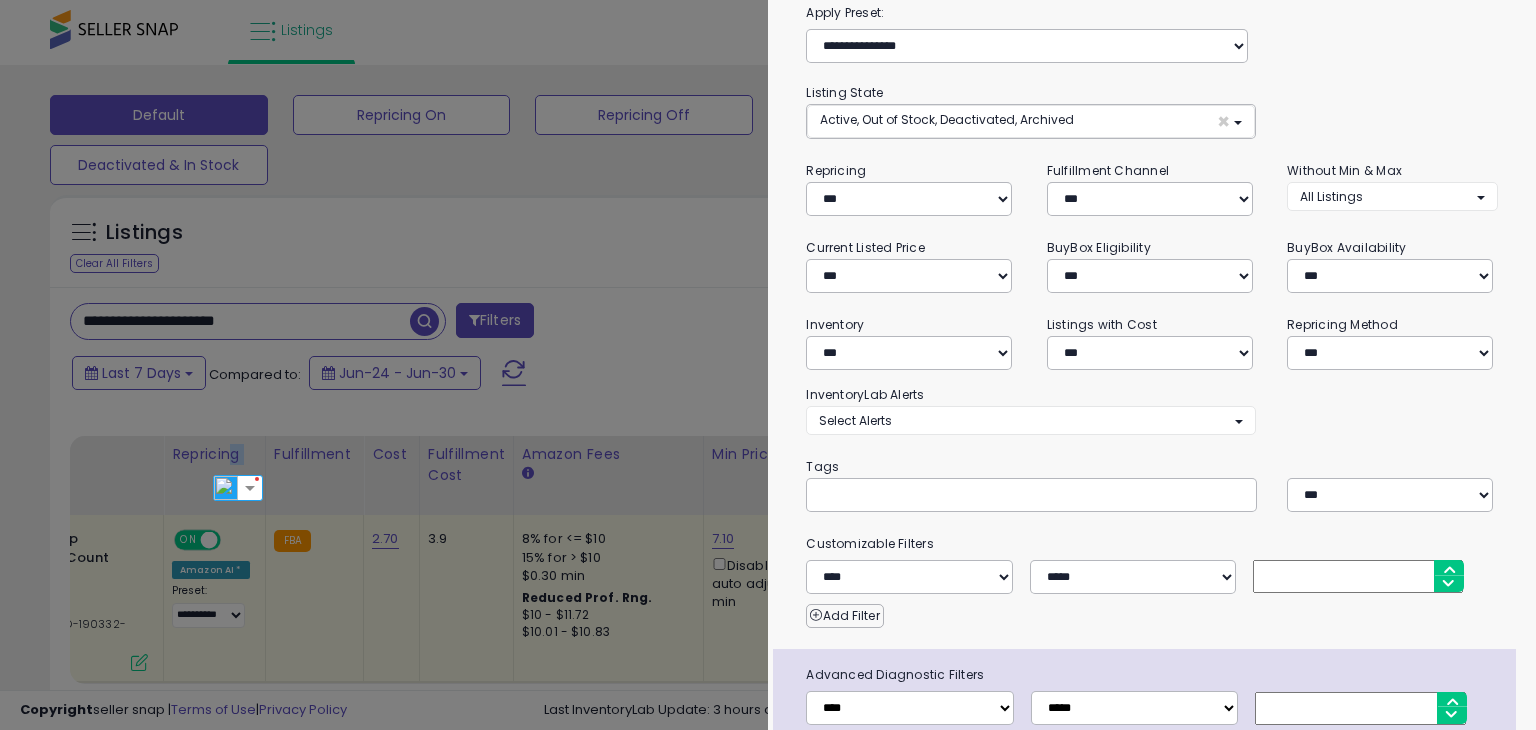 scroll, scrollTop: 0, scrollLeft: 0, axis: both 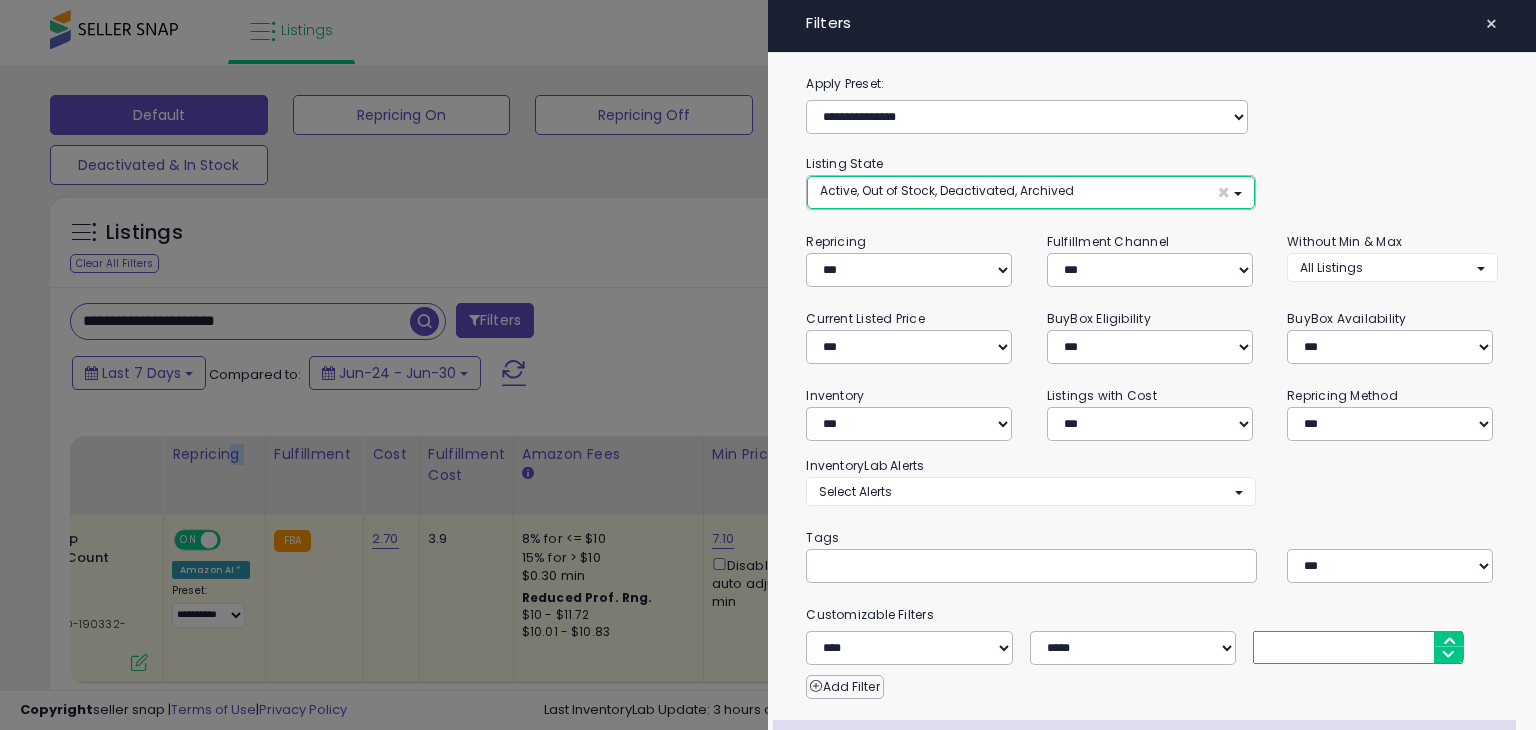 click on "Active, Out of Stock, Deactivated, Archived" at bounding box center [947, 190] 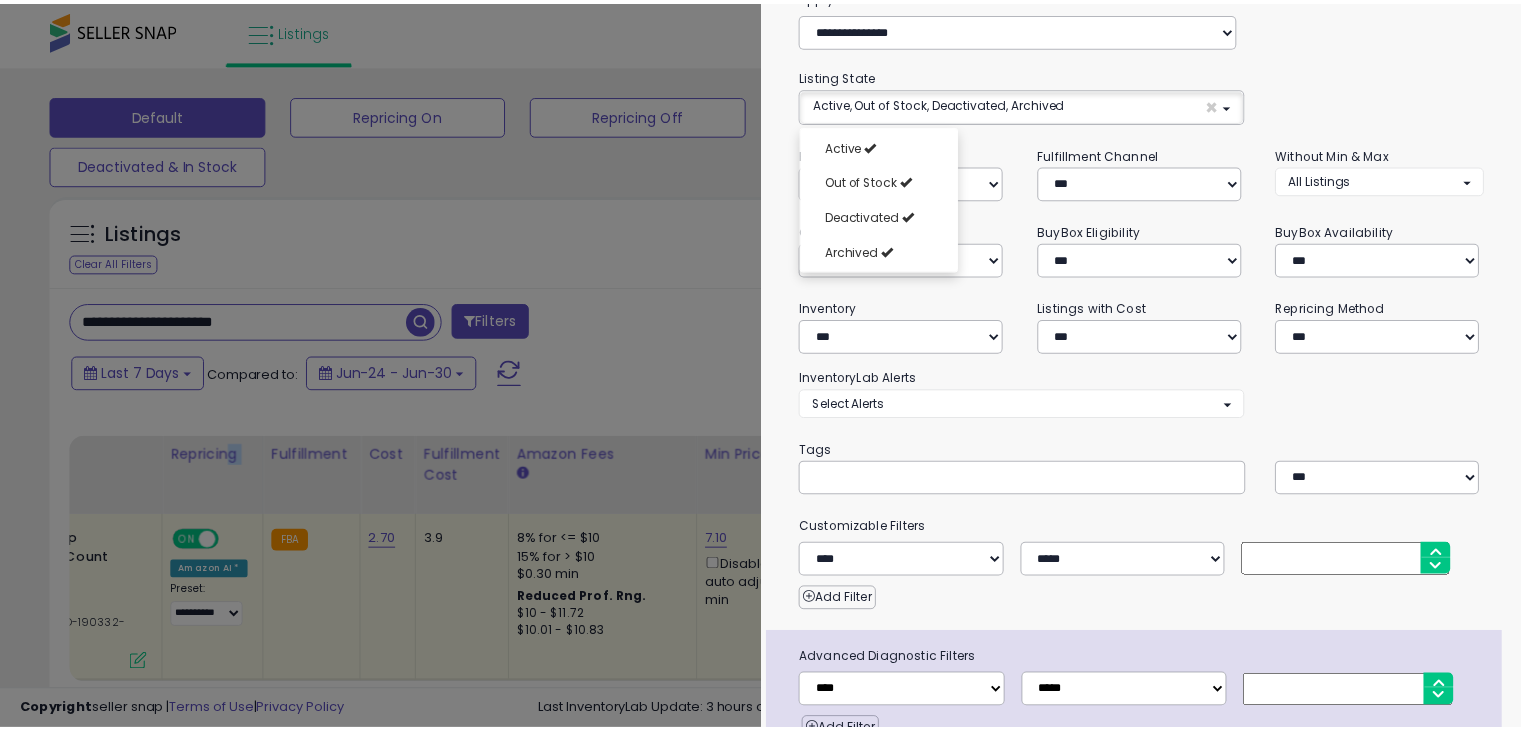 scroll, scrollTop: 184, scrollLeft: 0, axis: vertical 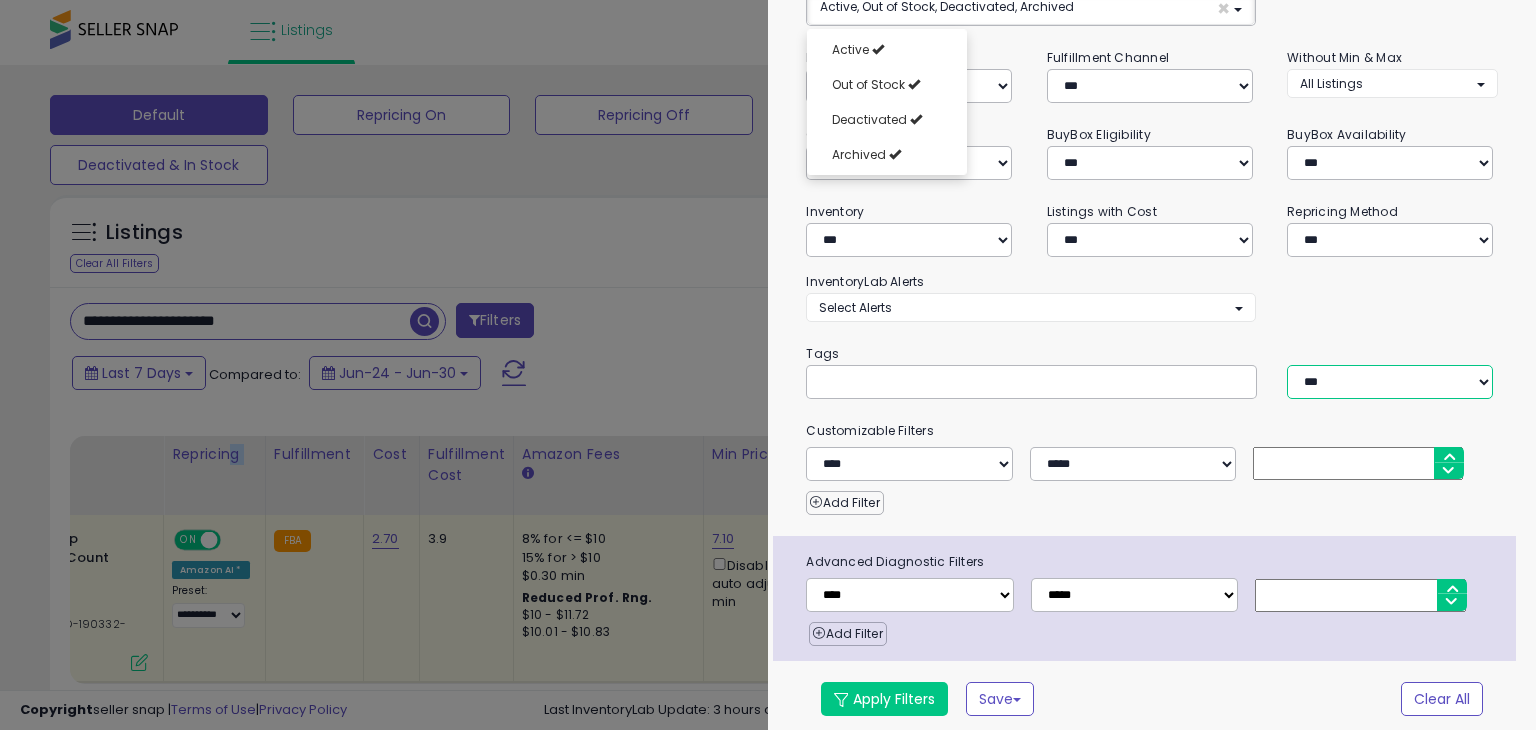 click on "***
***
****" at bounding box center [1390, 382] 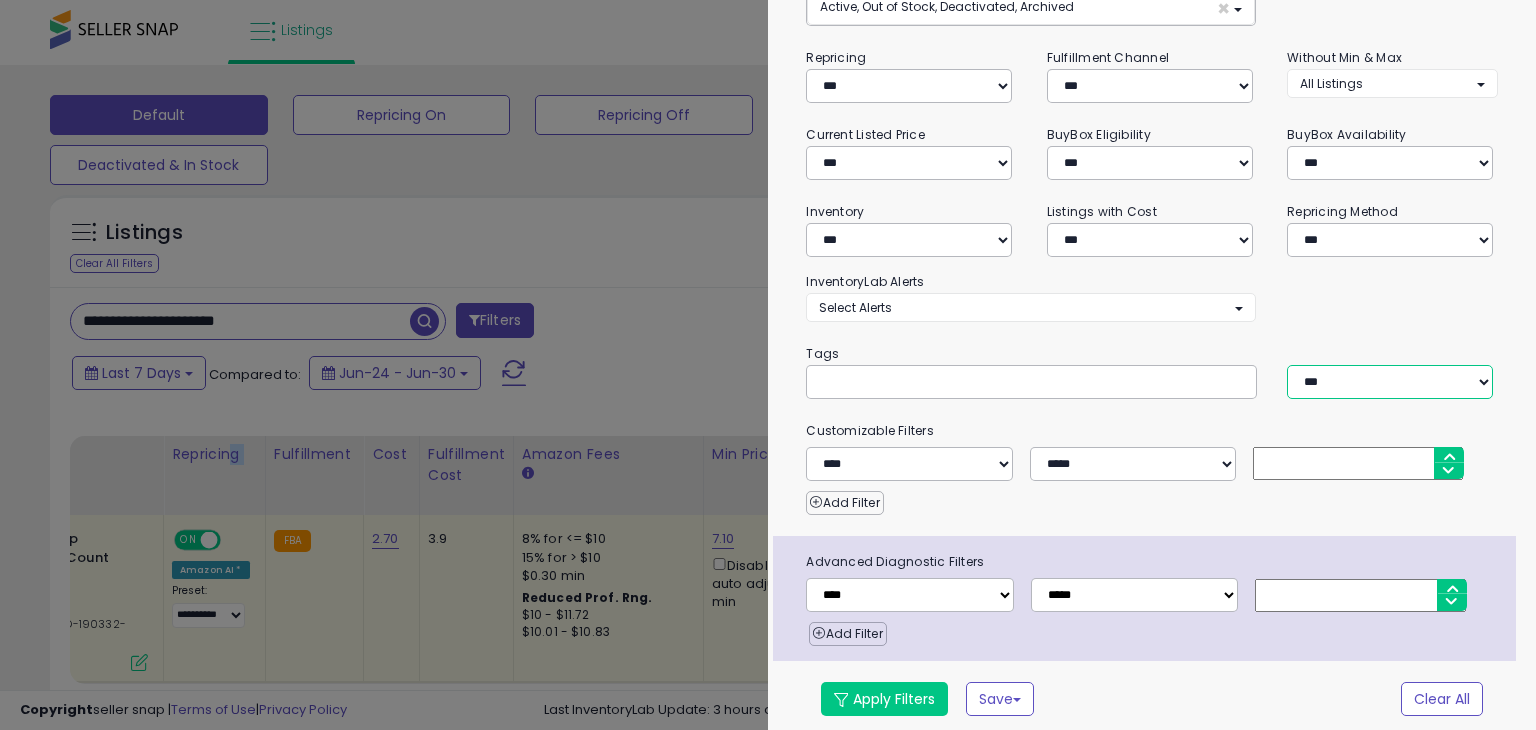 click on "***
***
****" at bounding box center (1390, 382) 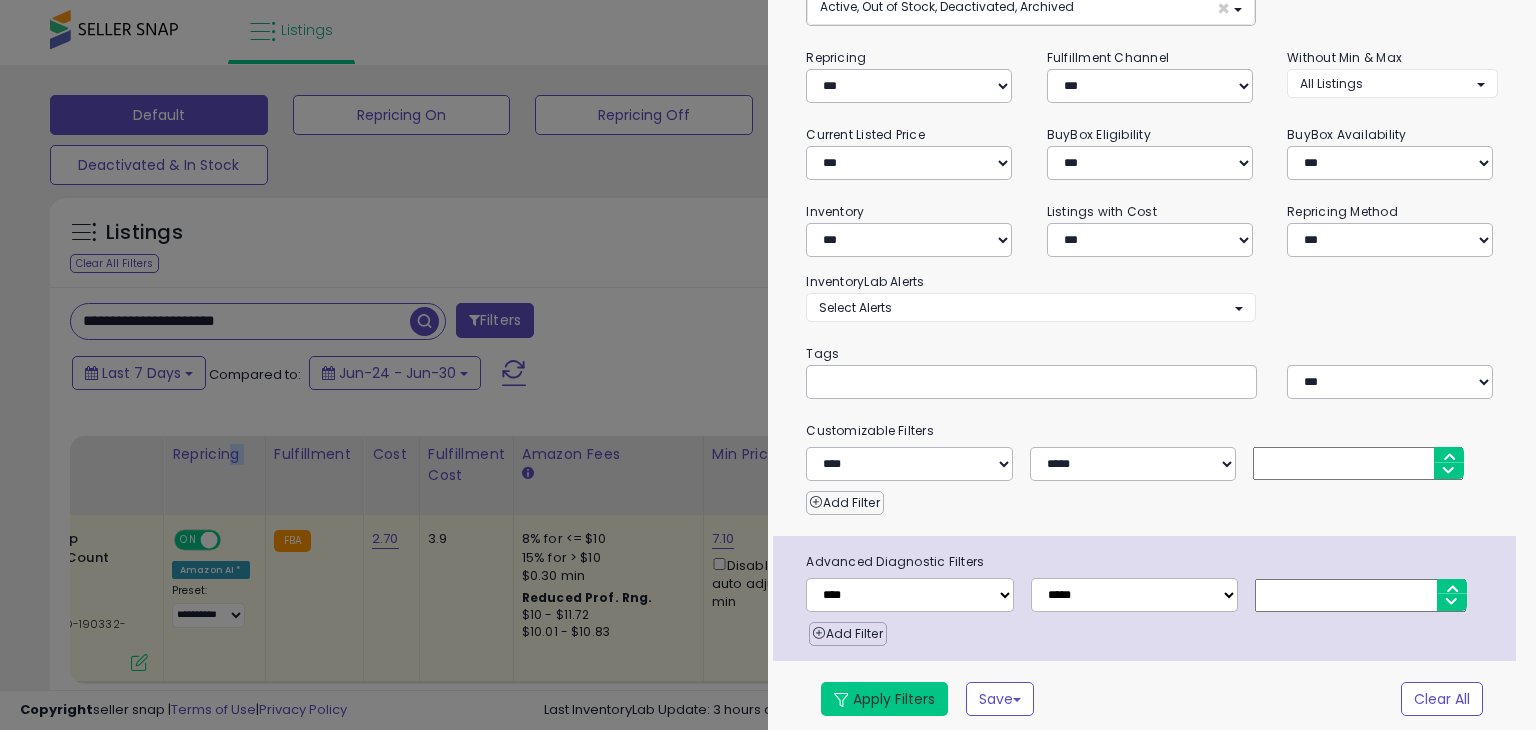 click on "Apply Filters" at bounding box center (884, 699) 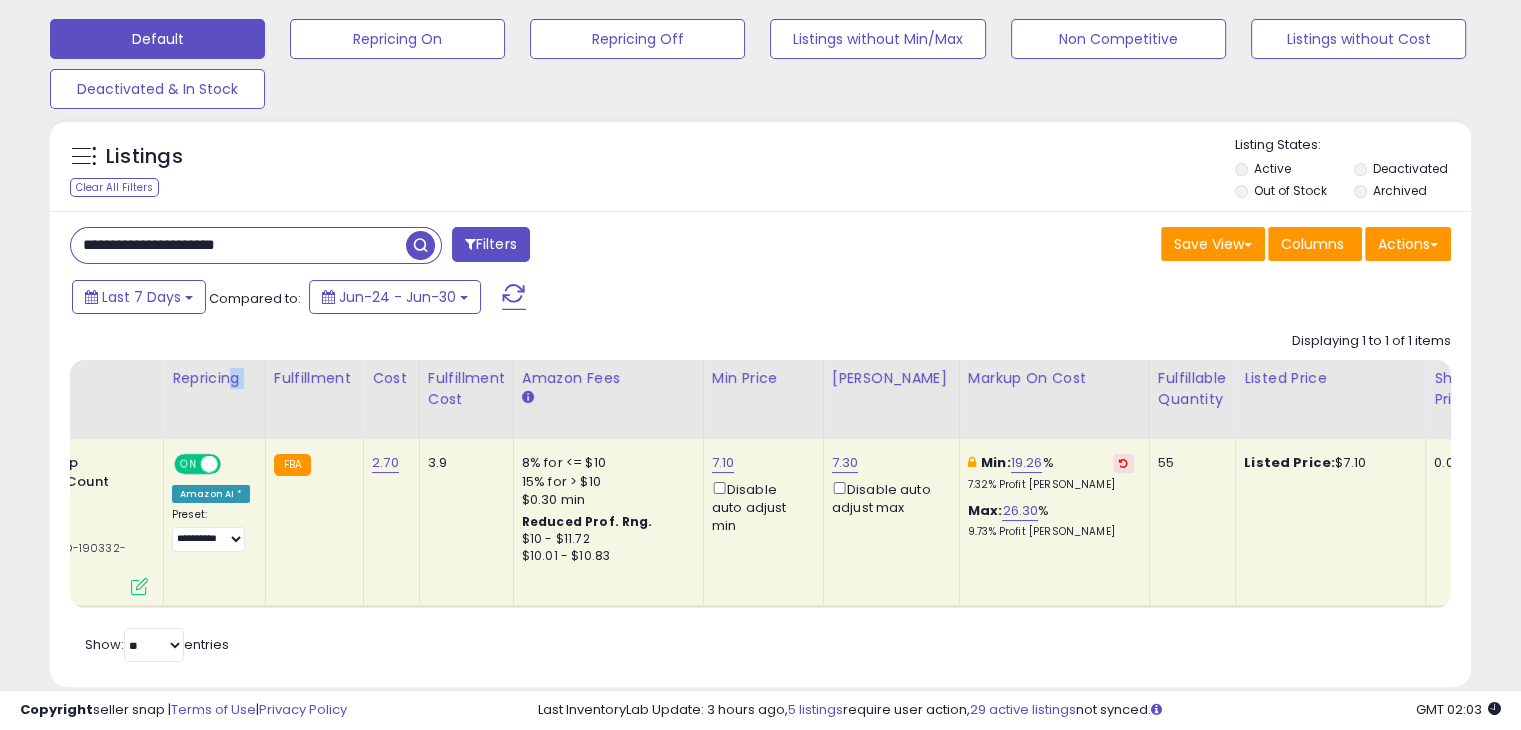scroll, scrollTop: 165, scrollLeft: 0, axis: vertical 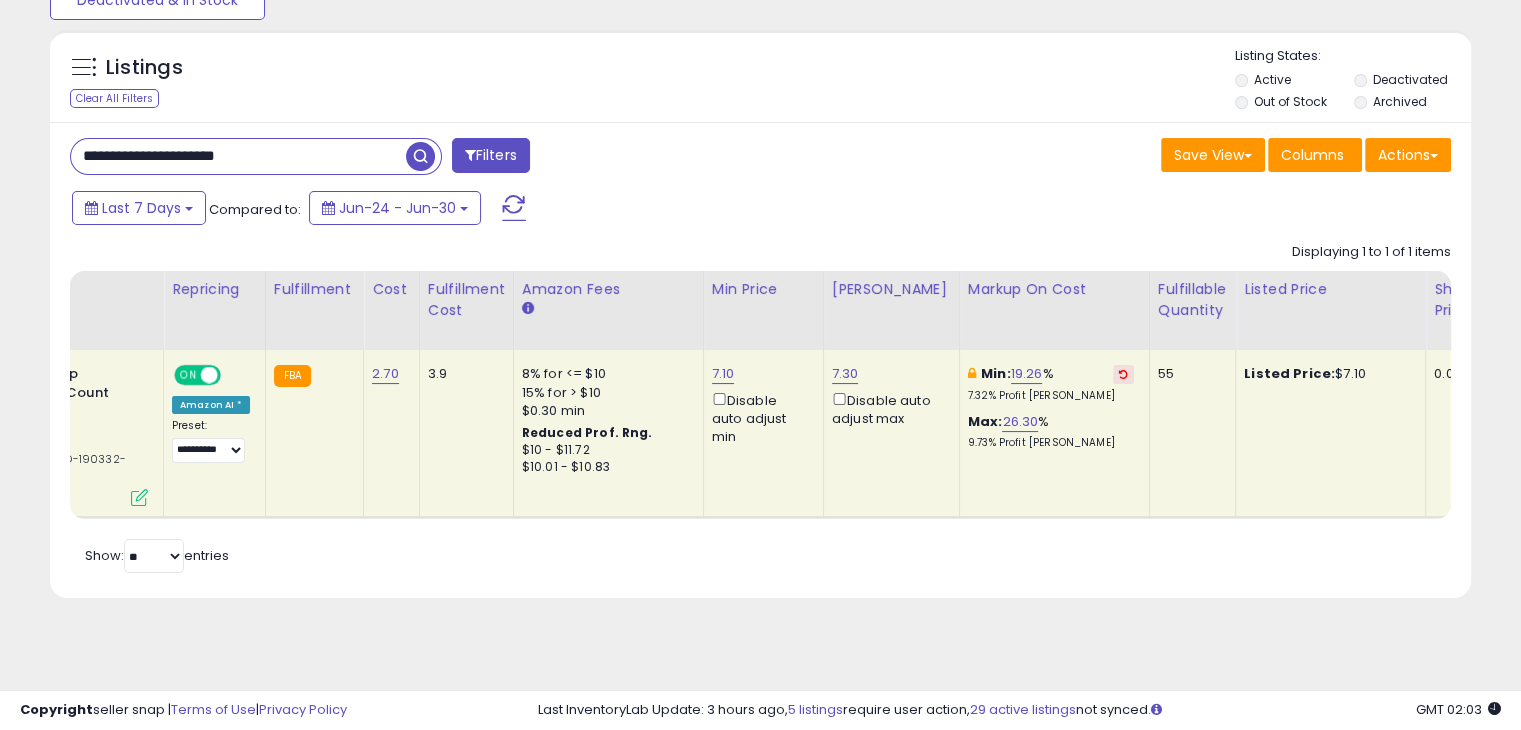click on "**********" at bounding box center [238, 156] 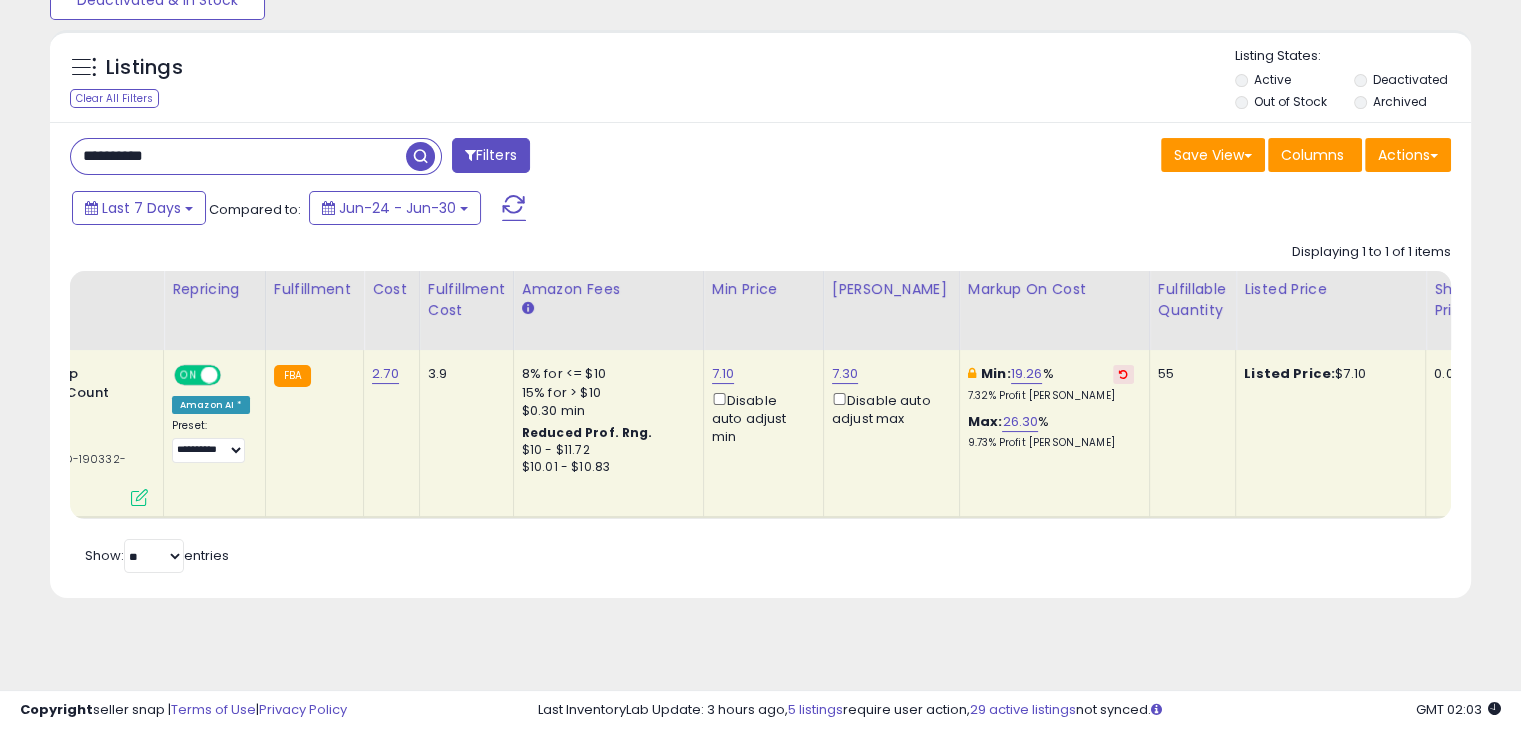 type on "**********" 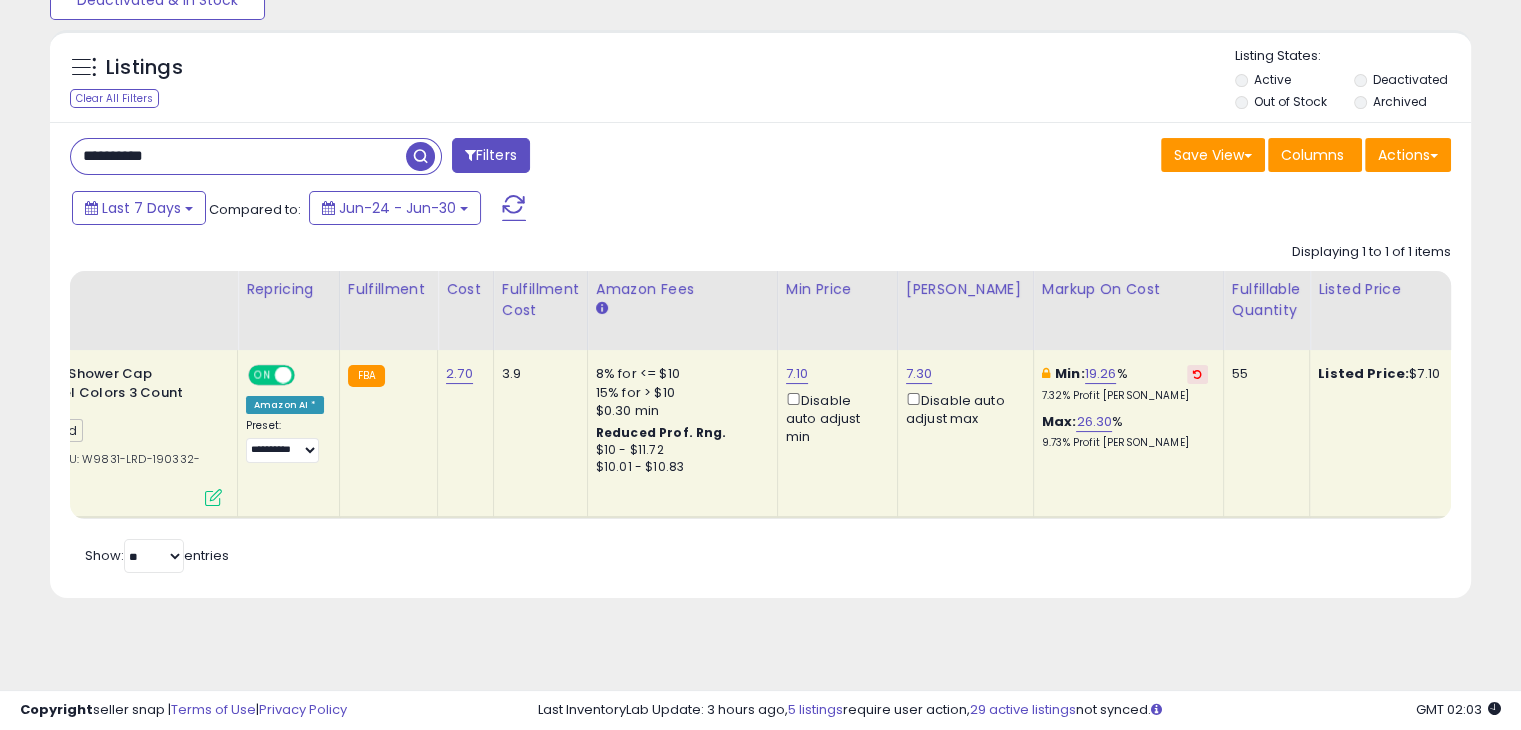 scroll, scrollTop: 0, scrollLeft: 124, axis: horizontal 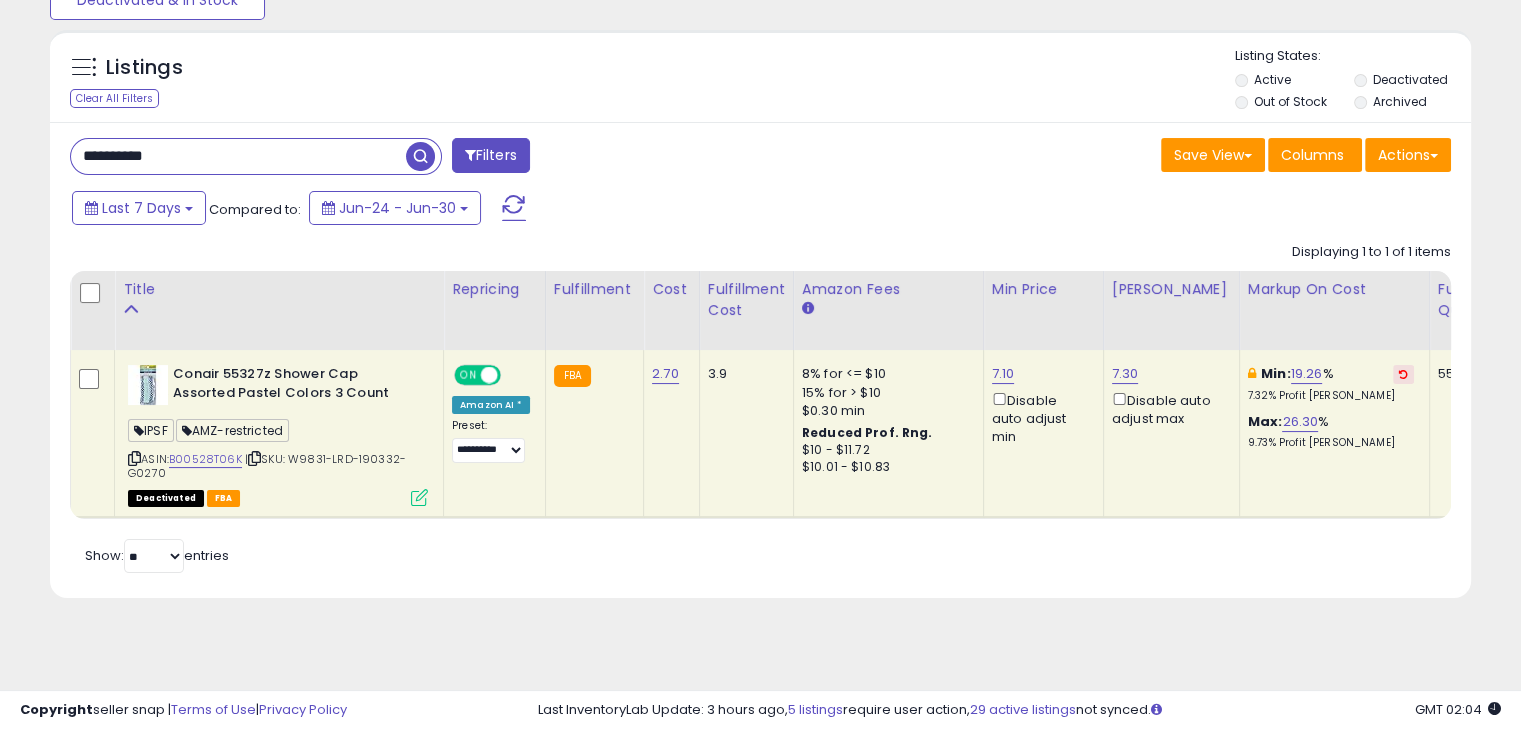 drag, startPoint x: 284, startPoint y: 533, endPoint x: 297, endPoint y: 532, distance: 13.038404 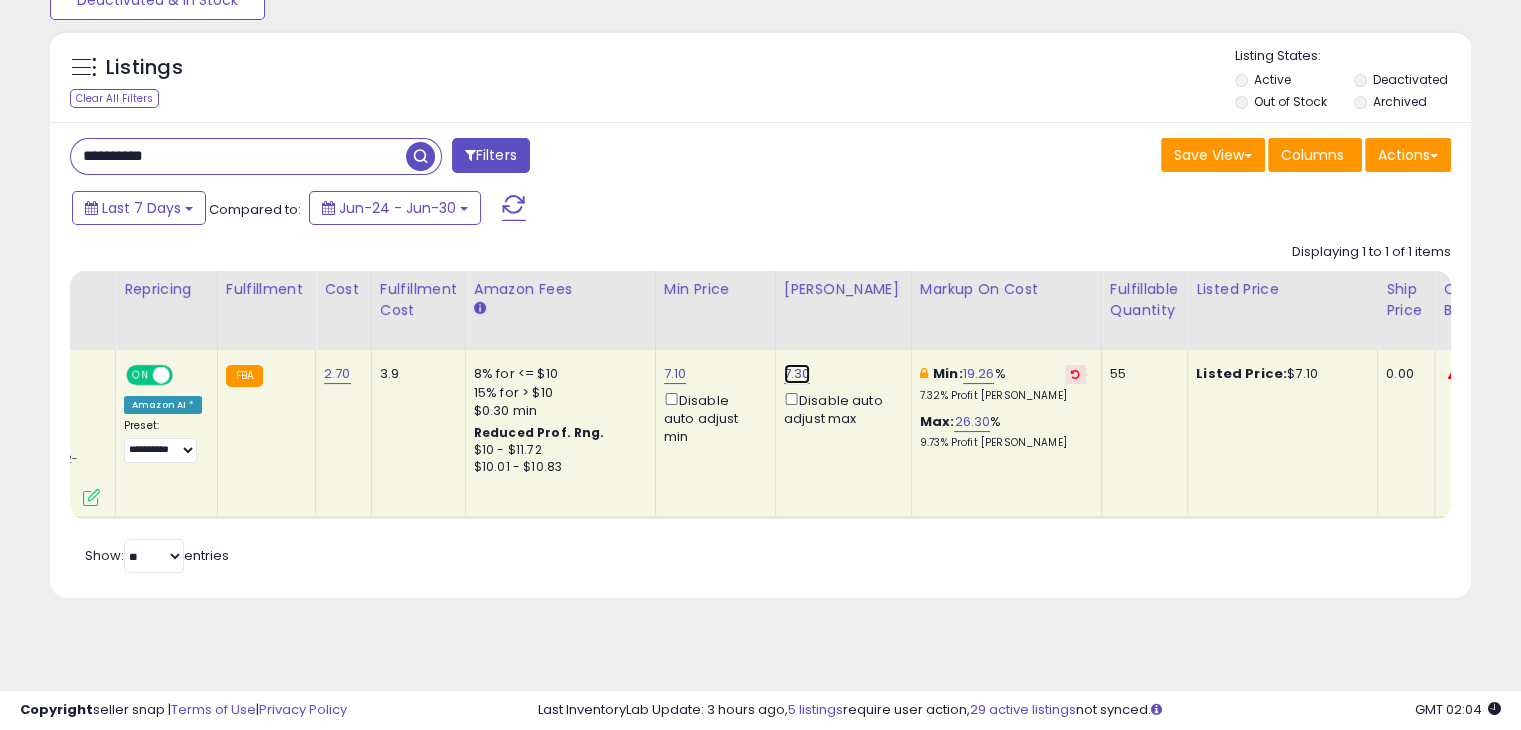 click on "7.30" at bounding box center [797, 374] 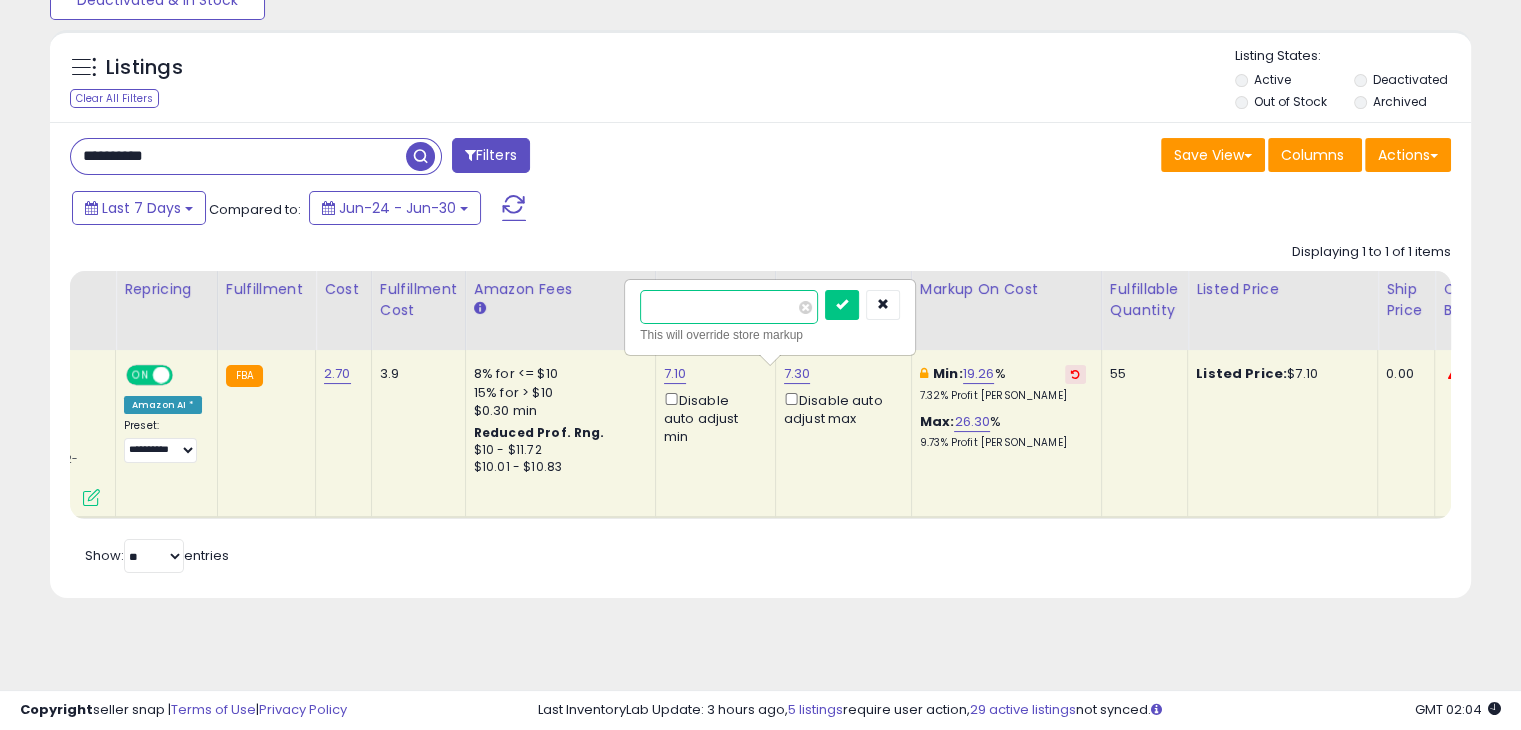 click on "****" at bounding box center [729, 307] 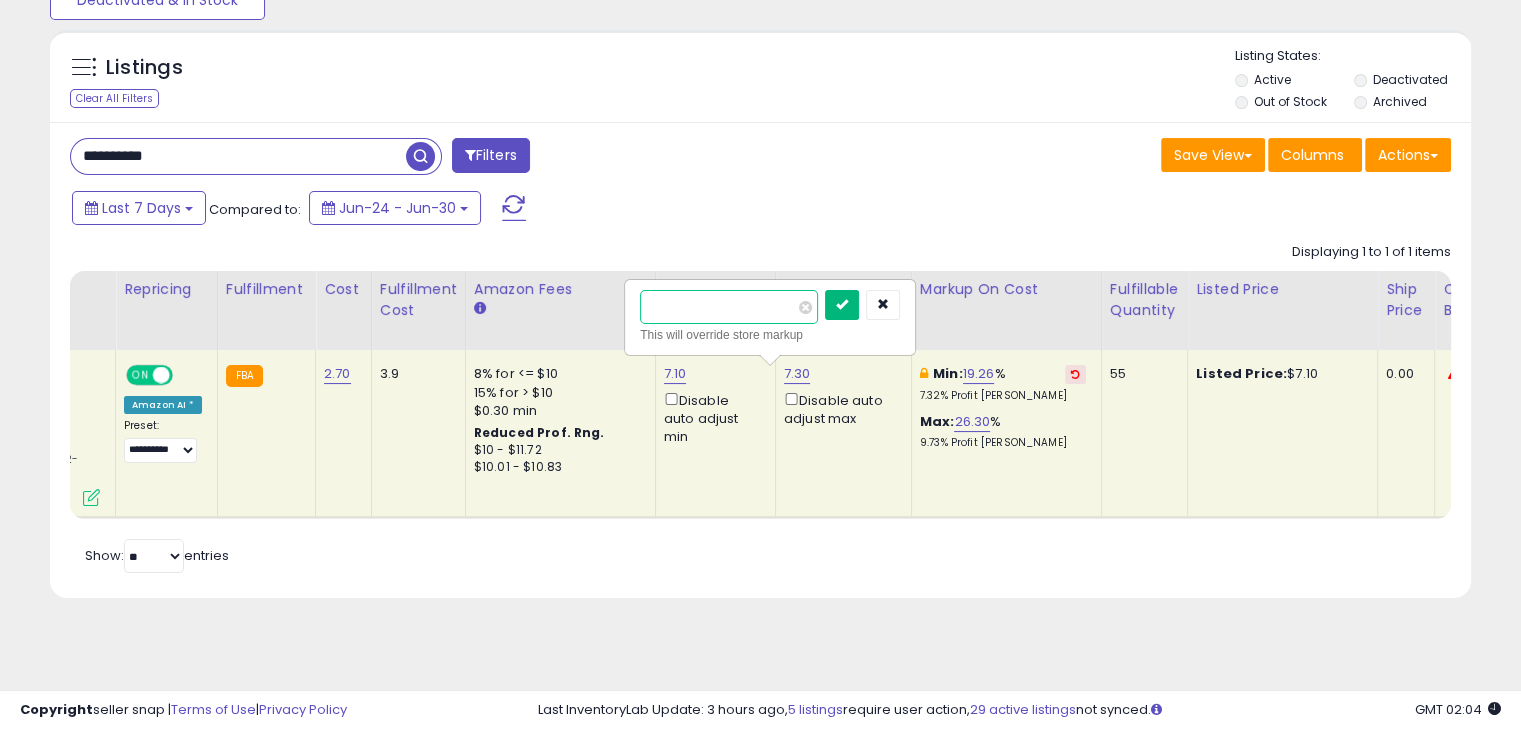 type on "****" 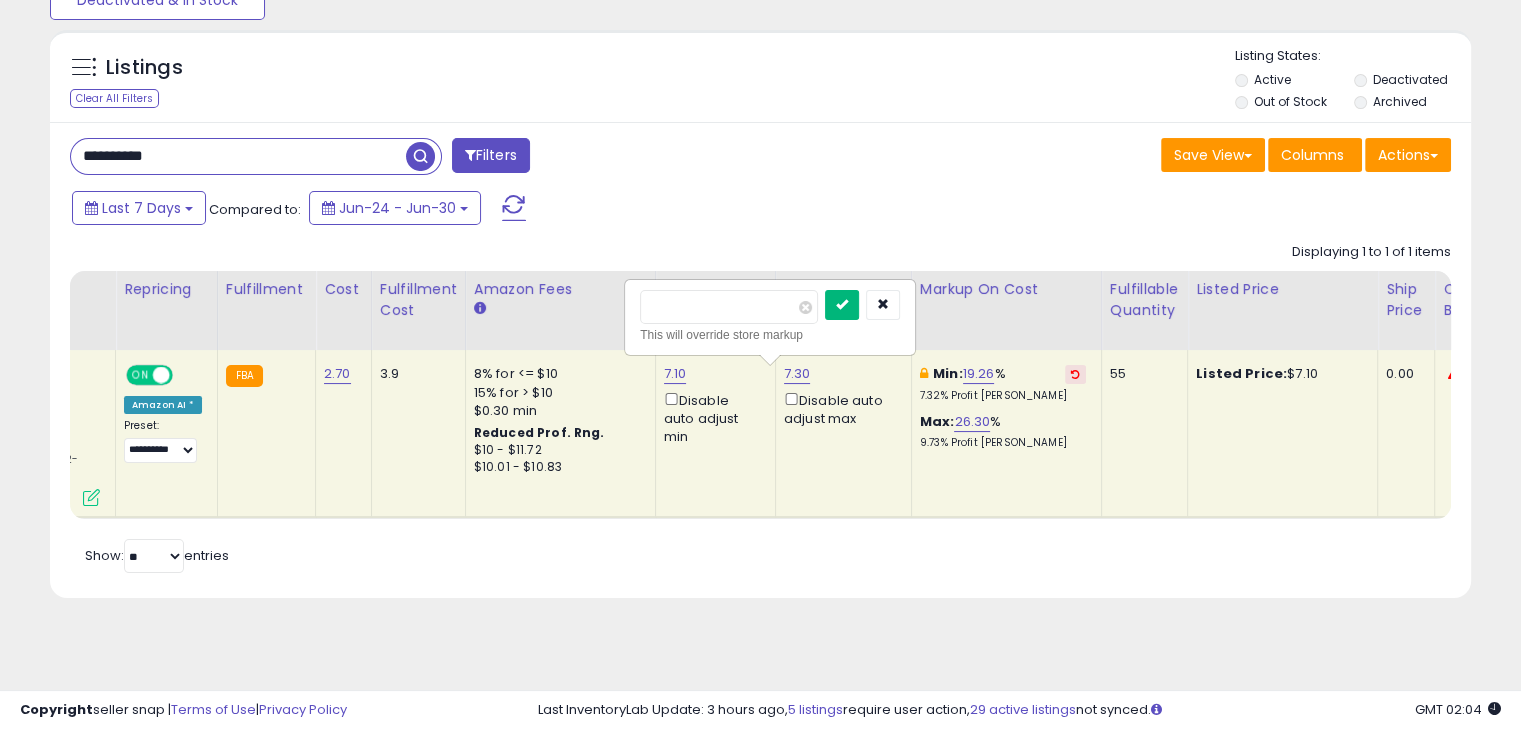 click at bounding box center [842, 305] 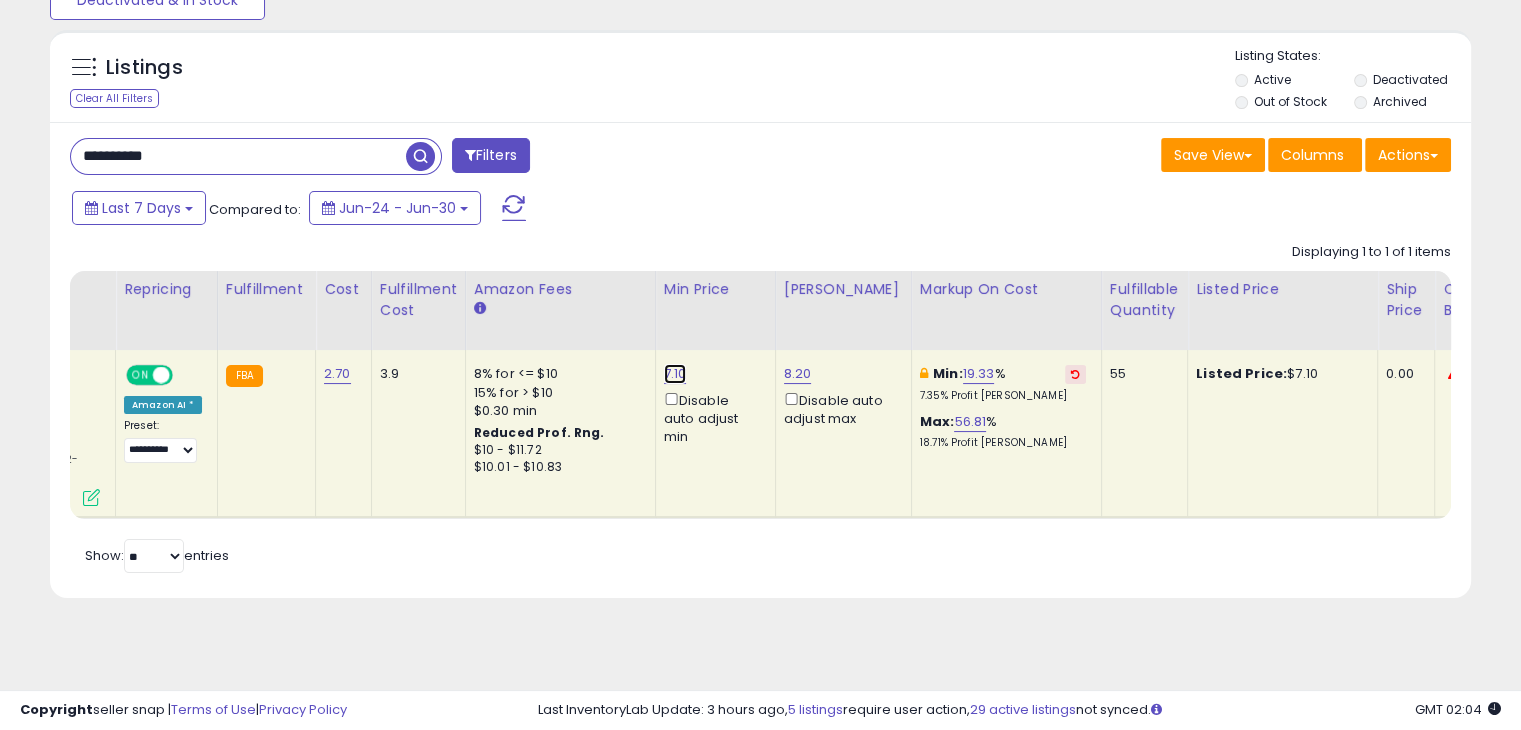click on "7.10" at bounding box center [675, 374] 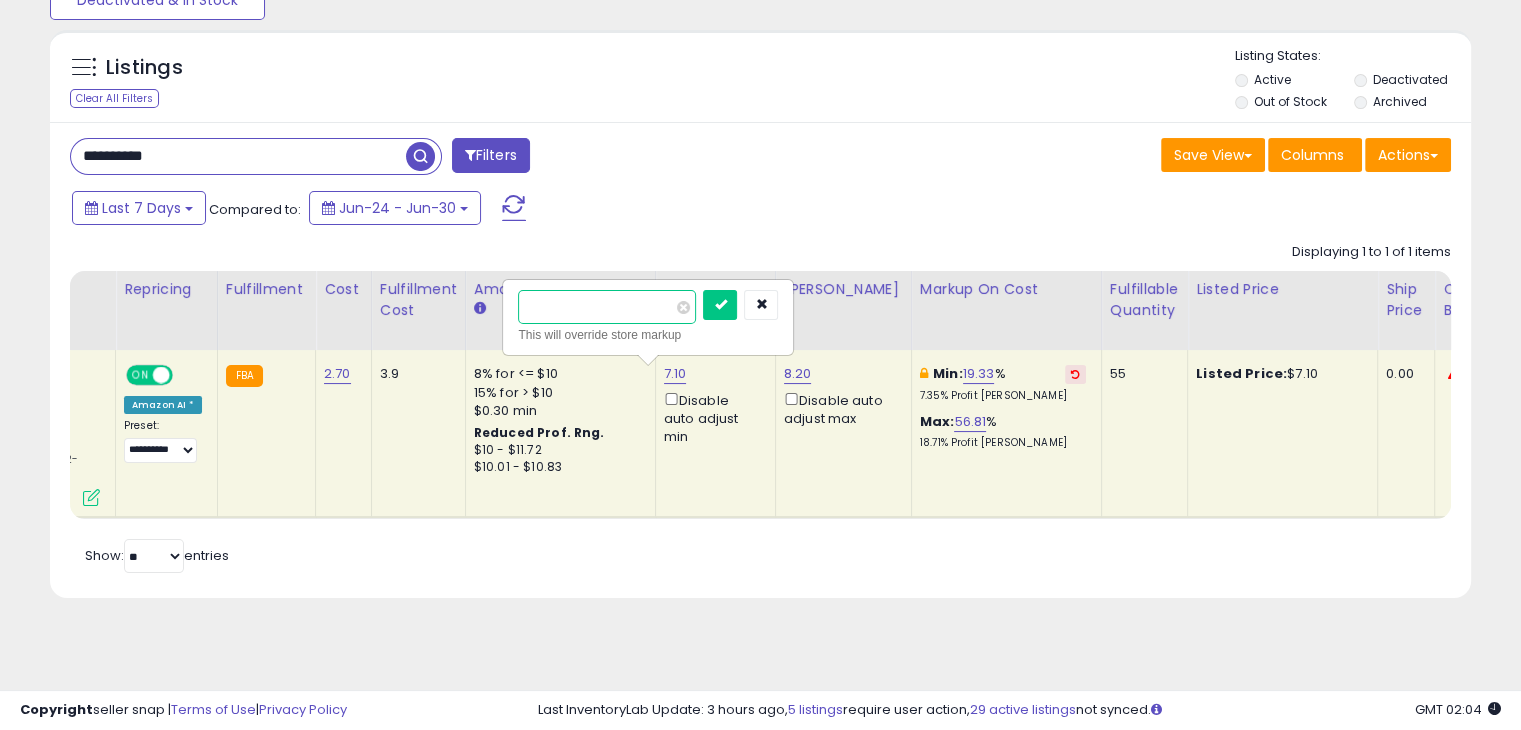 click on "****" at bounding box center (607, 307) 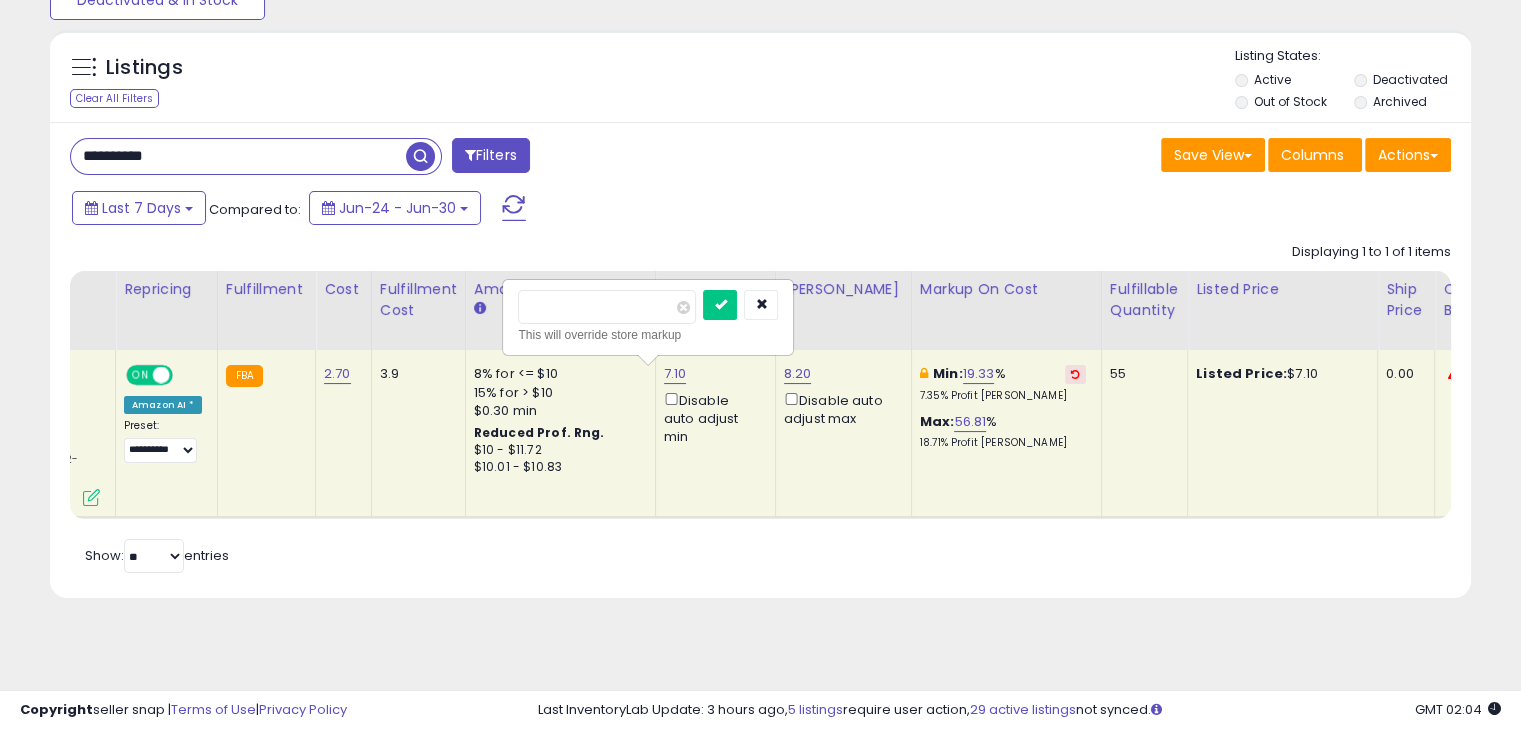 click on "**** This will override store markup" at bounding box center [648, 317] 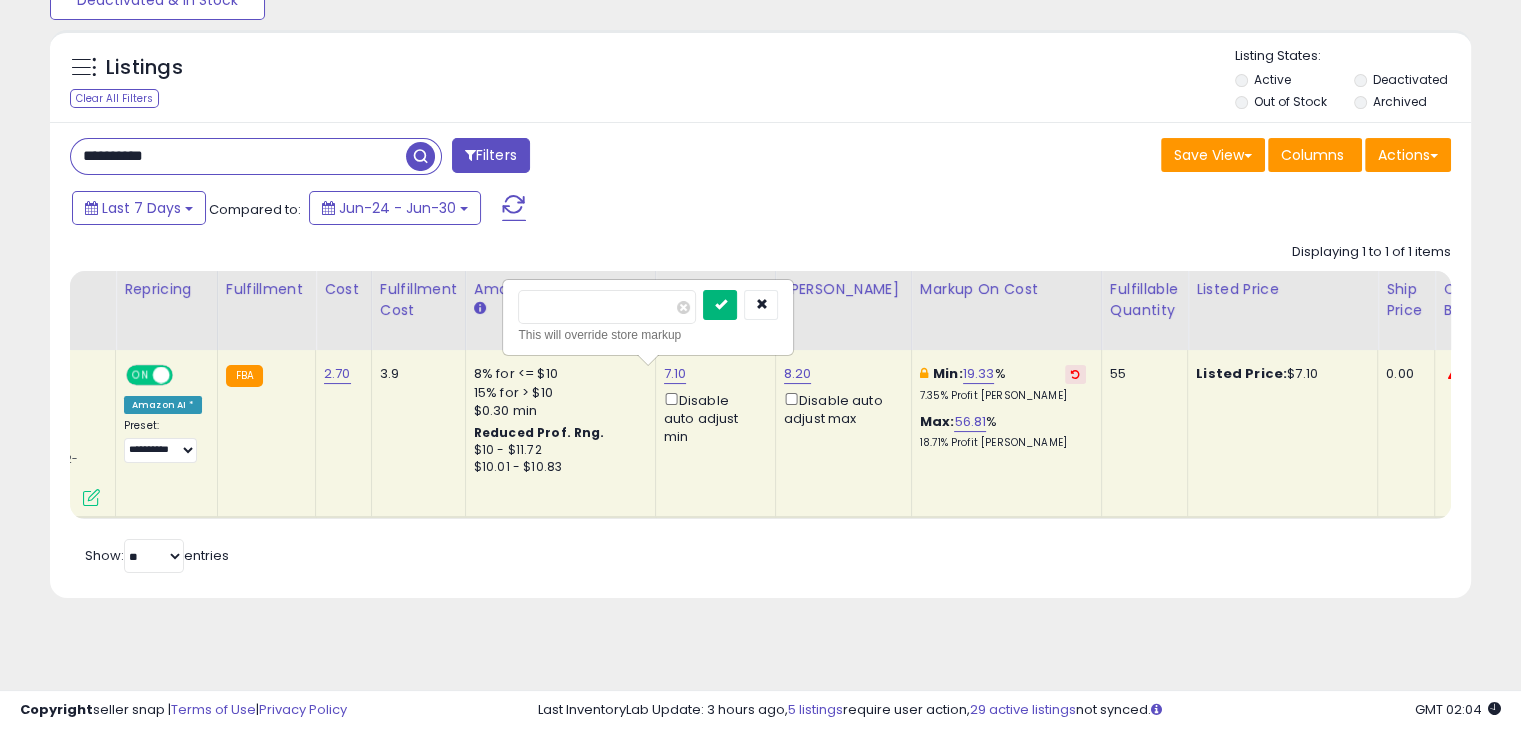click at bounding box center (720, 305) 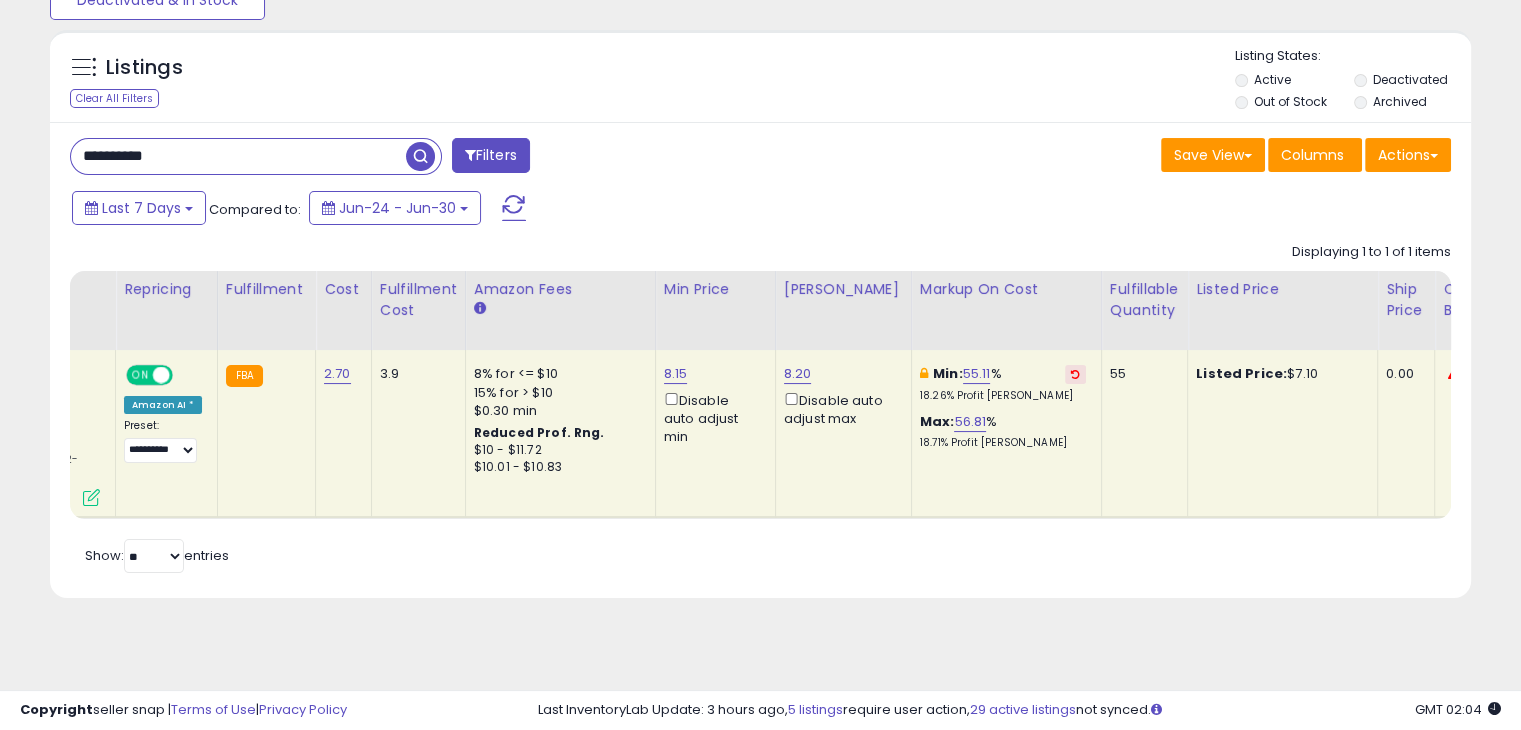 click on "**********" at bounding box center (760, 360) 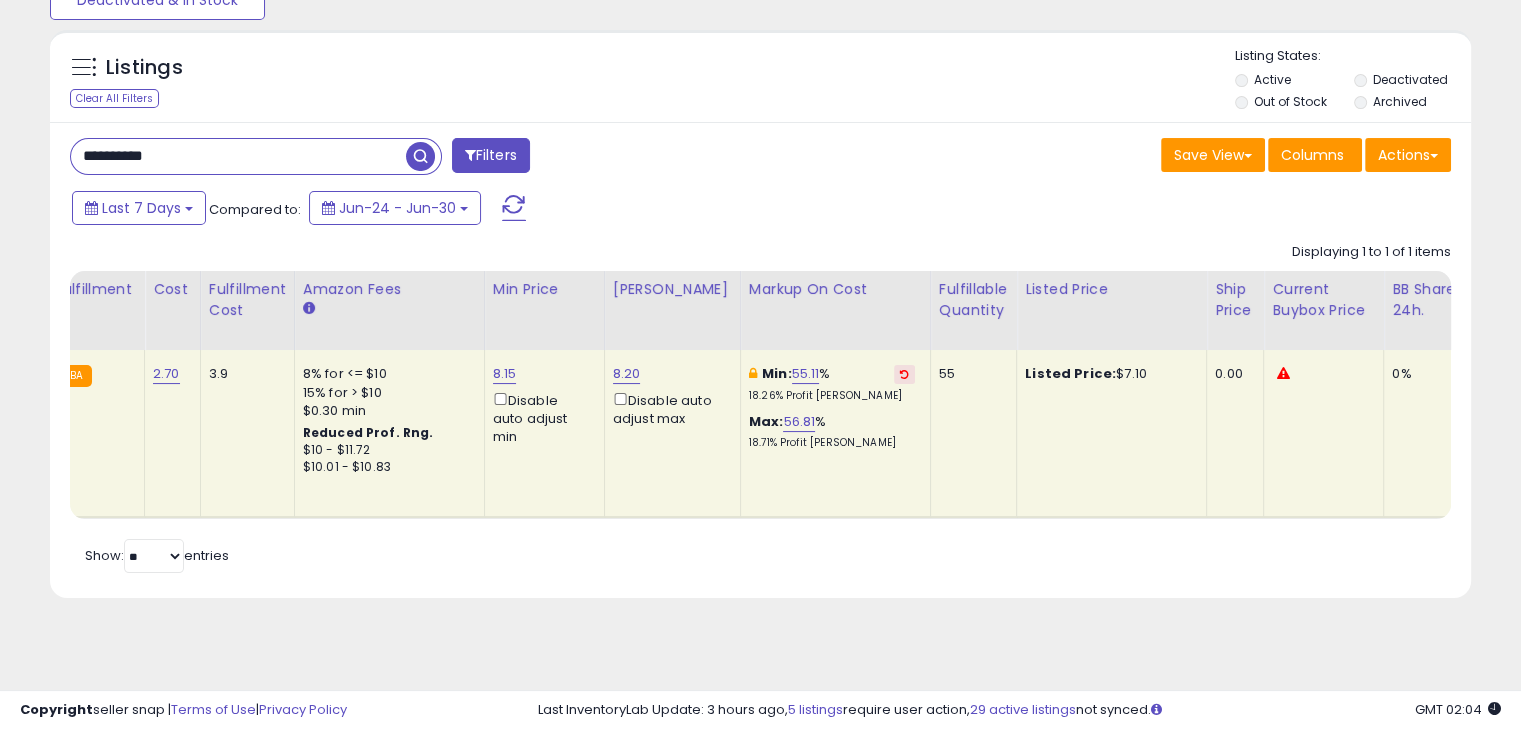 scroll, scrollTop: 0, scrollLeft: 516, axis: horizontal 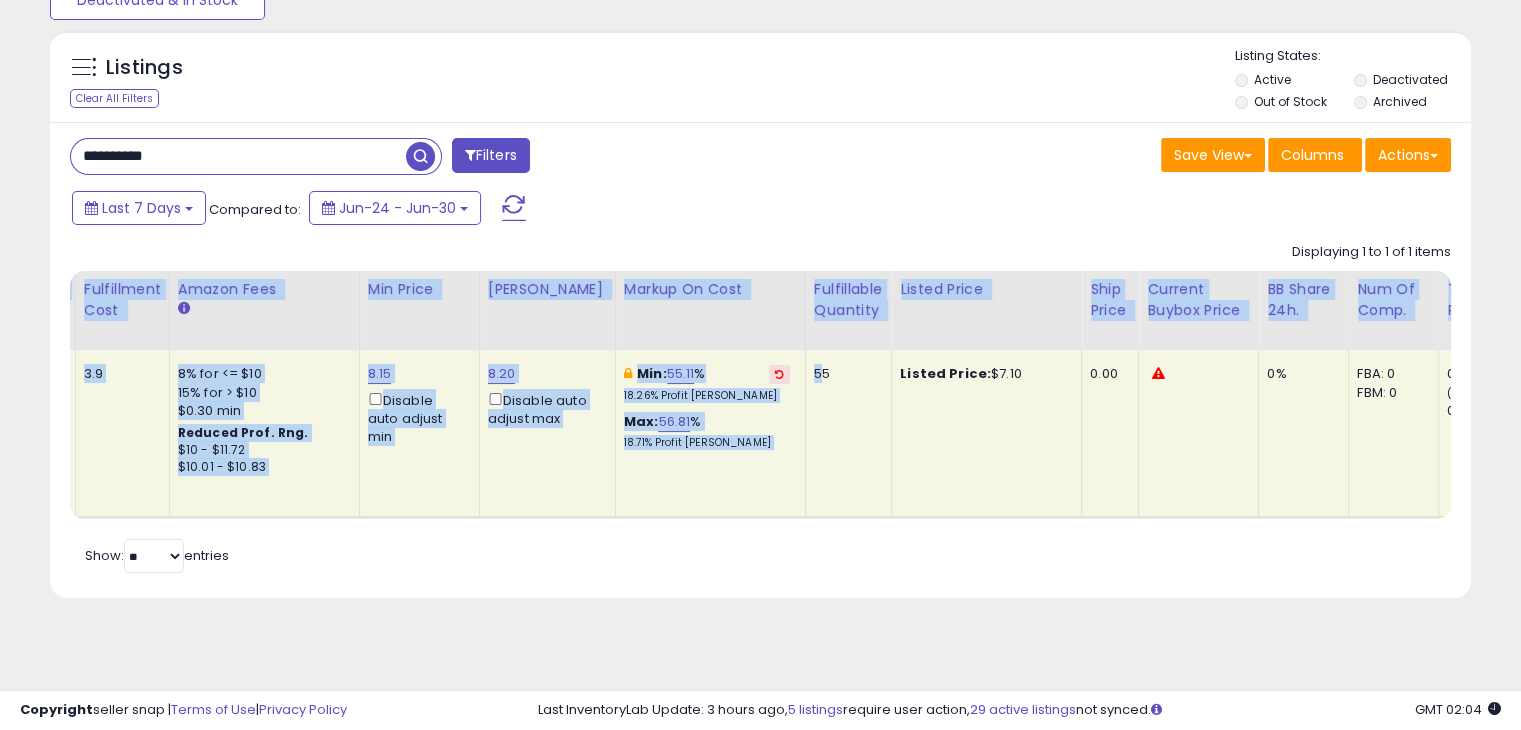 drag, startPoint x: 792, startPoint y: 514, endPoint x: 726, endPoint y: 533, distance: 68.68042 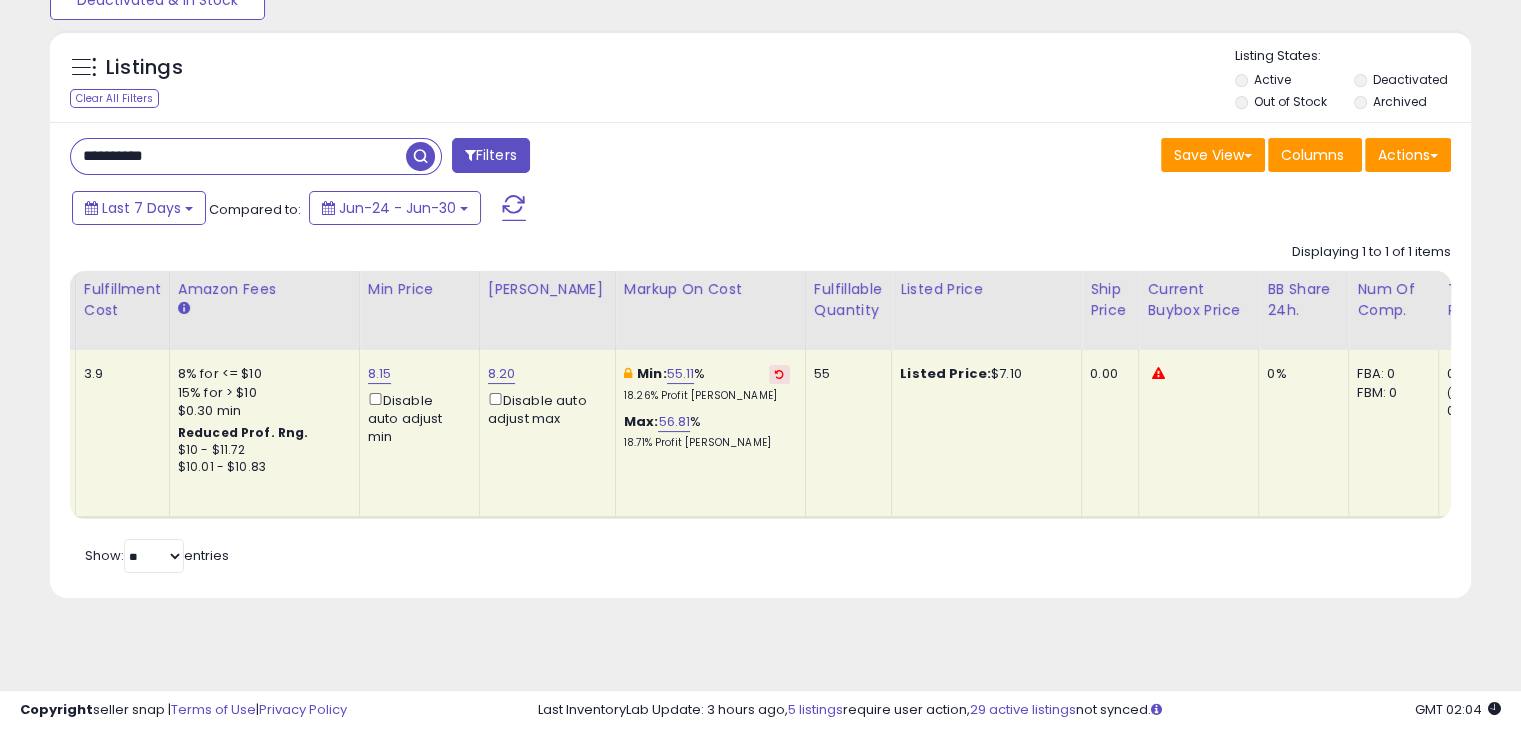 scroll, scrollTop: 0, scrollLeft: 495, axis: horizontal 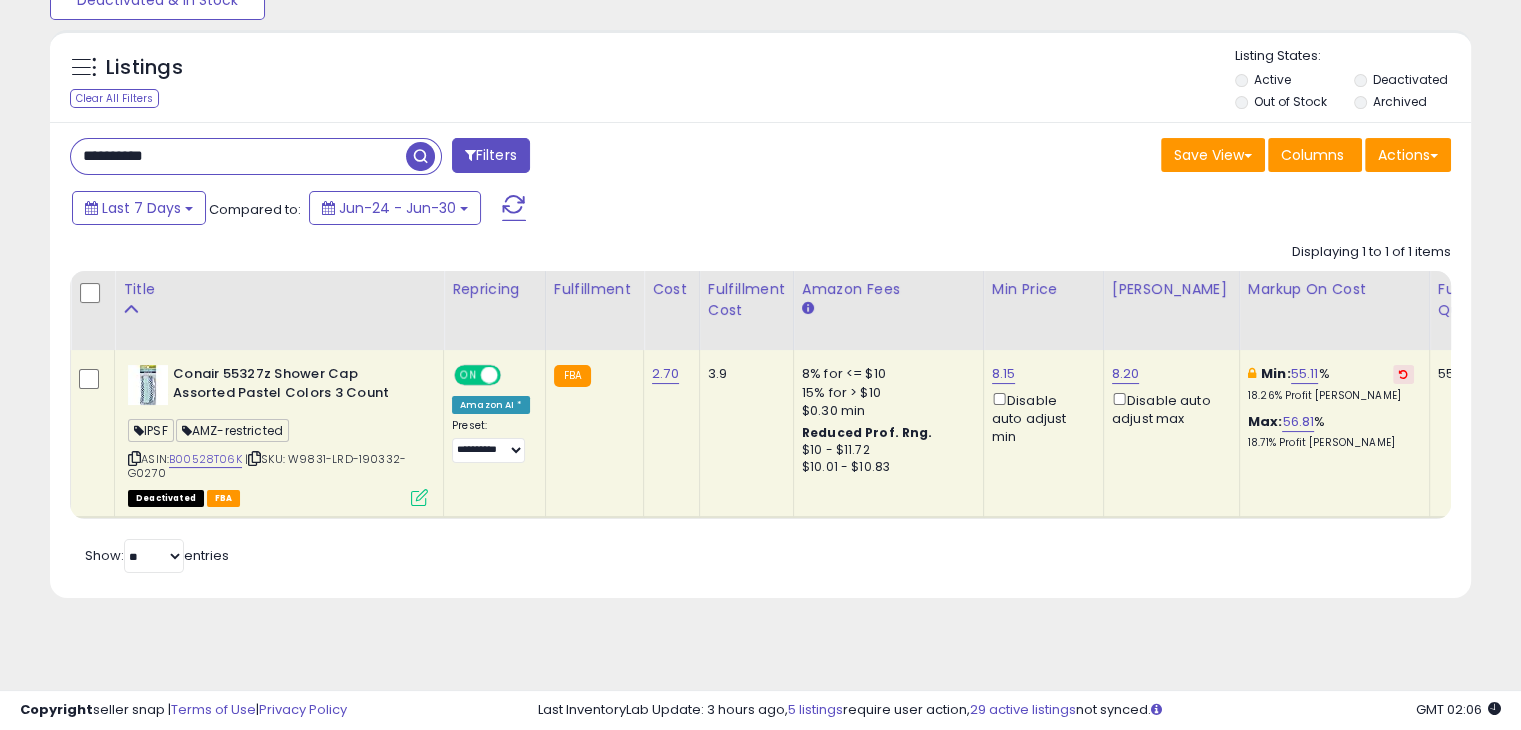 click on "**********" at bounding box center [238, 156] 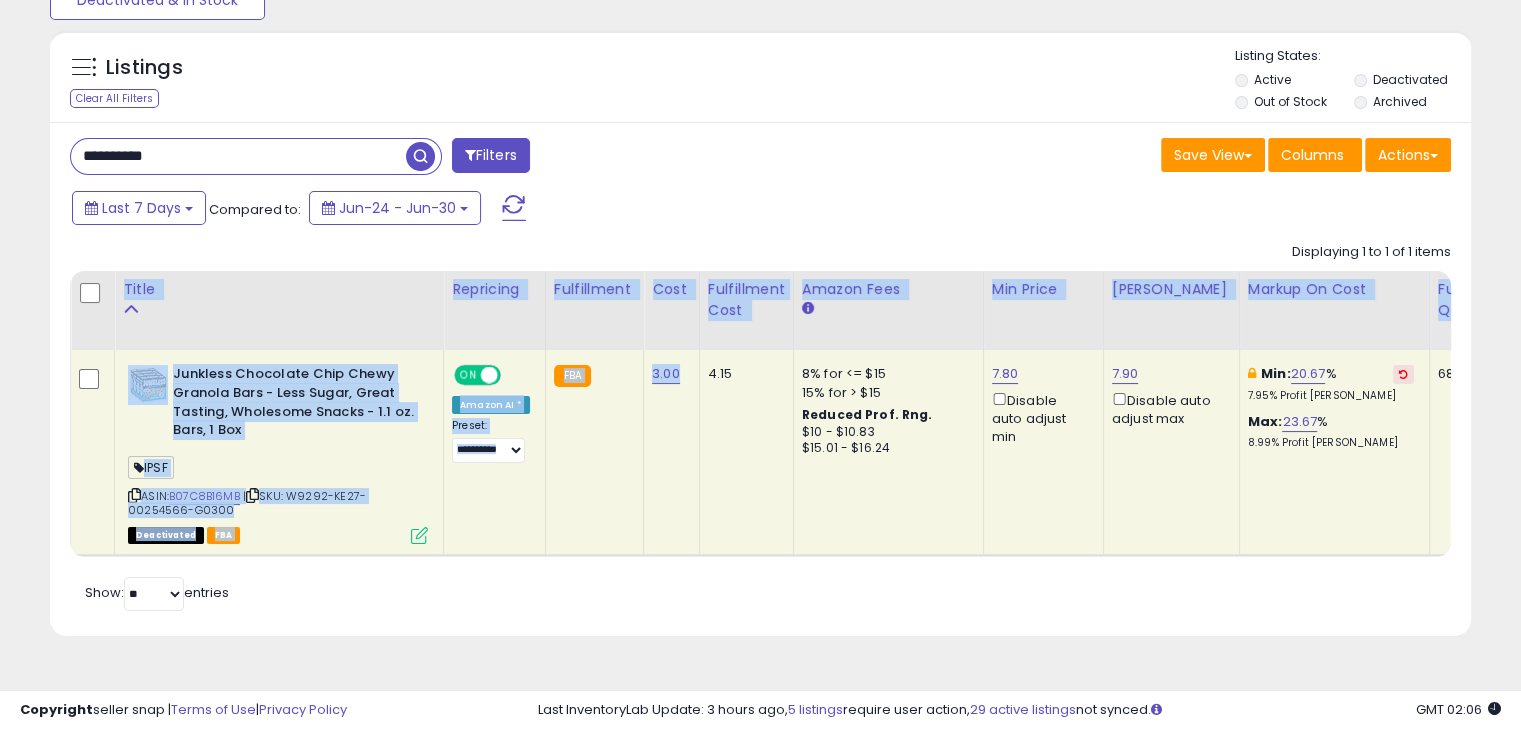 drag, startPoint x: 673, startPoint y: 549, endPoint x: 724, endPoint y: 560, distance: 52.17279 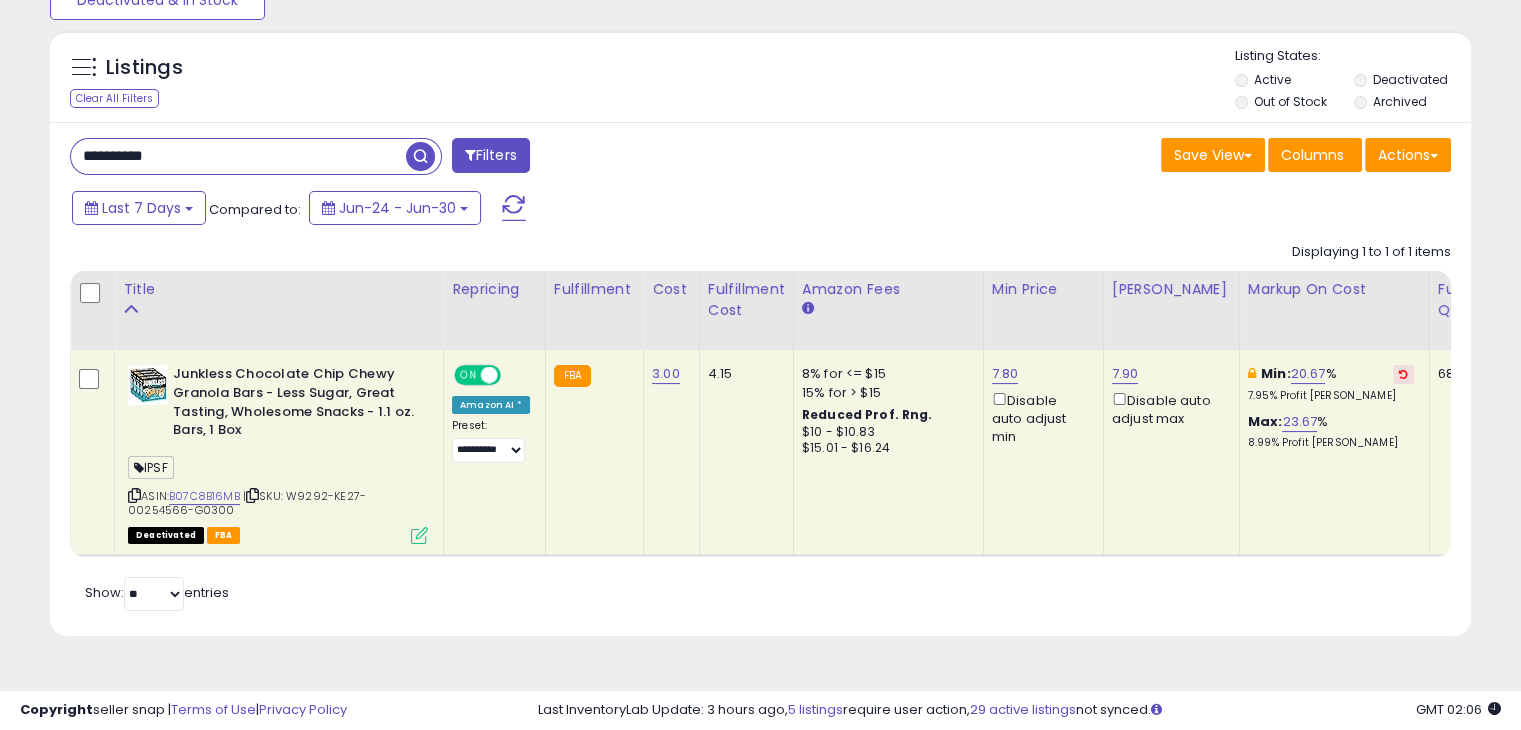 click on "8% for <= $15" at bounding box center (885, 374) 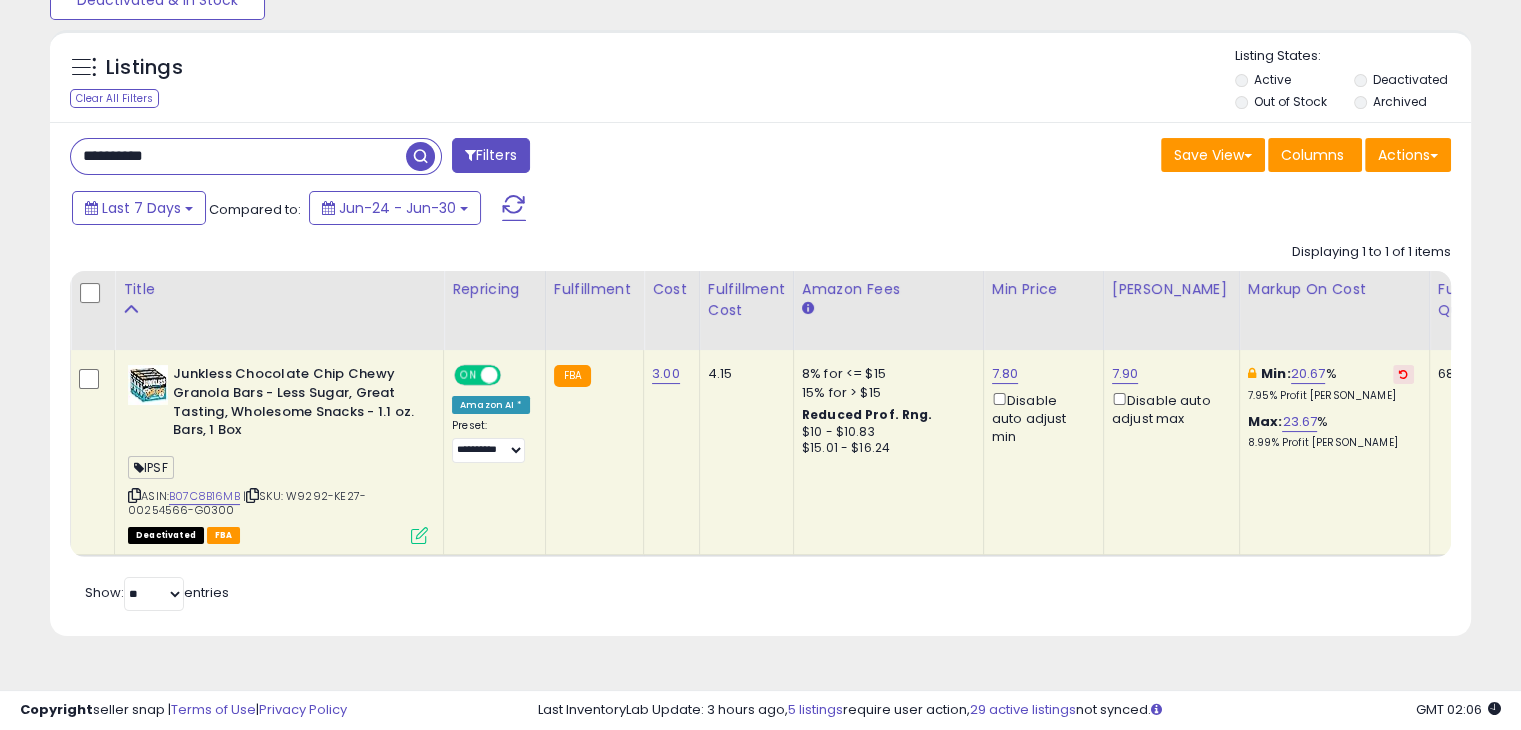 scroll, scrollTop: 0, scrollLeft: 30, axis: horizontal 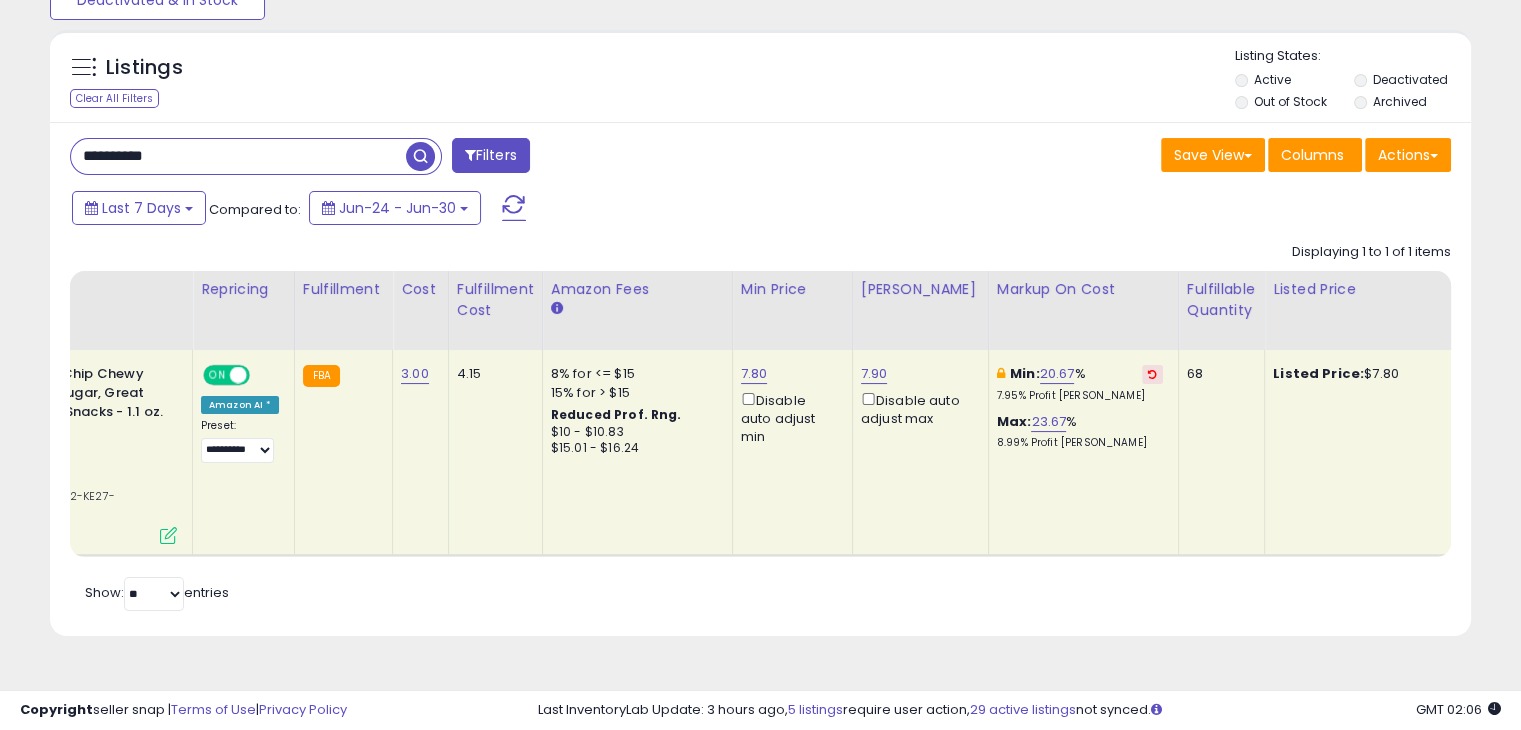 click on "Retrieving listings data..
Displaying 1 to 1 of 1 items
Title
Repricing" at bounding box center (760, 424) 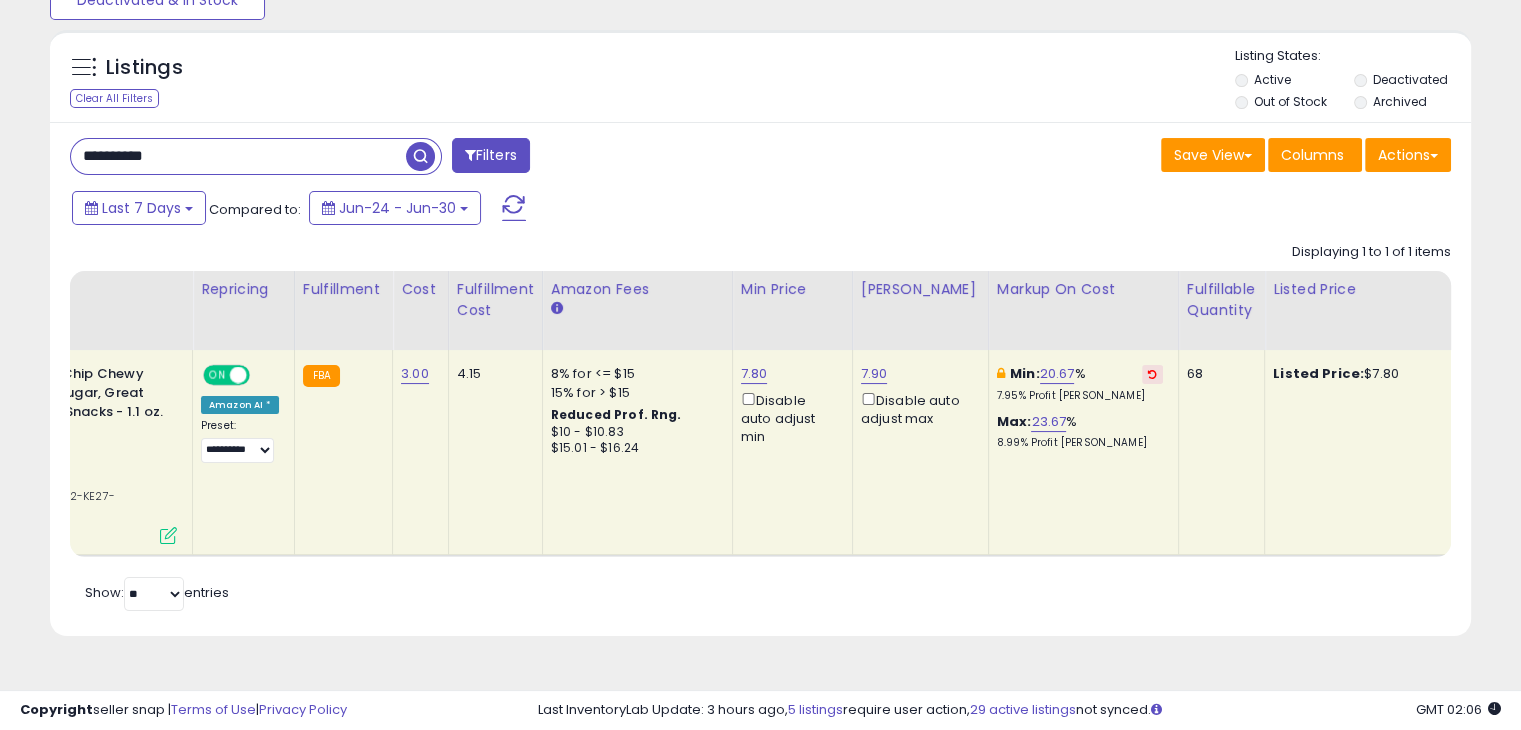 click on "68" at bounding box center (1218, 374) 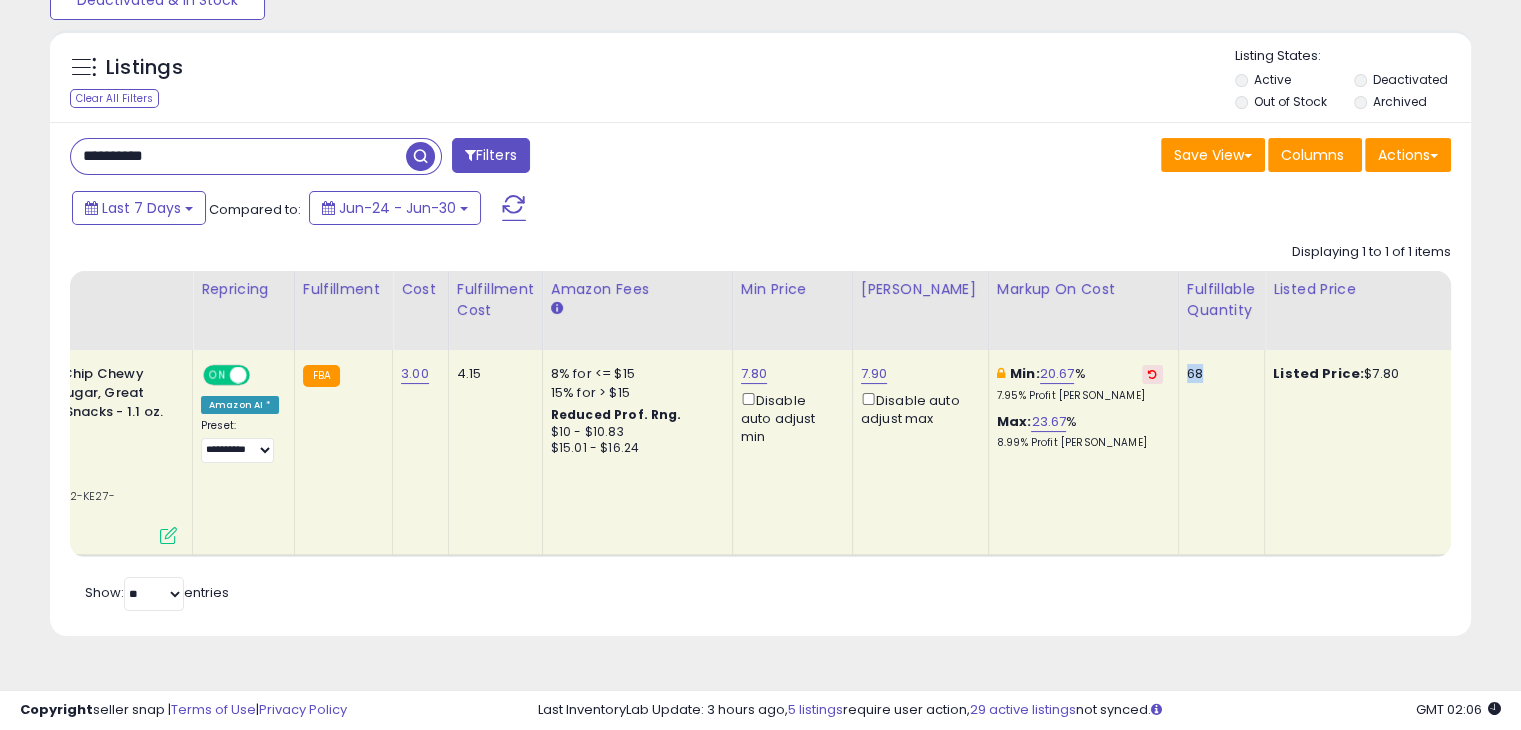 click on "68" at bounding box center [1218, 374] 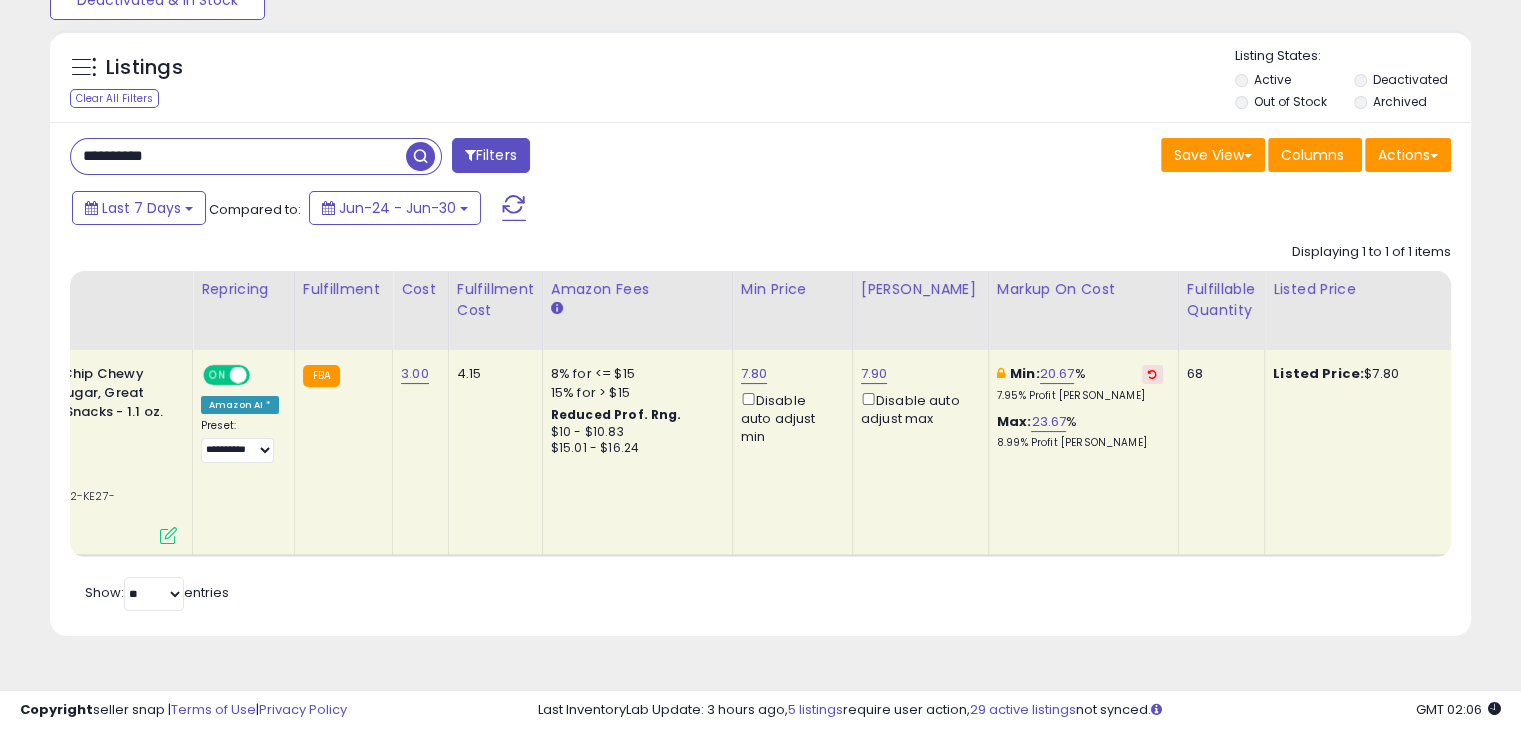 click on "**********" at bounding box center (760, 379) 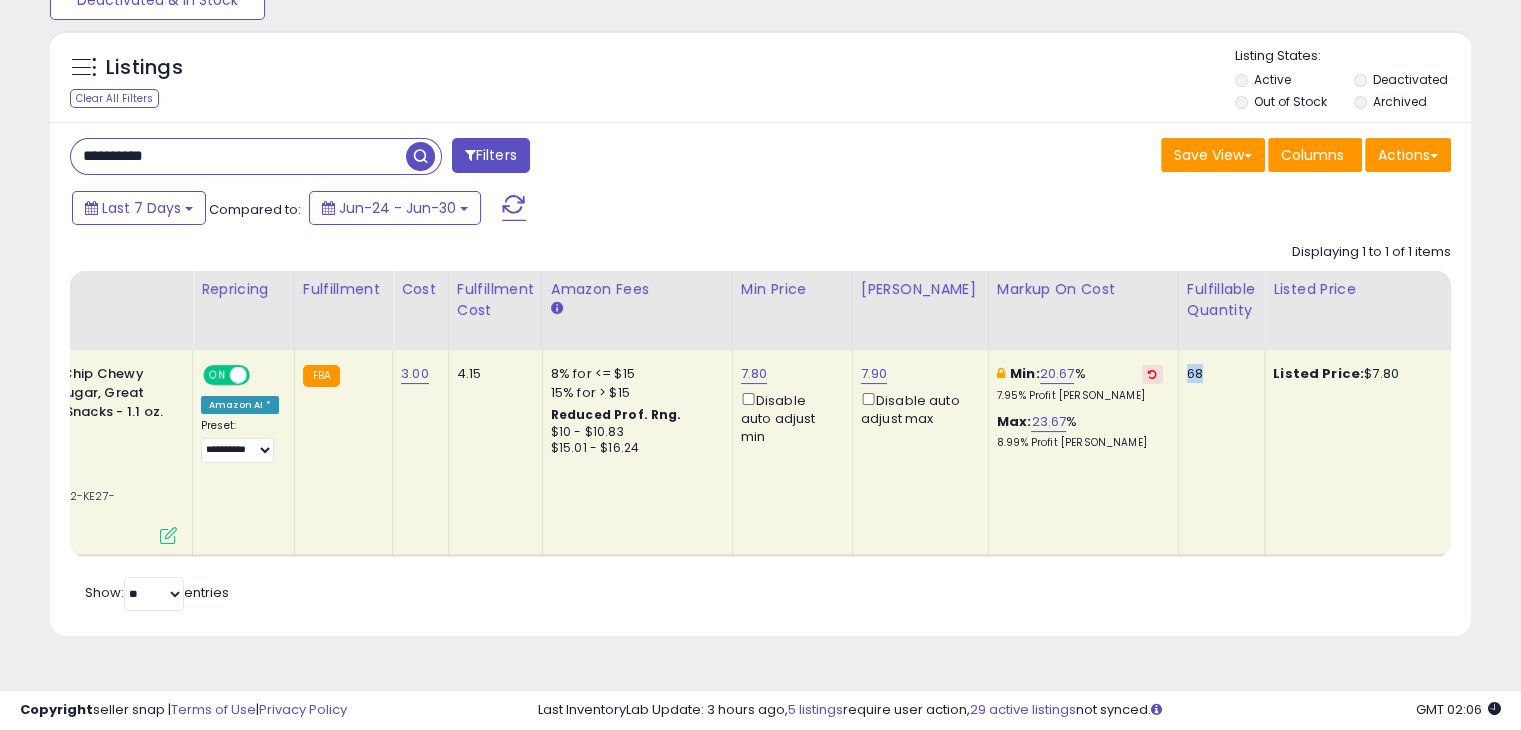 click on "68" at bounding box center [1218, 374] 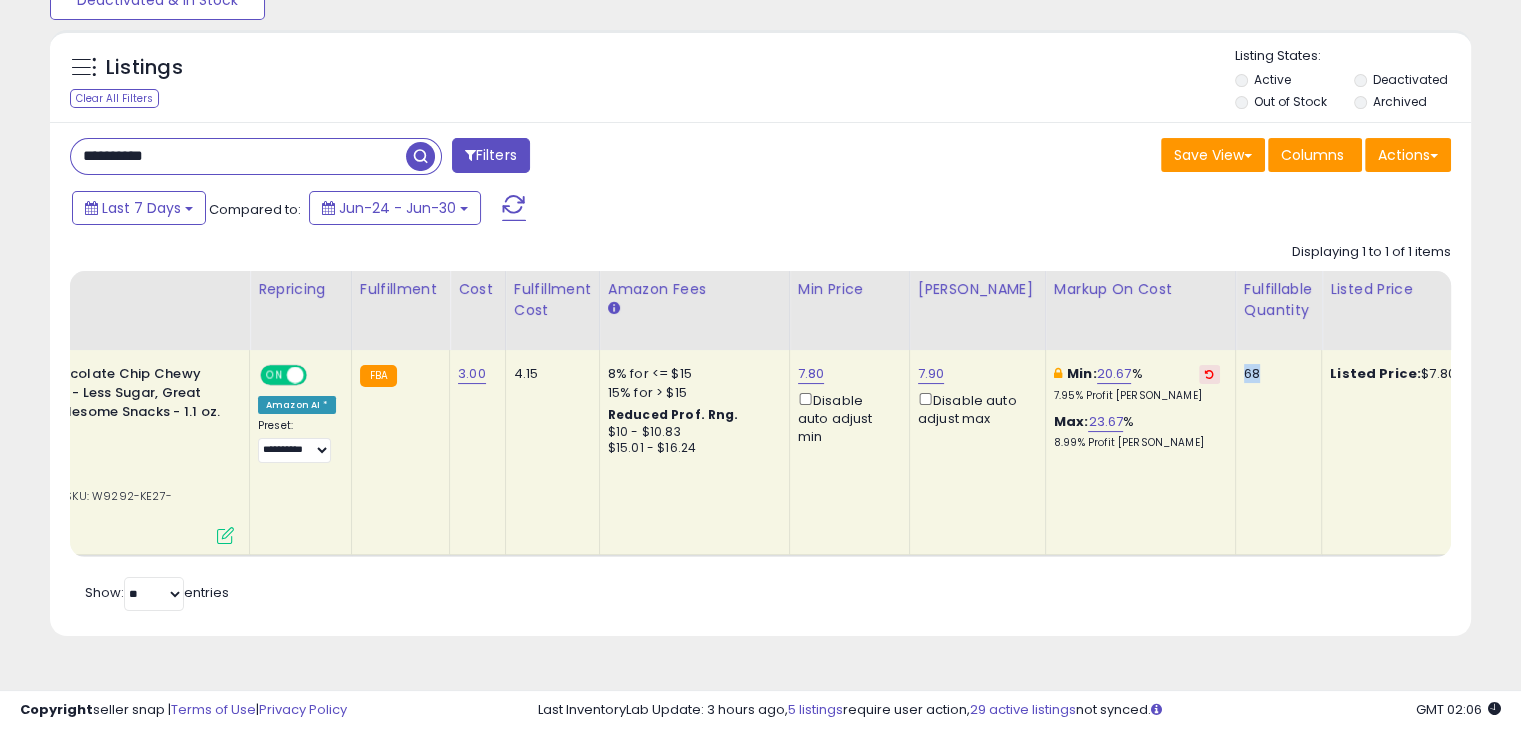 scroll, scrollTop: 0, scrollLeft: 115, axis: horizontal 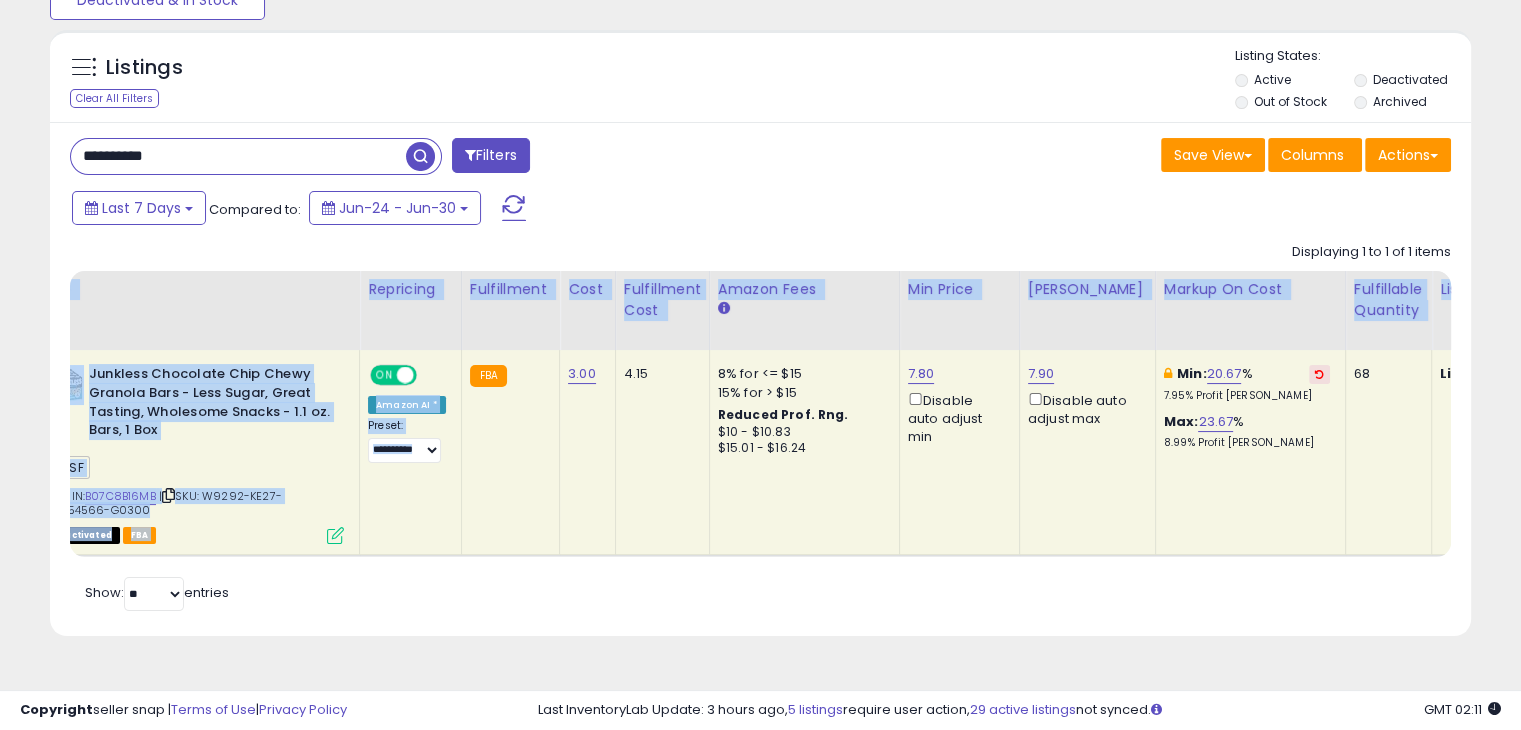 drag, startPoint x: 478, startPoint y: 555, endPoint x: 400, endPoint y: 568, distance: 79.07591 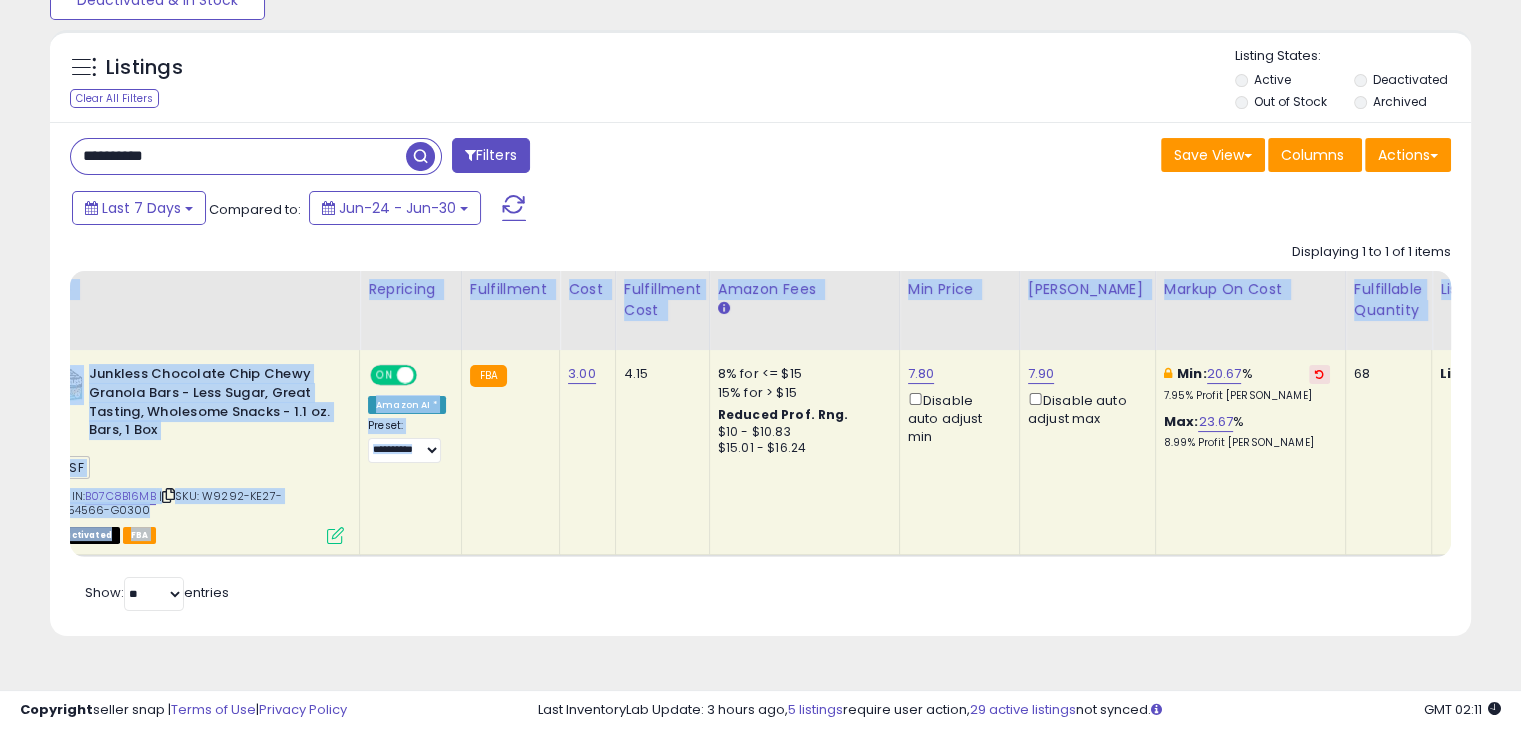 scroll, scrollTop: 0, scrollLeft: 86, axis: horizontal 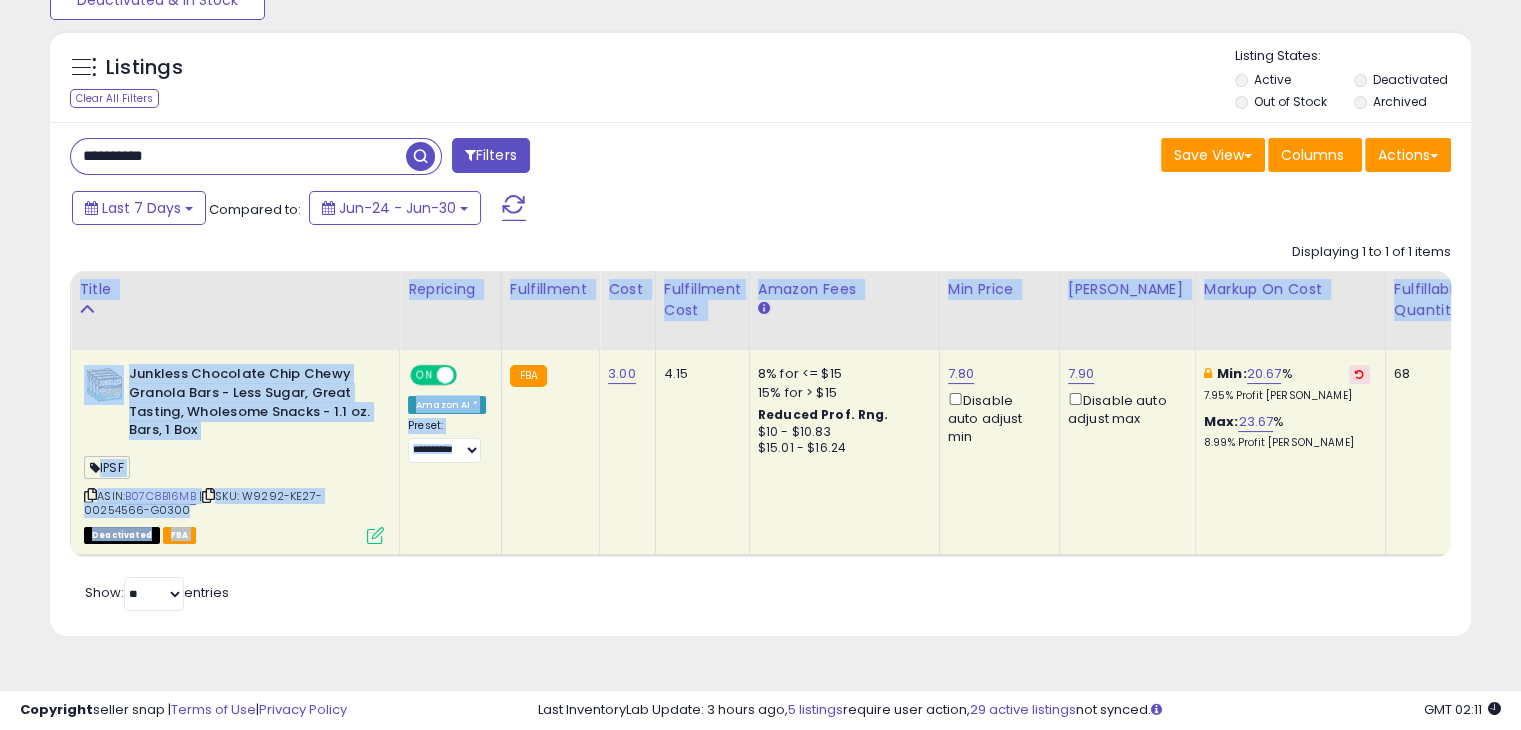 click on "Retrieving listings data..
Displaying 1 to 1 of 1 items
Title
Repricing" at bounding box center [760, 424] 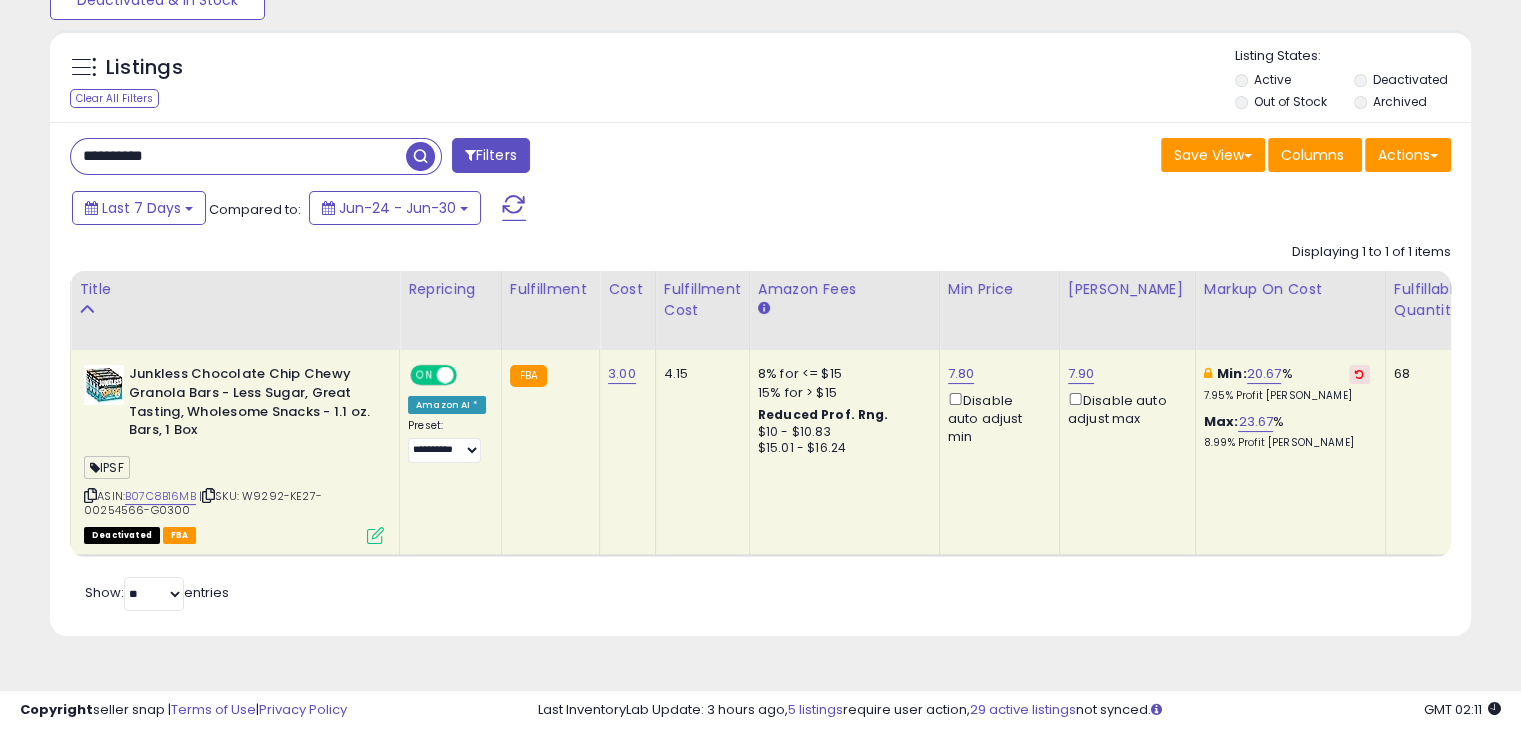 scroll, scrollTop: 0, scrollLeft: 122, axis: horizontal 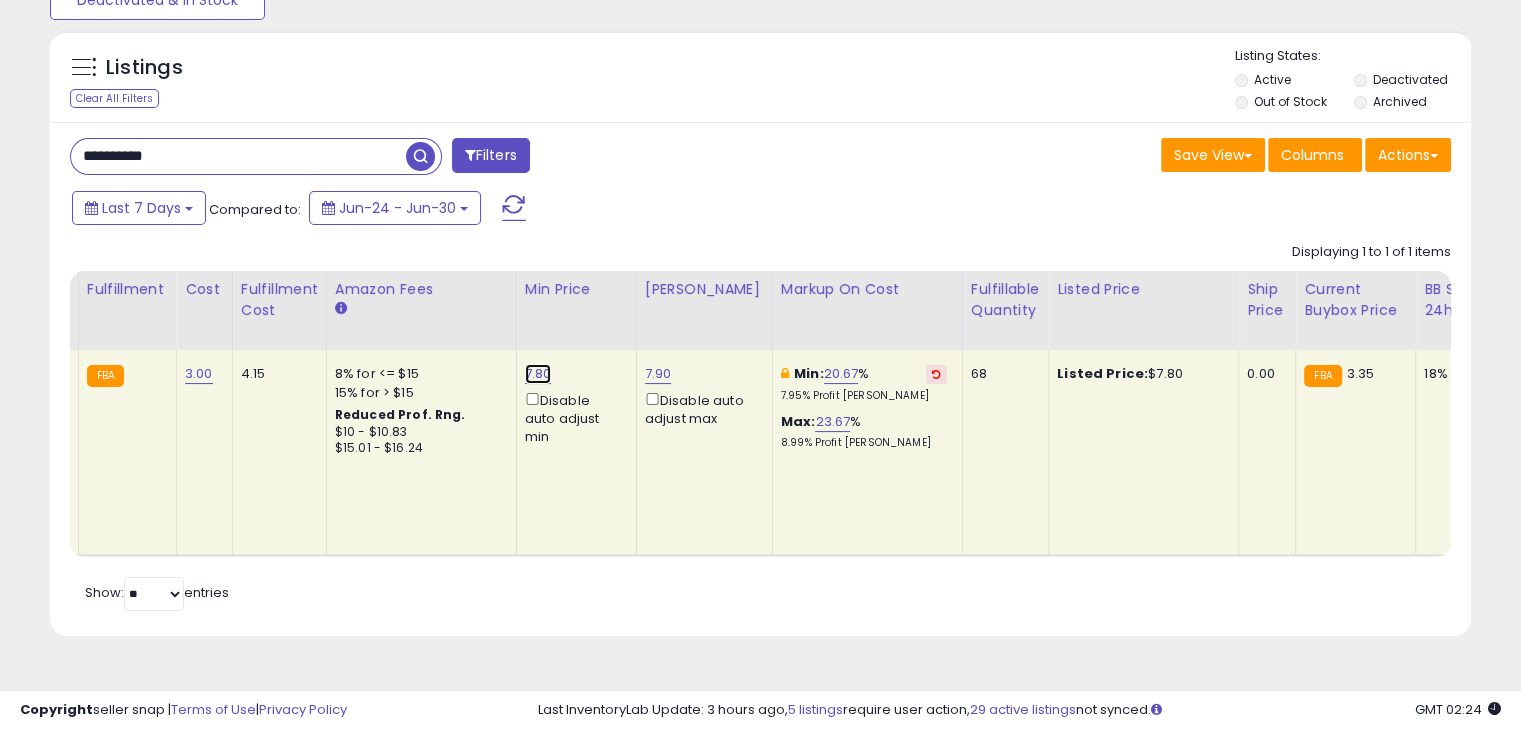 click on "7.80" at bounding box center (538, 374) 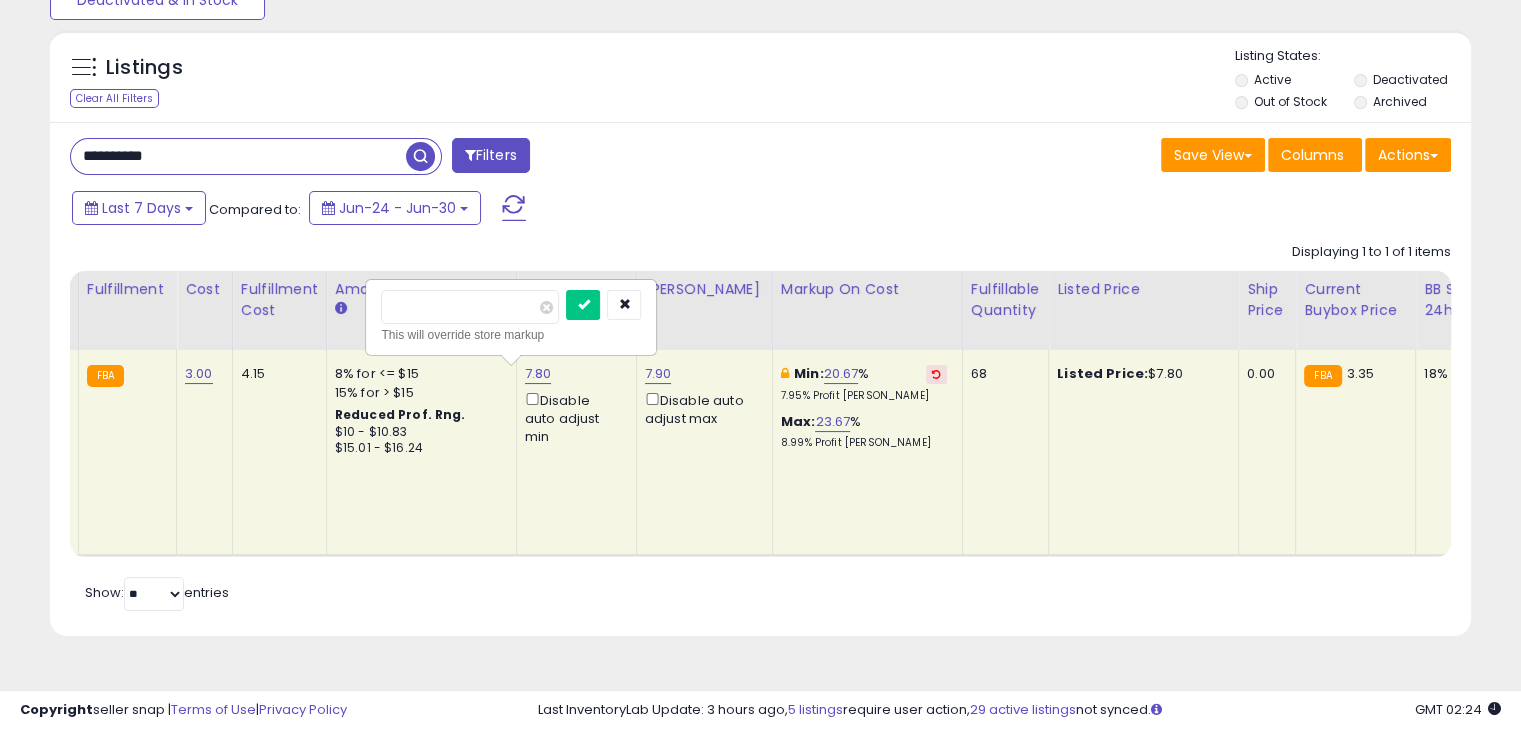 type on "*" 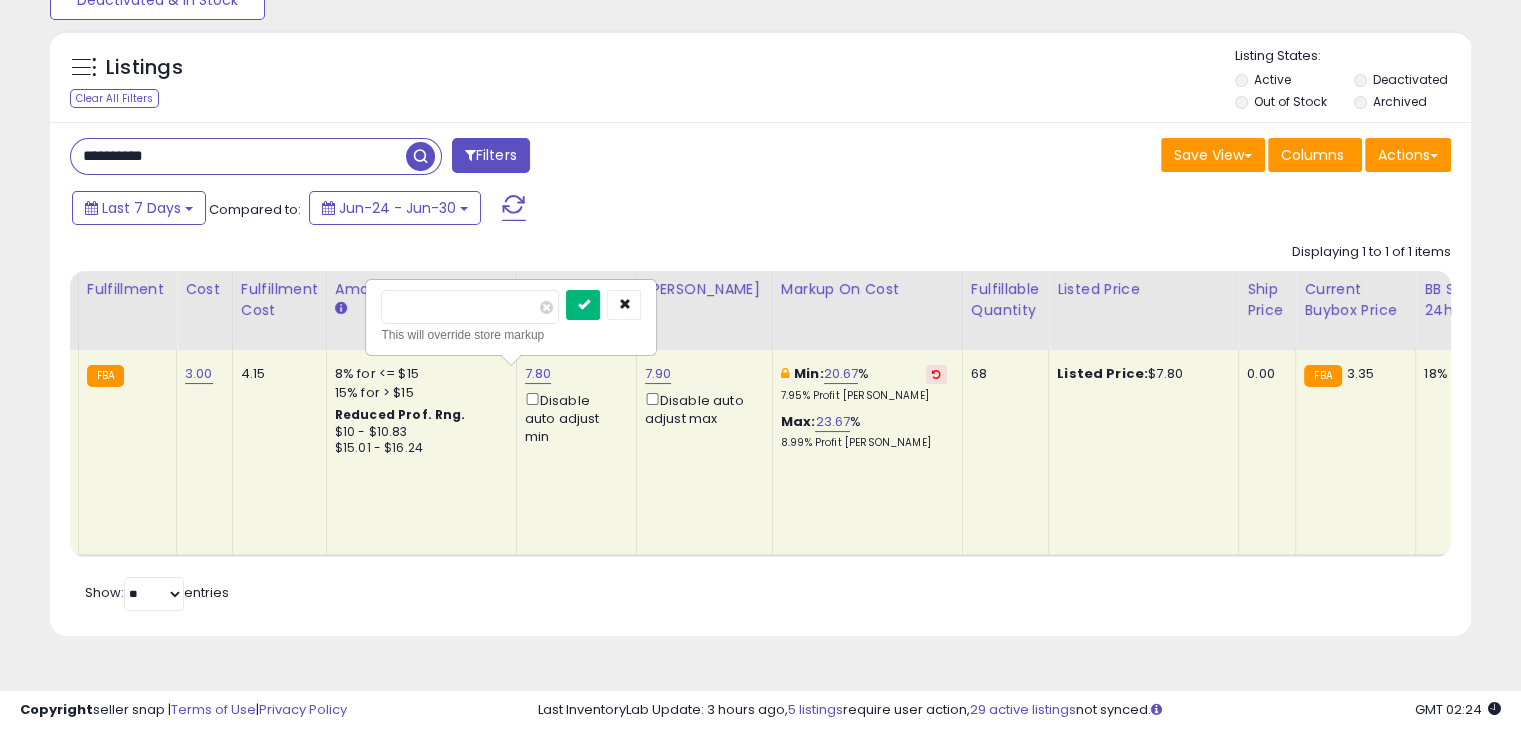 type on "***" 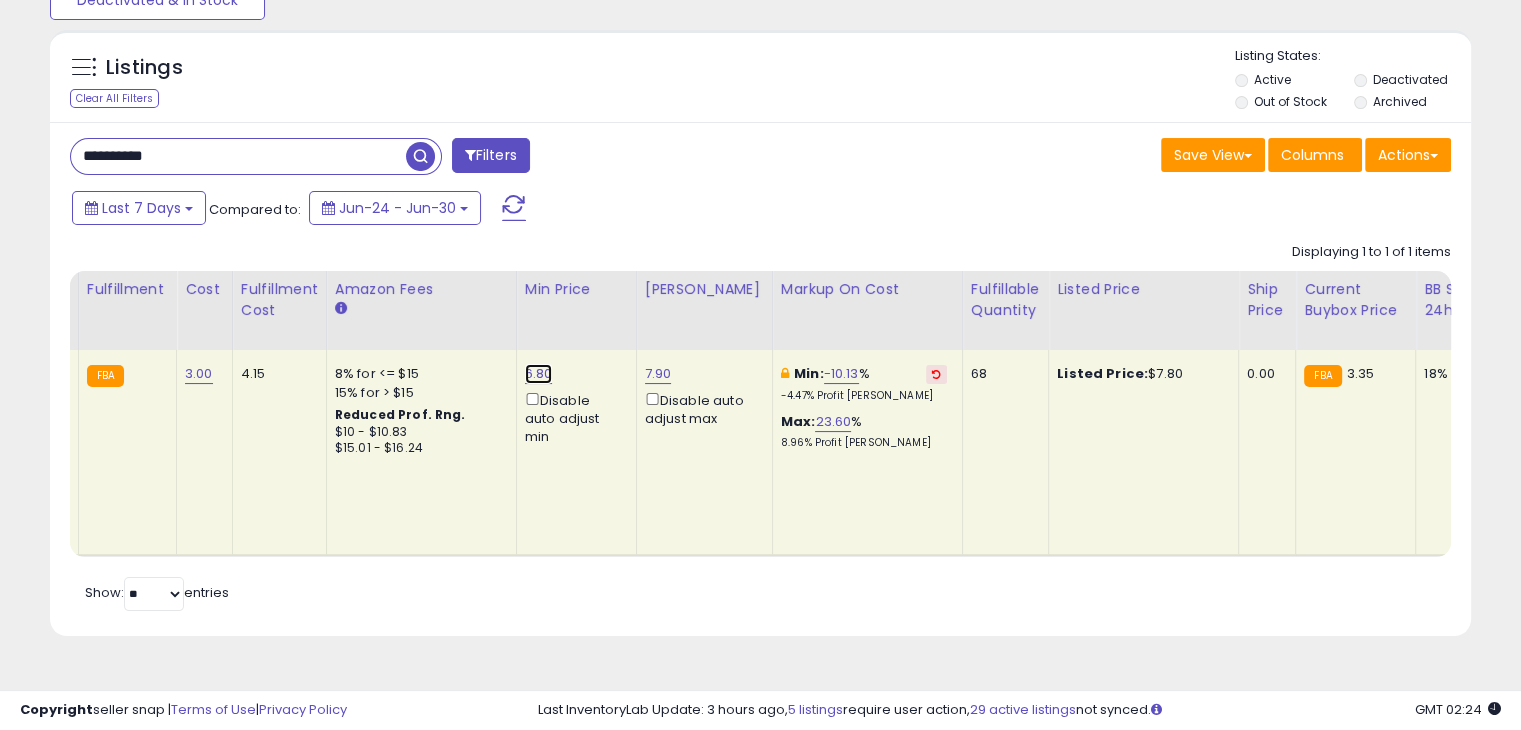 click on "6.80" at bounding box center [539, 374] 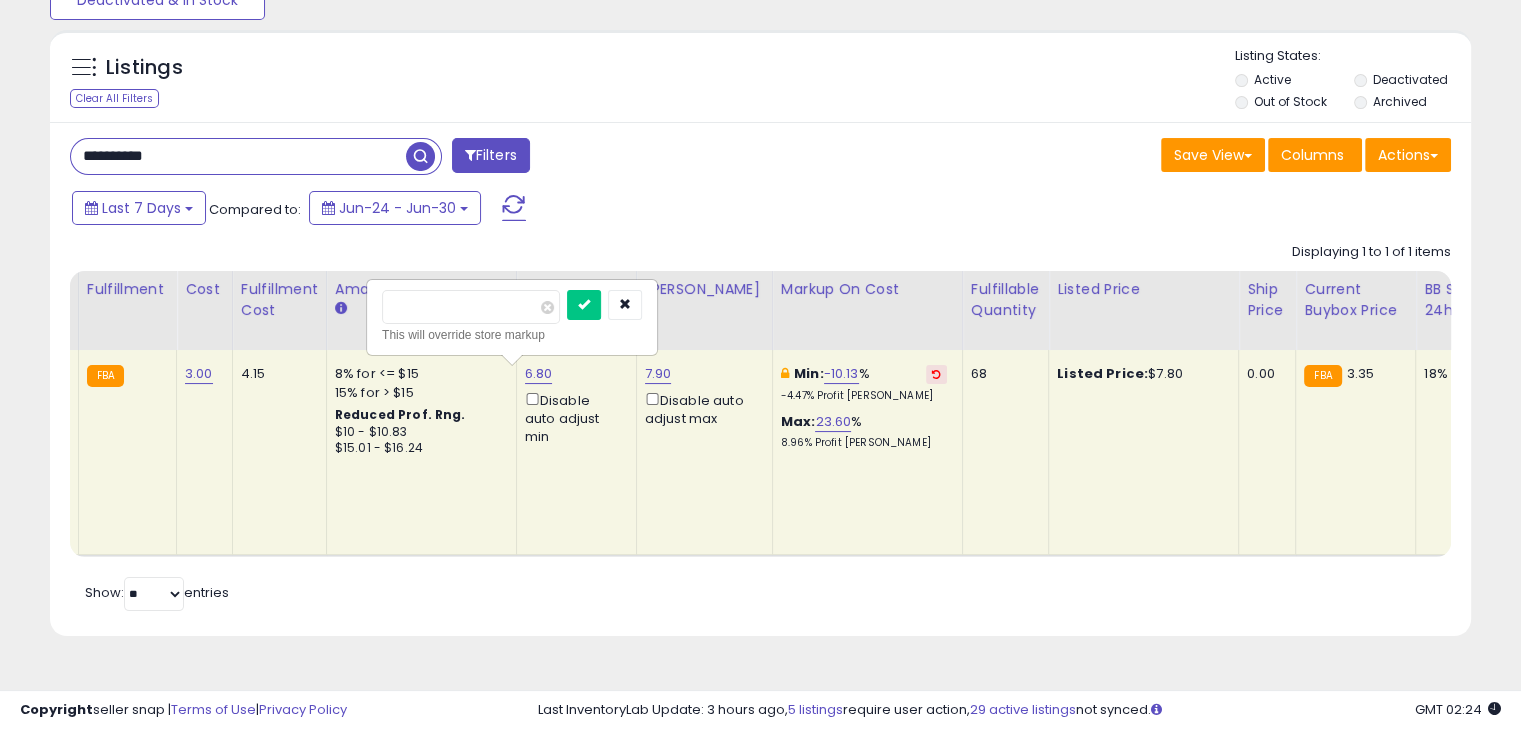 drag, startPoint x: 439, startPoint y: 315, endPoint x: 376, endPoint y: 301, distance: 64.53681 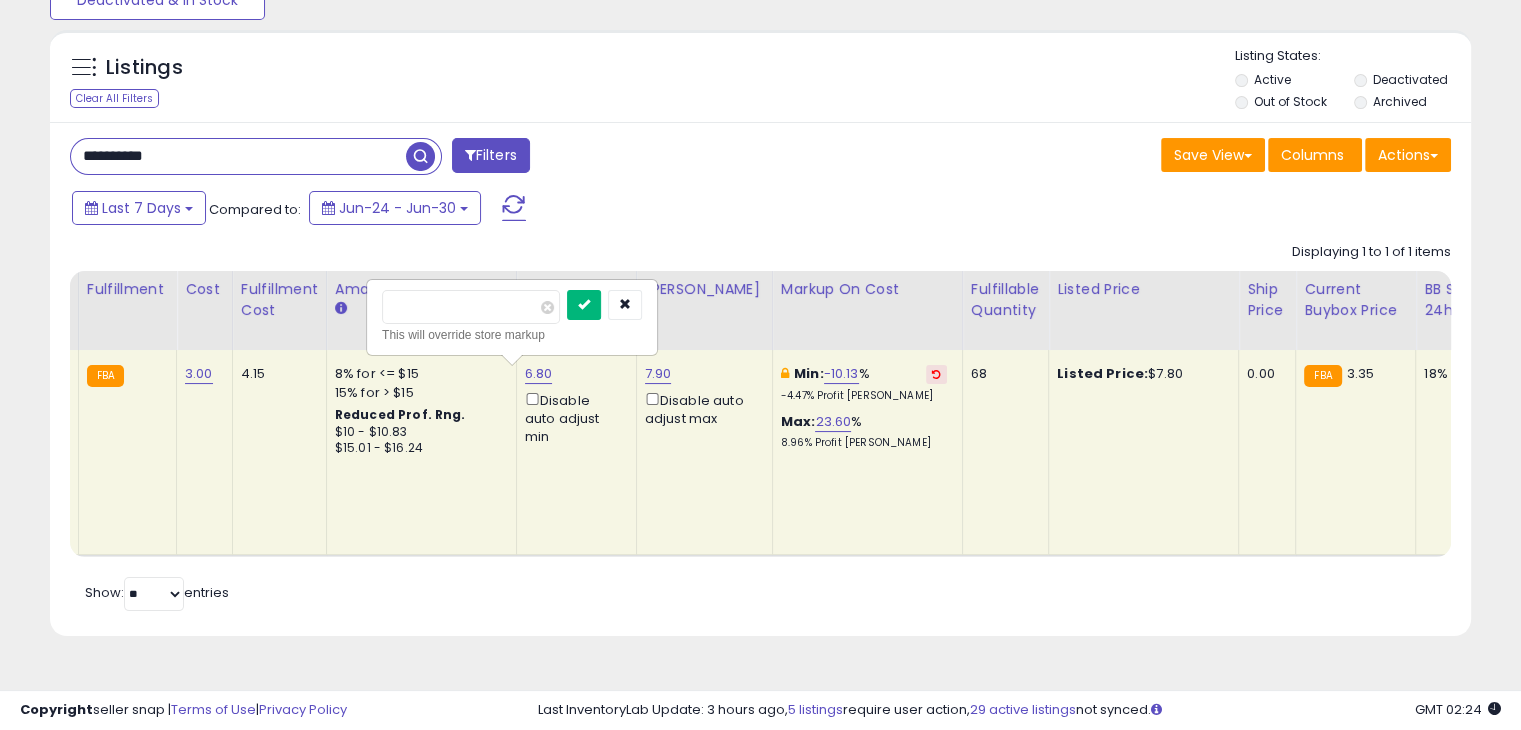type on "*" 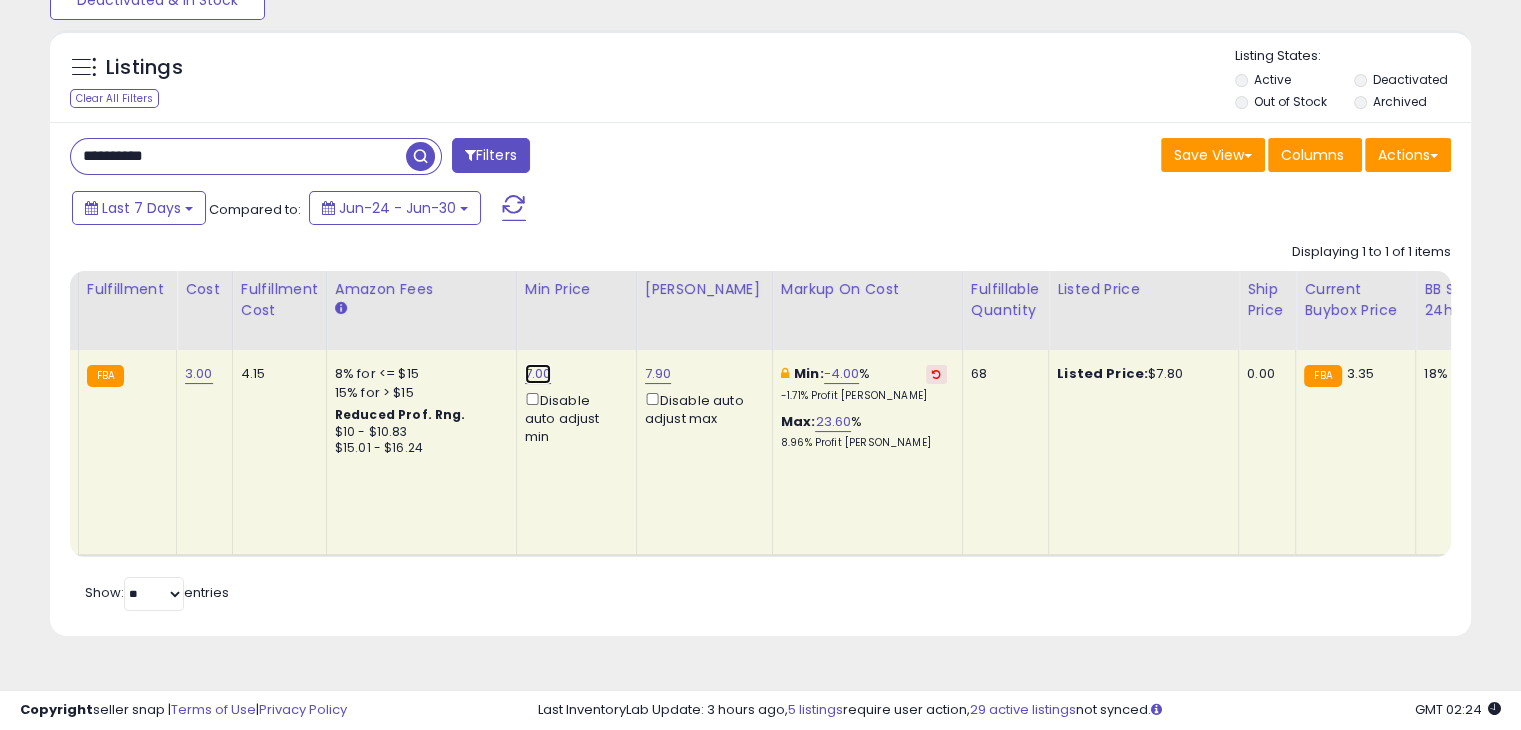 click on "7.00" at bounding box center (538, 374) 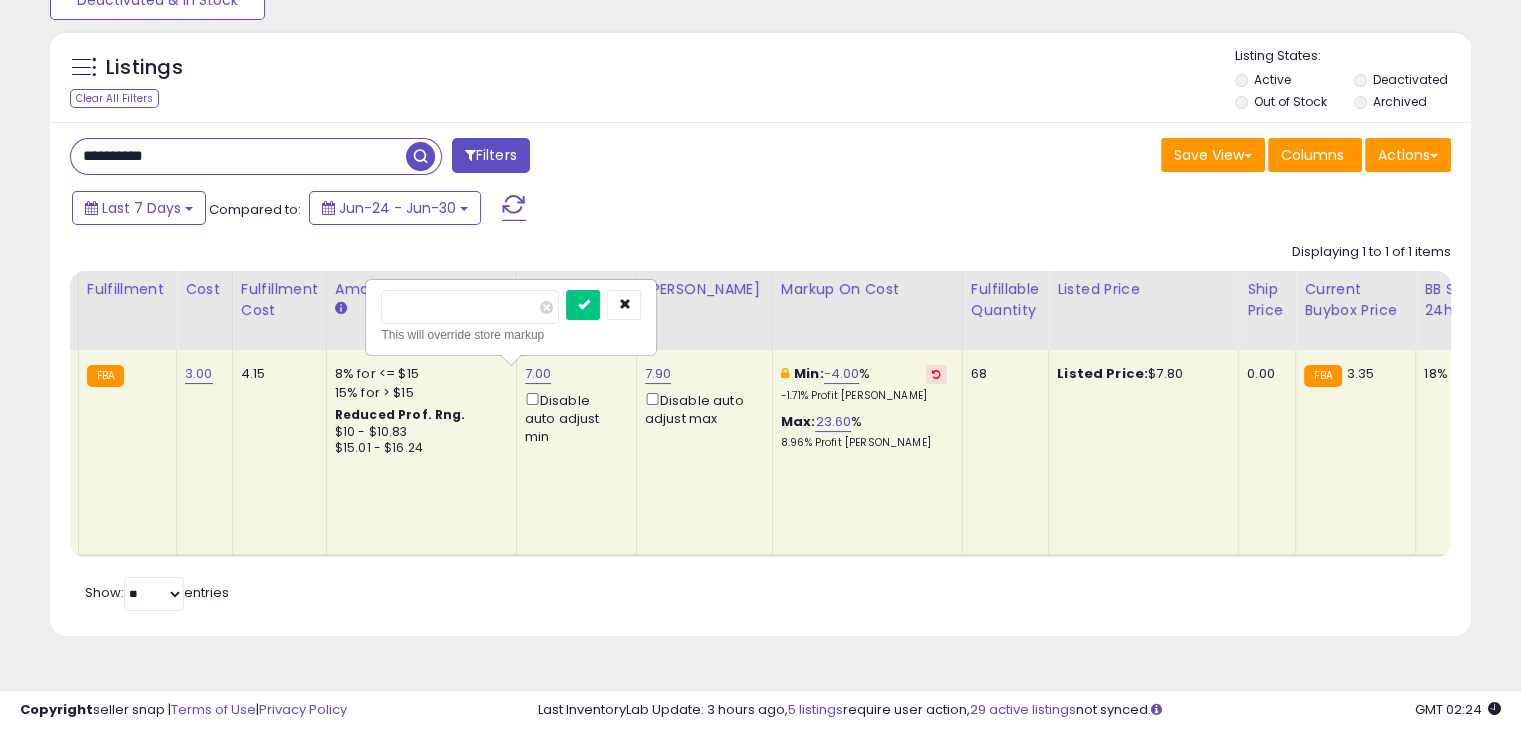 type on "*" 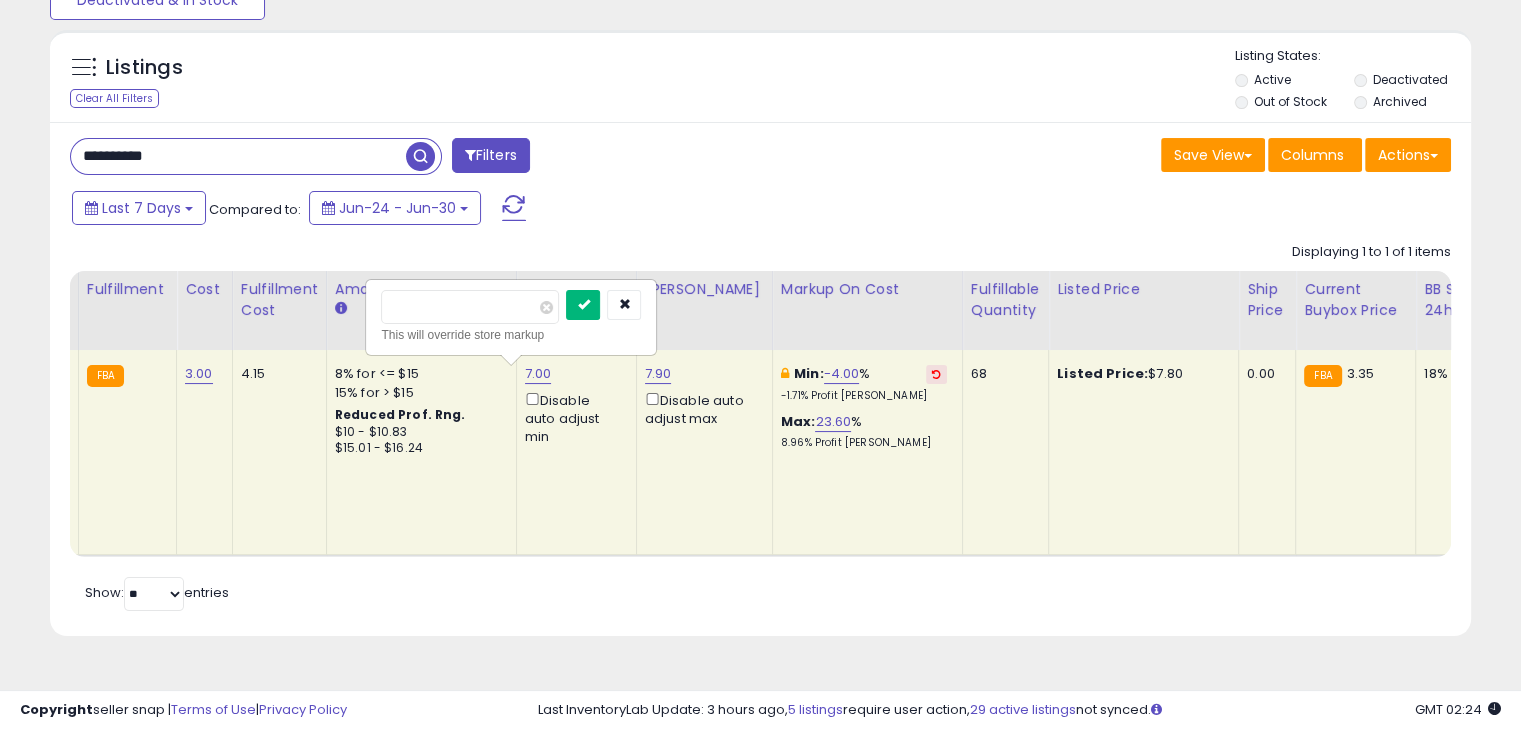 type on "***" 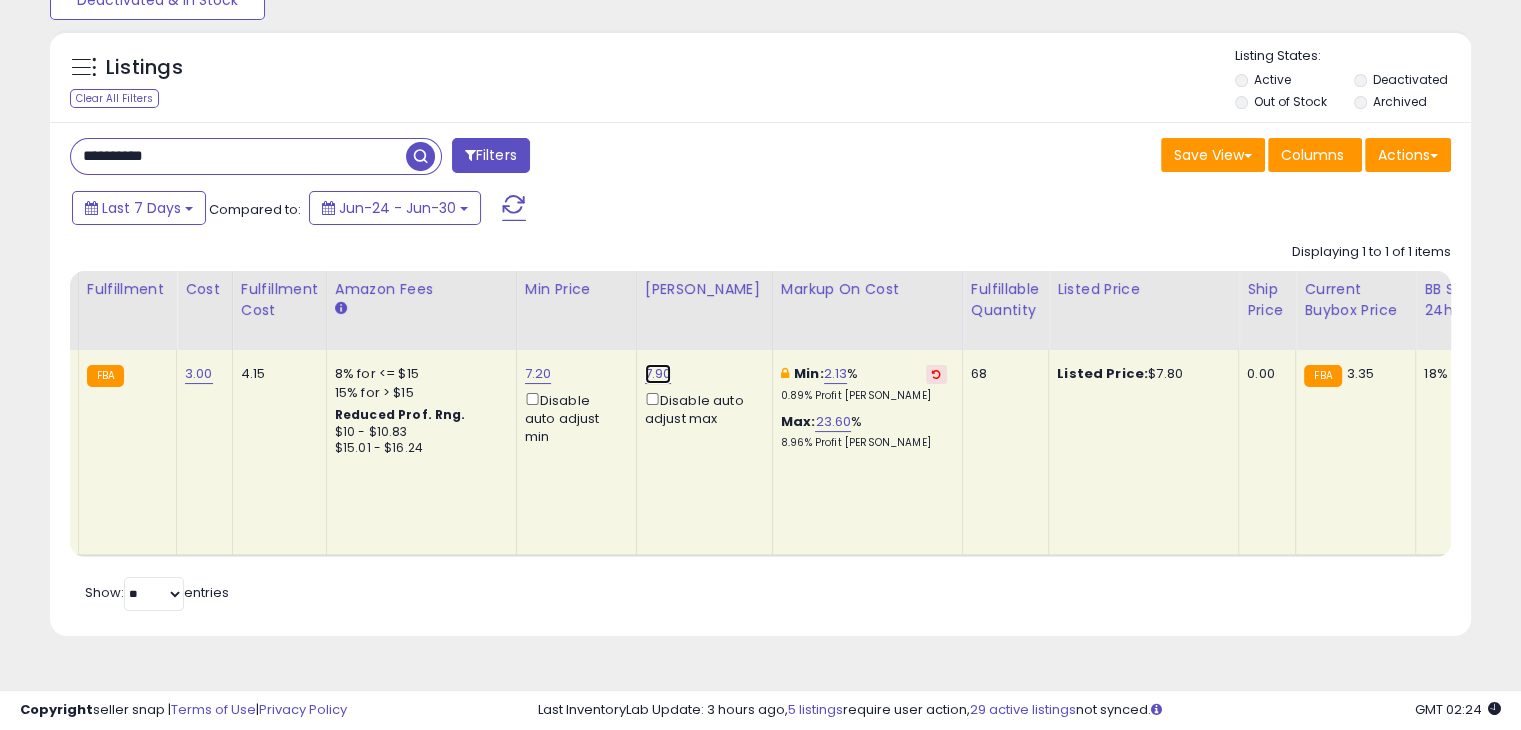 click on "7.90" at bounding box center (658, 374) 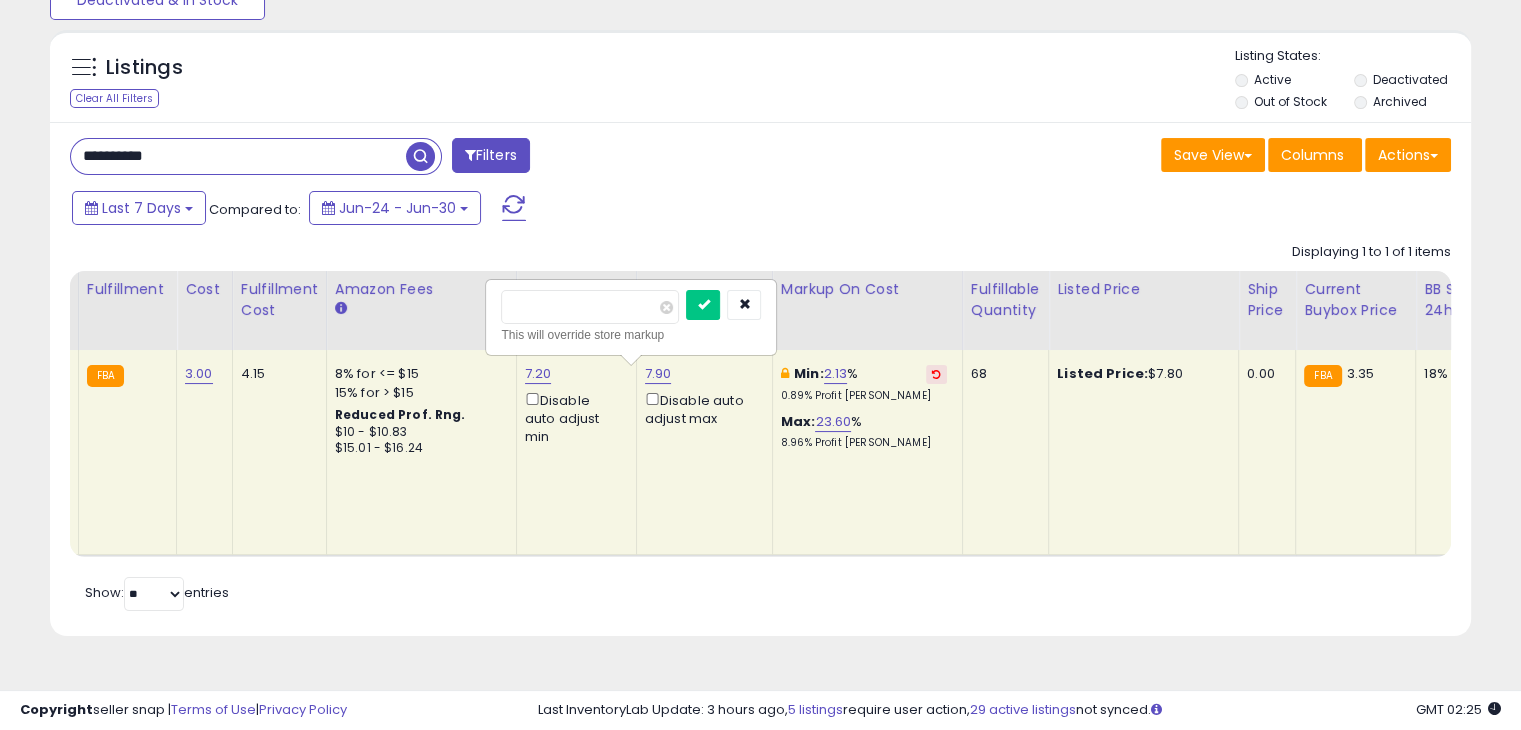 drag, startPoint x: 533, startPoint y: 308, endPoint x: 499, endPoint y: 313, distance: 34.36568 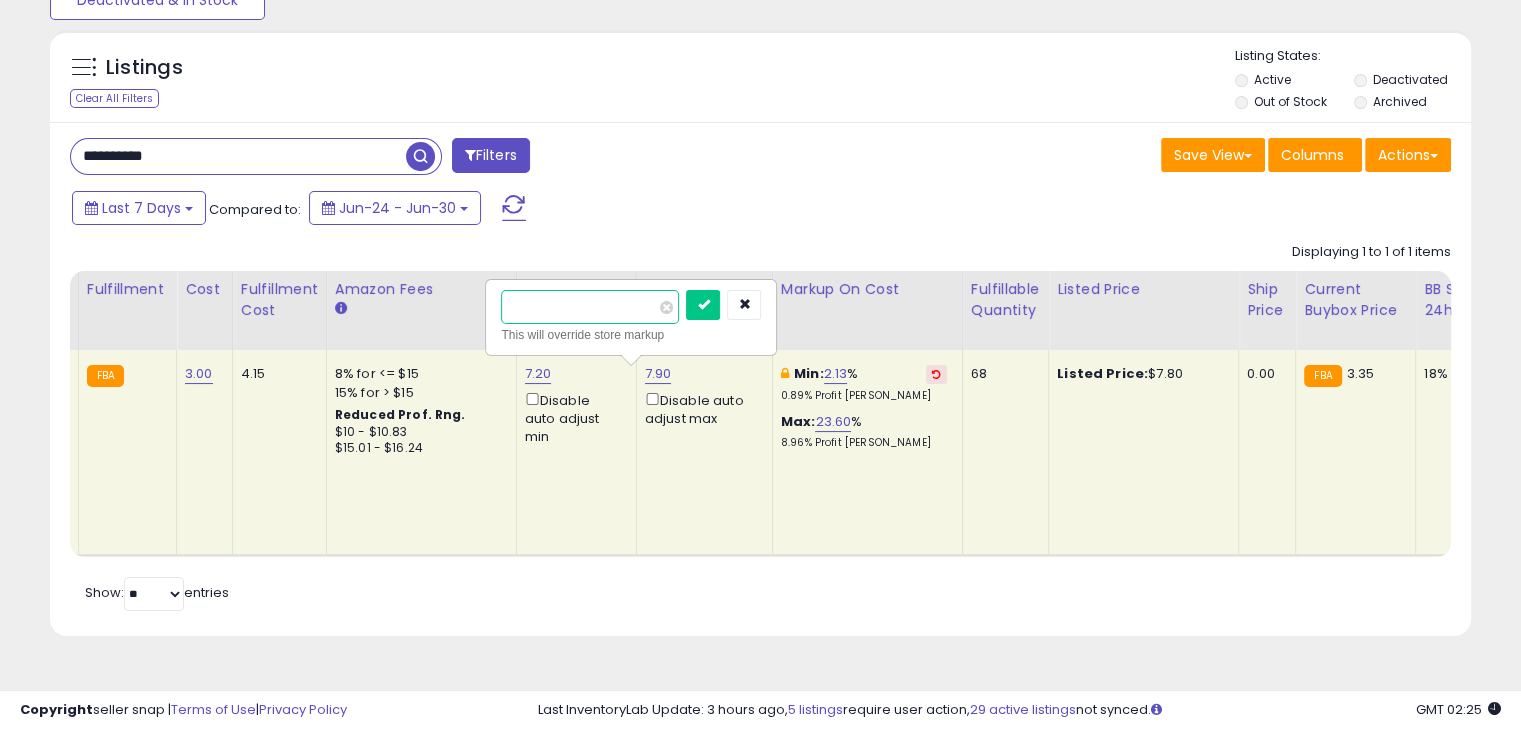 click on "****" at bounding box center (590, 307) 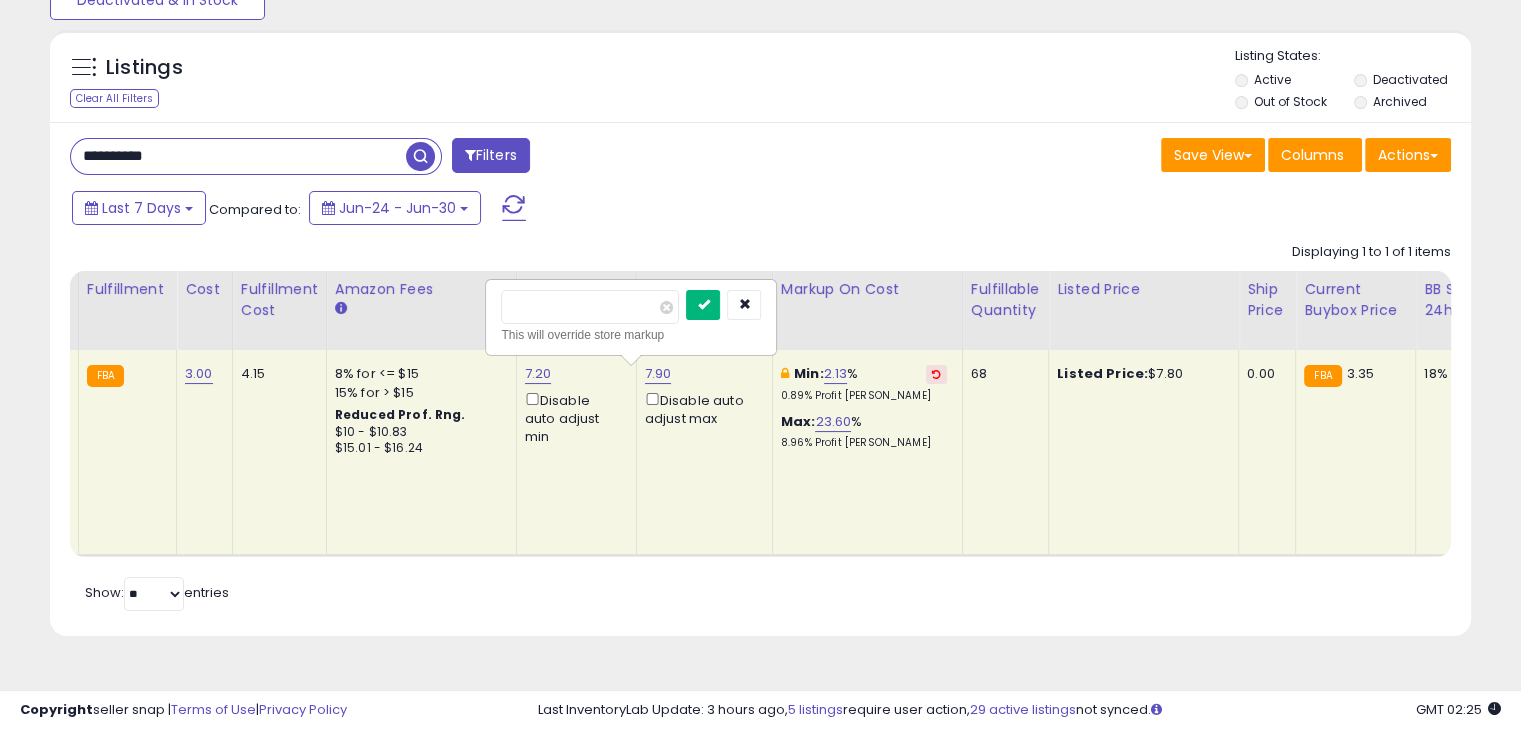 click at bounding box center [703, 305] 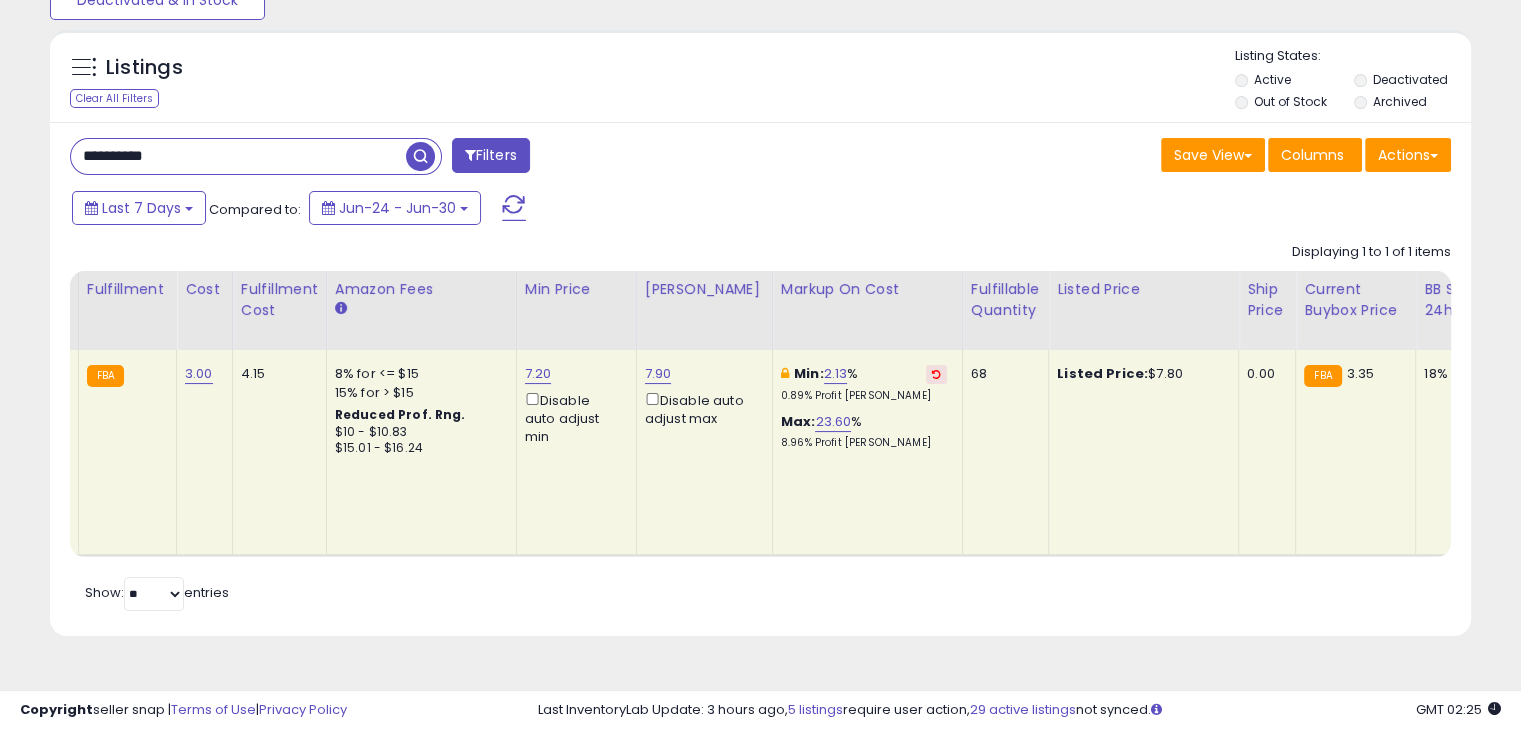 scroll, scrollTop: 0, scrollLeft: 616, axis: horizontal 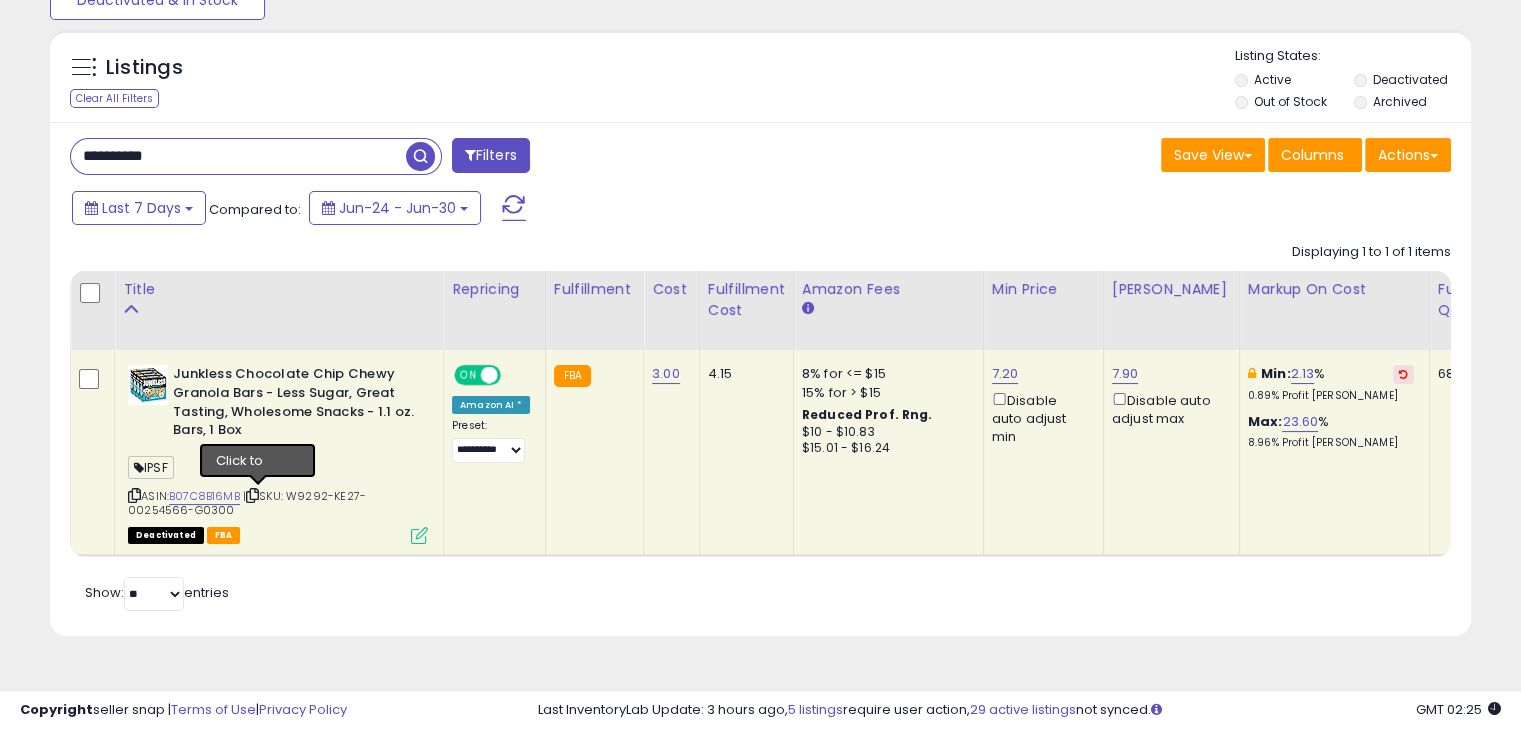 click at bounding box center [252, 495] 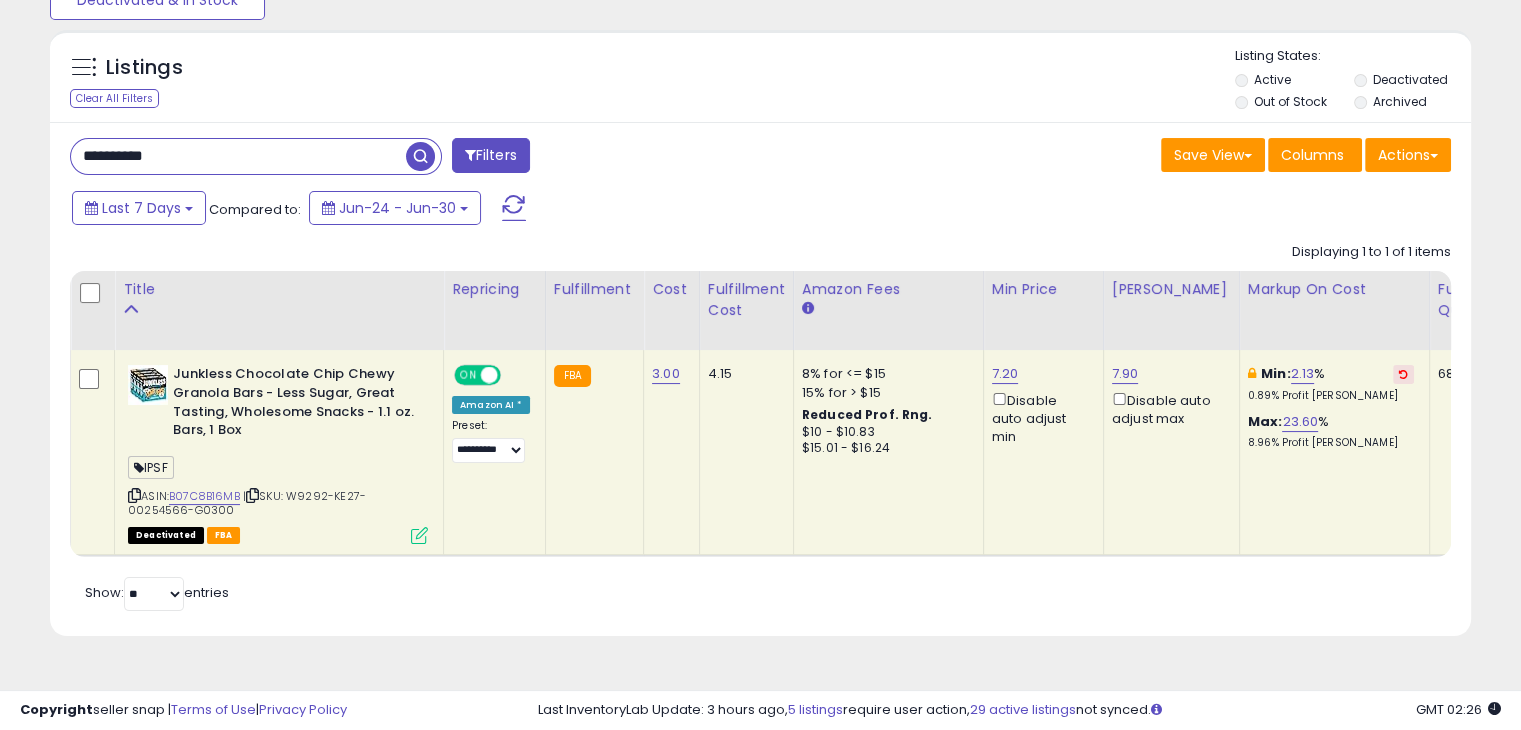 click at bounding box center (419, 535) 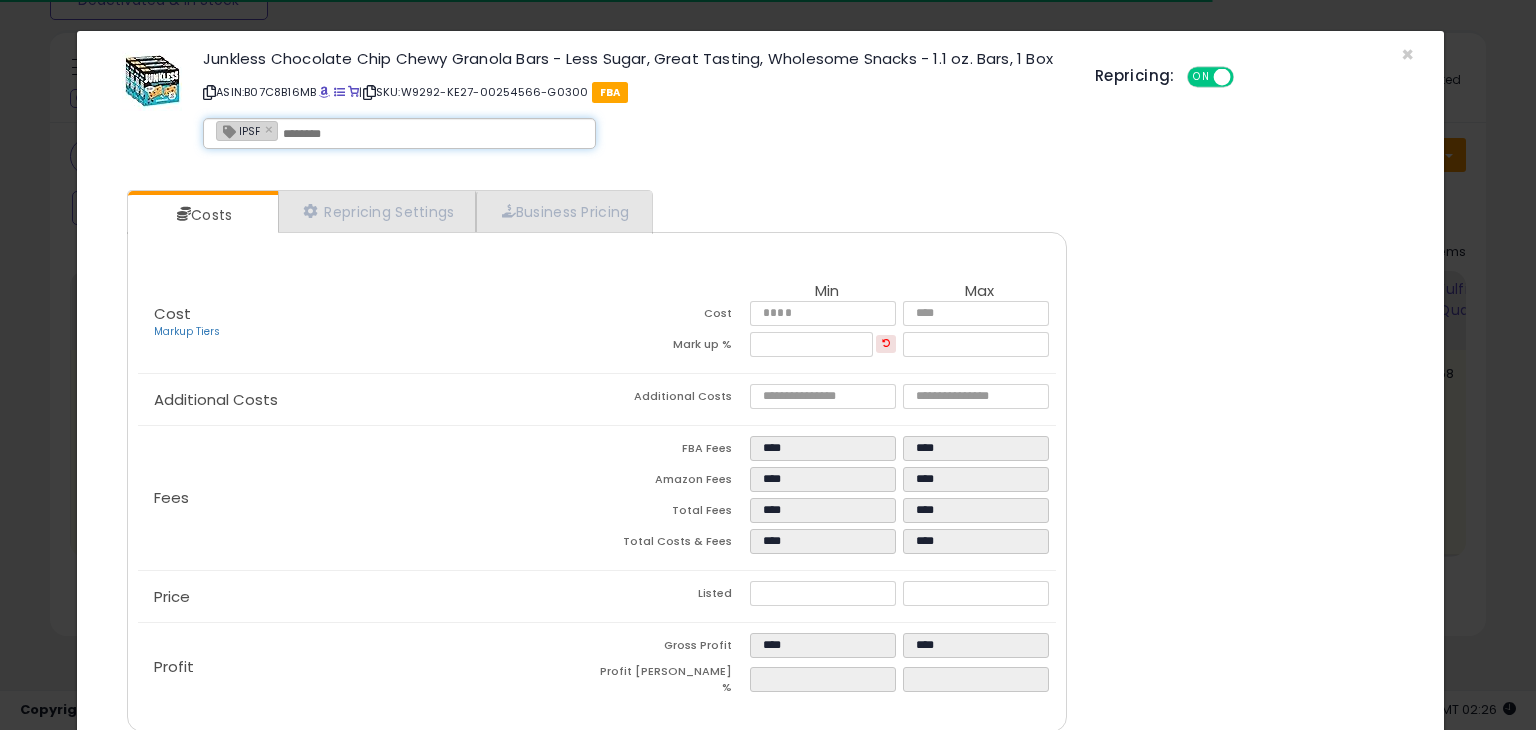 click at bounding box center (433, 134) 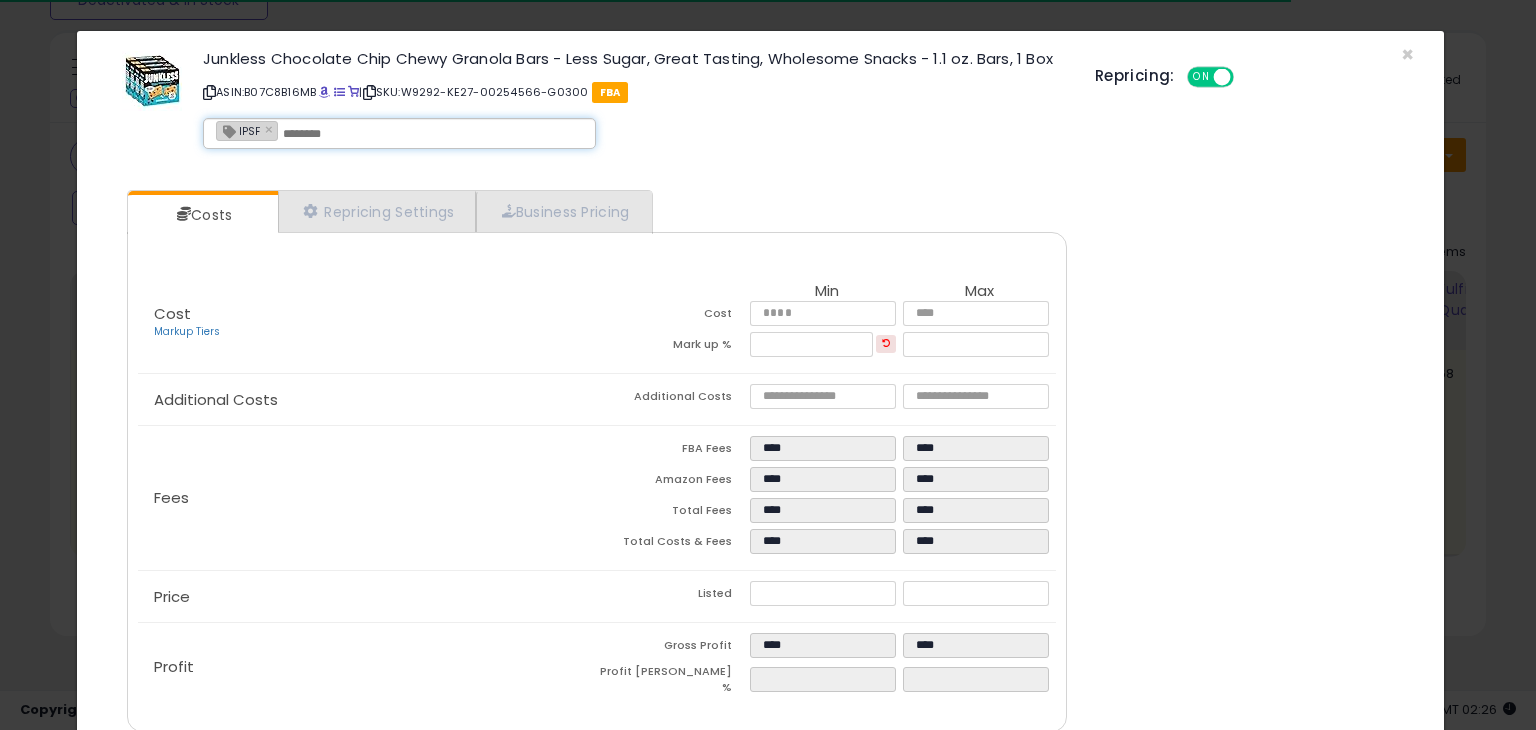 paste on "**********" 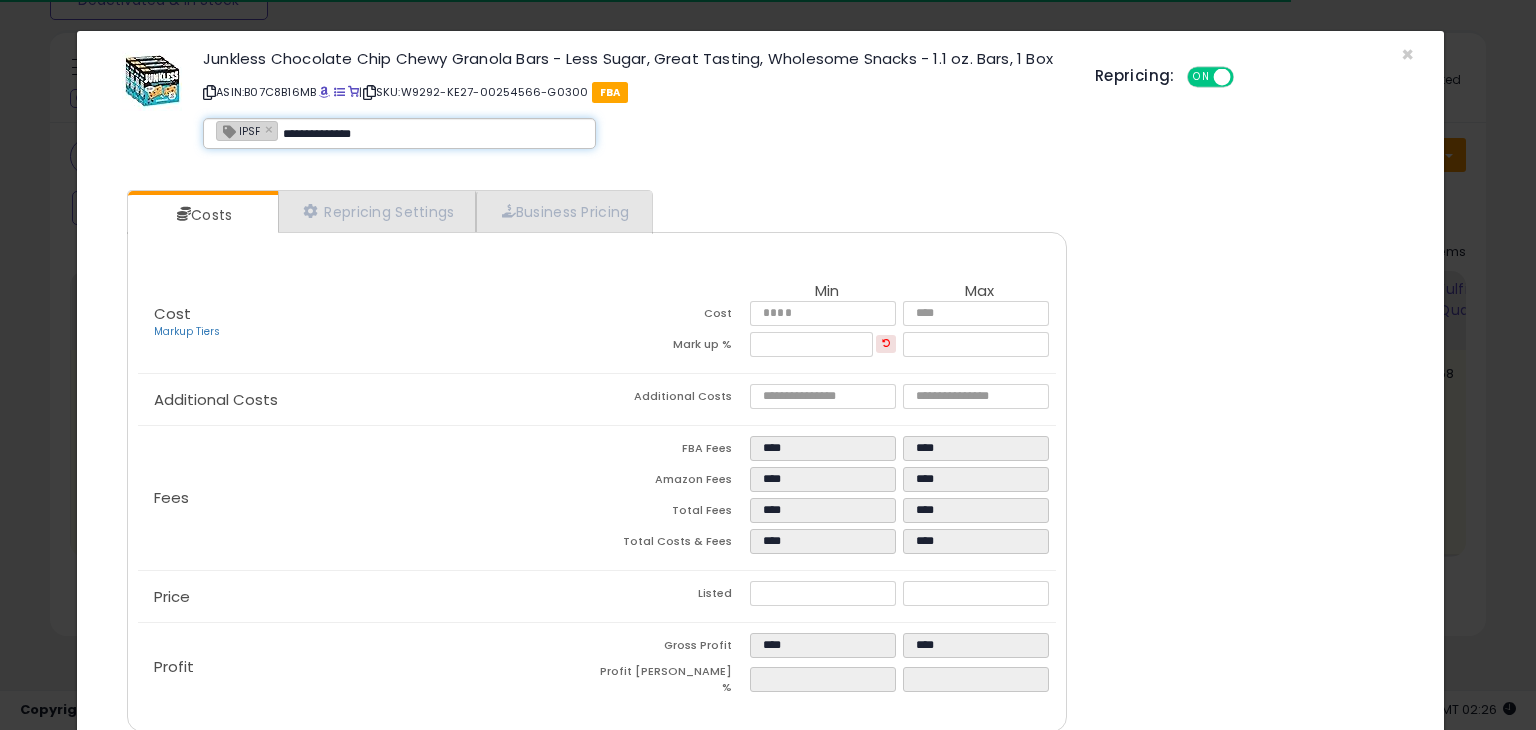 type on "**********" 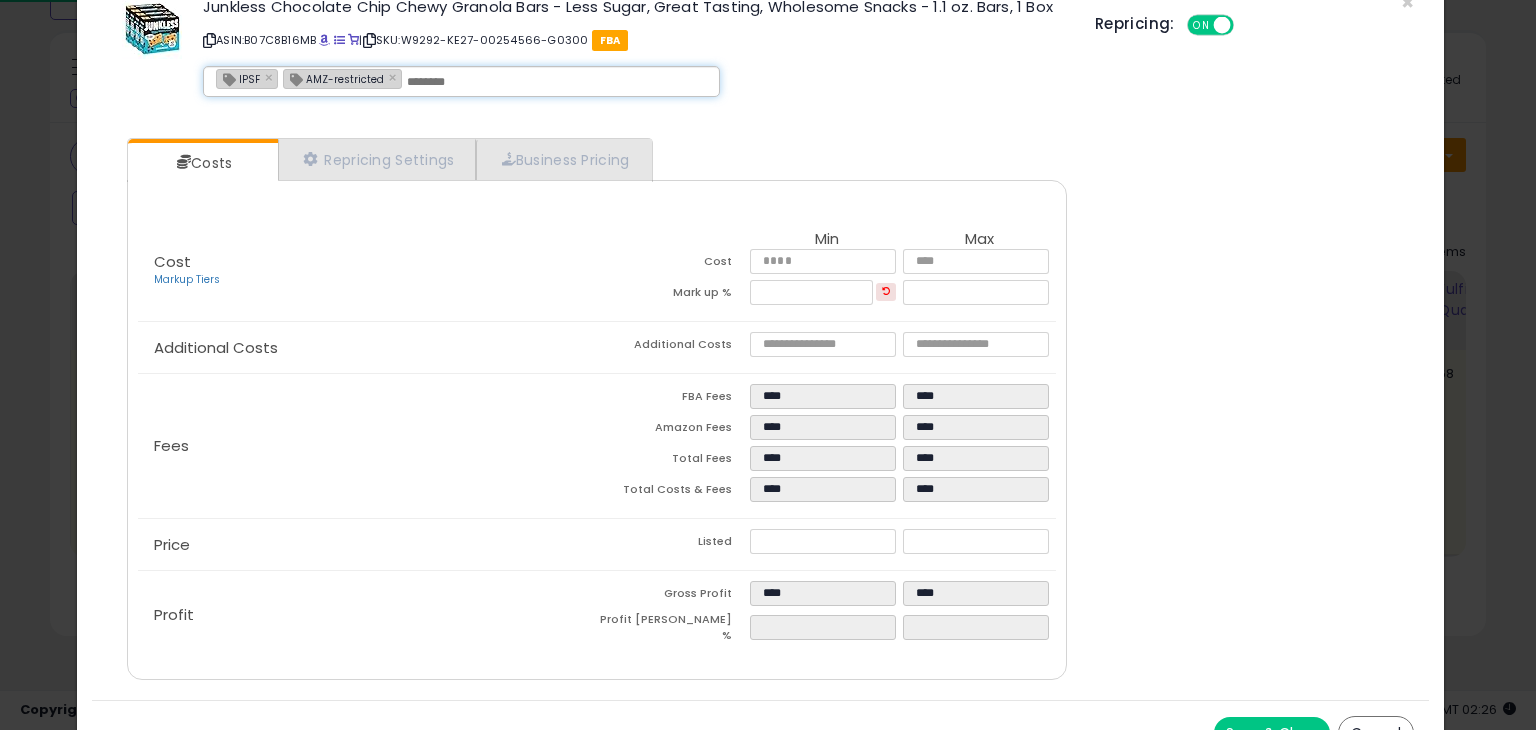 scroll, scrollTop: 79, scrollLeft: 0, axis: vertical 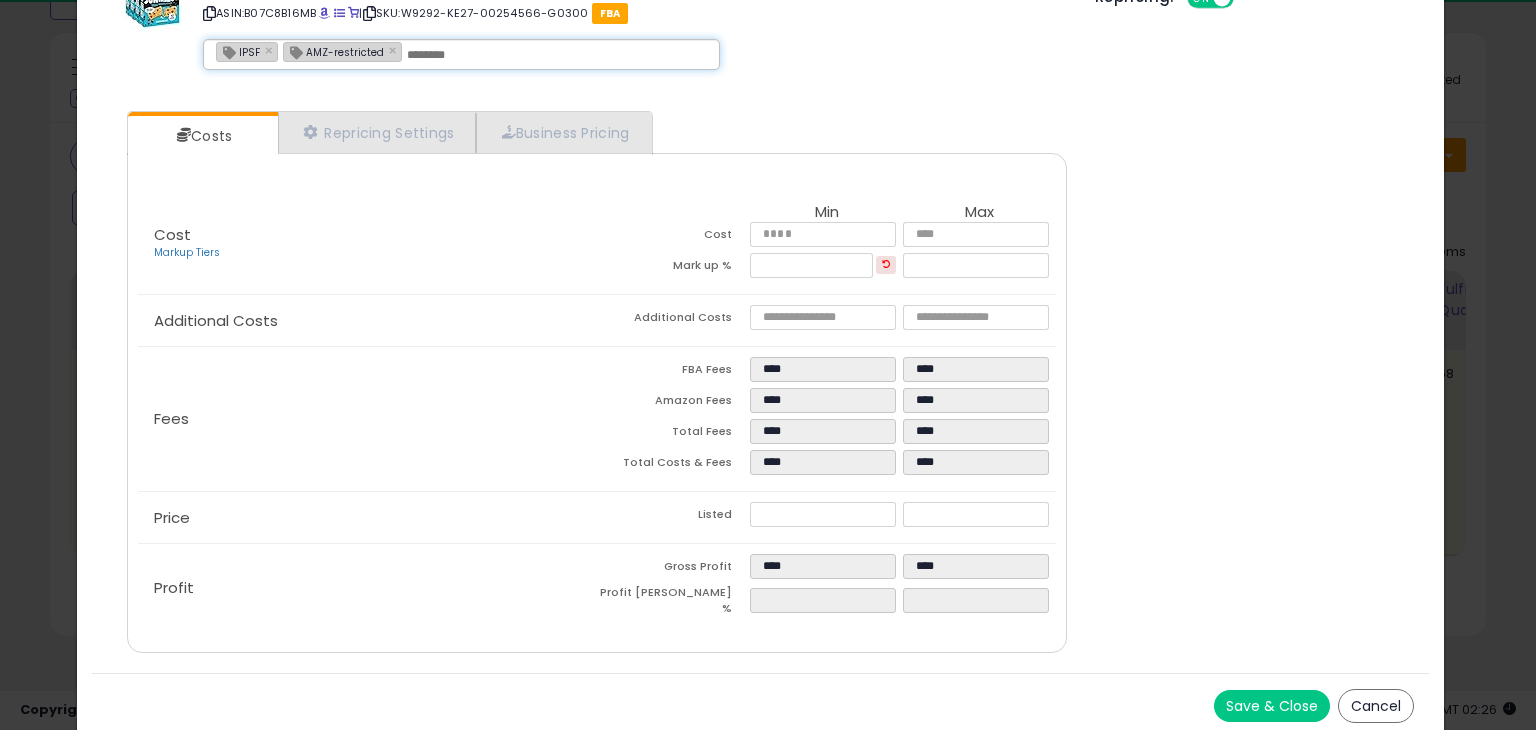 click on "Save & Close" at bounding box center (1272, 706) 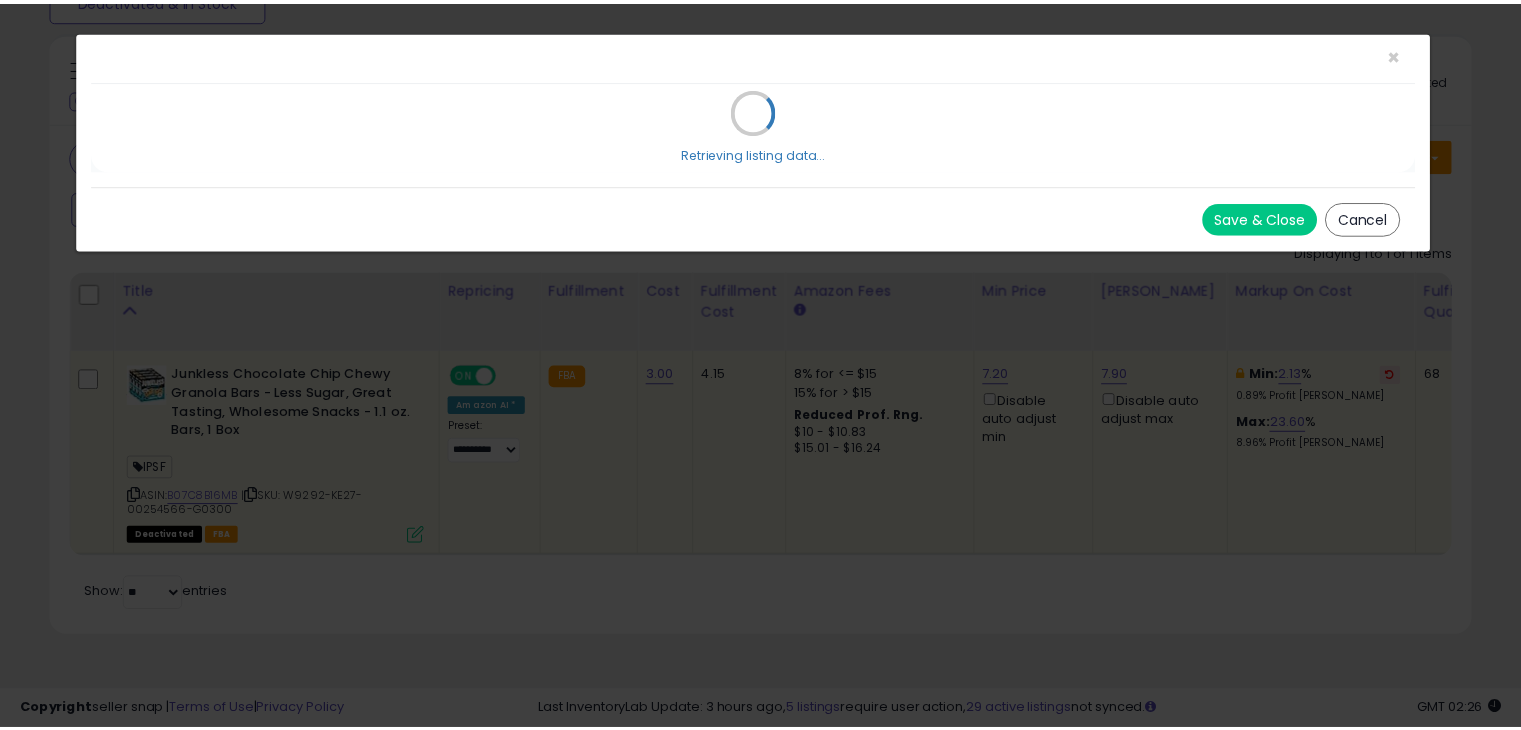 scroll, scrollTop: 0, scrollLeft: 0, axis: both 